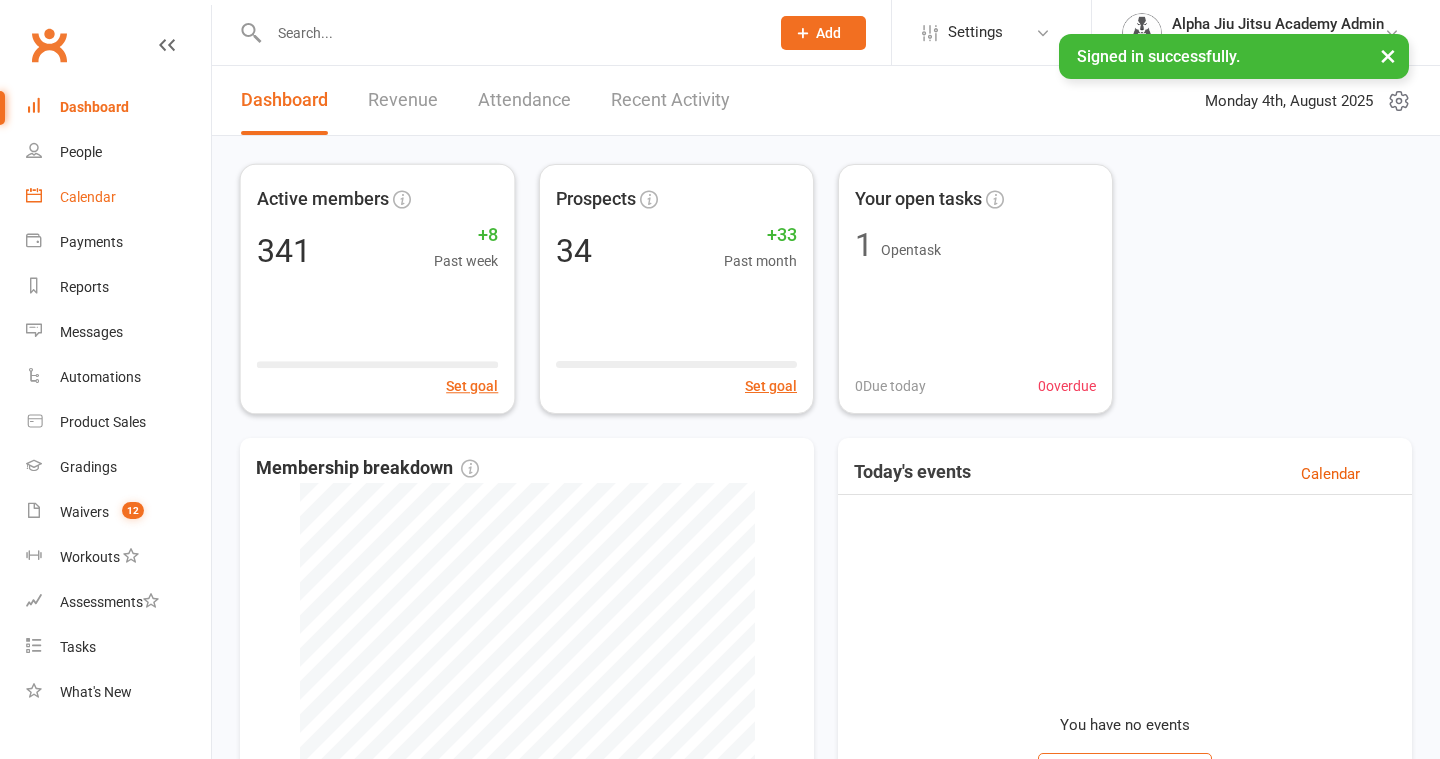 scroll, scrollTop: 0, scrollLeft: 0, axis: both 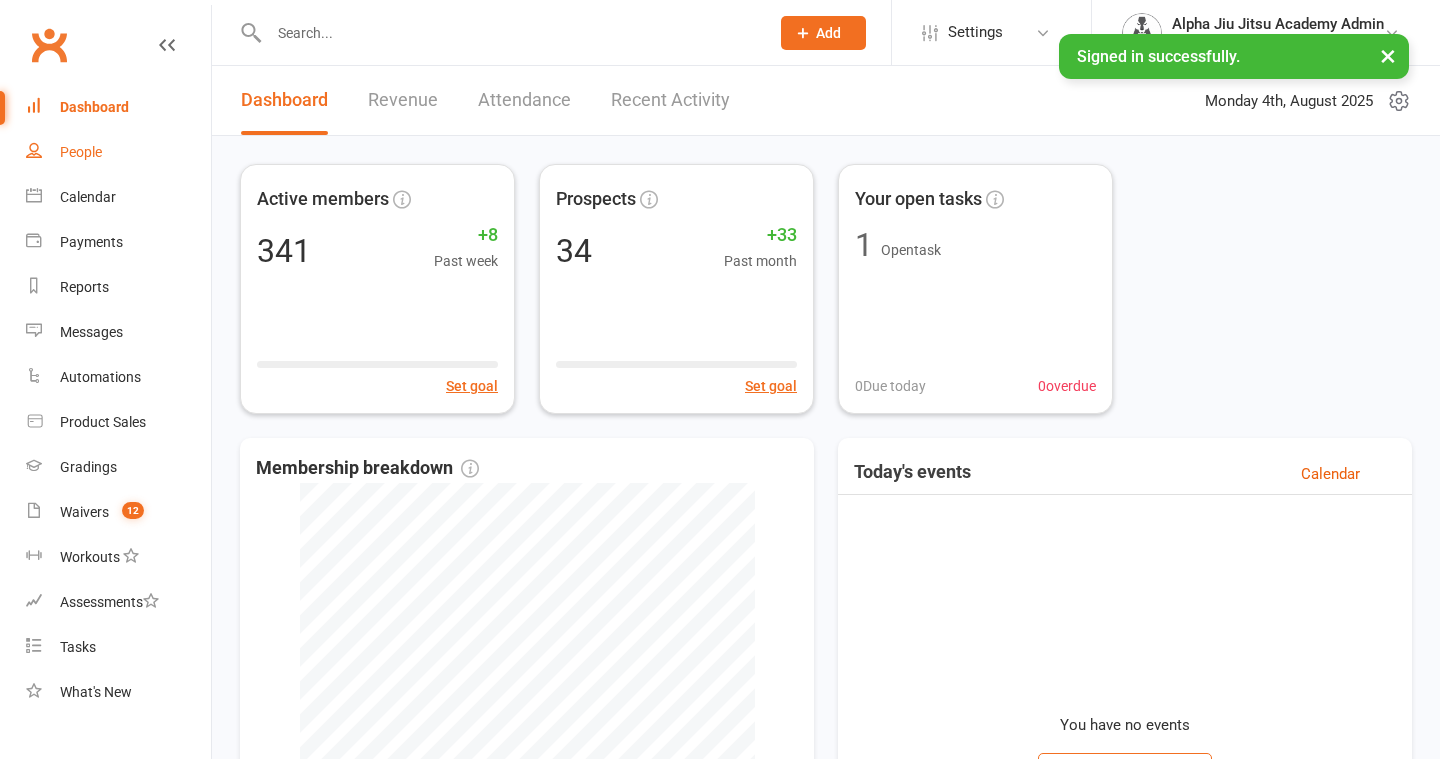click on "People" at bounding box center (81, 152) 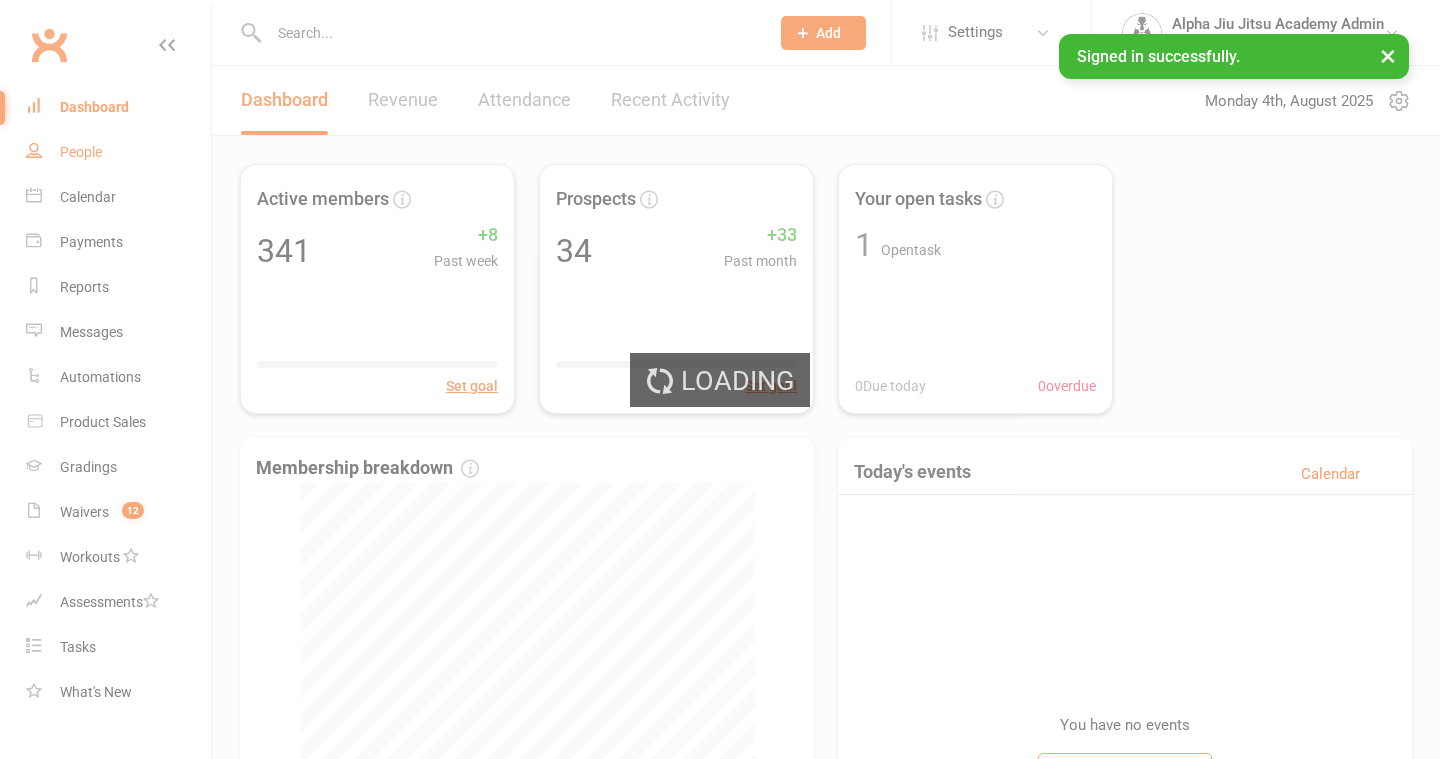select on "100" 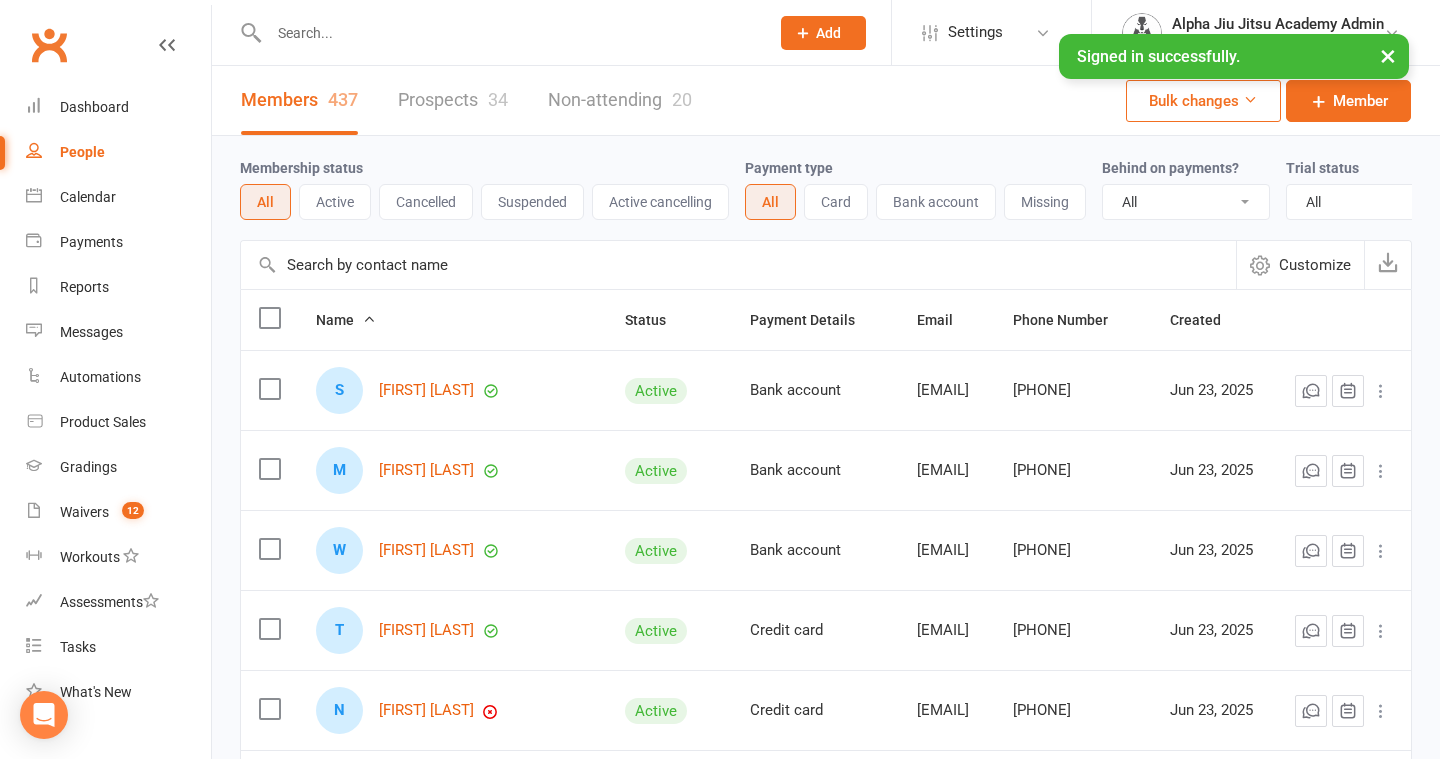 click at bounding box center [738, 265] 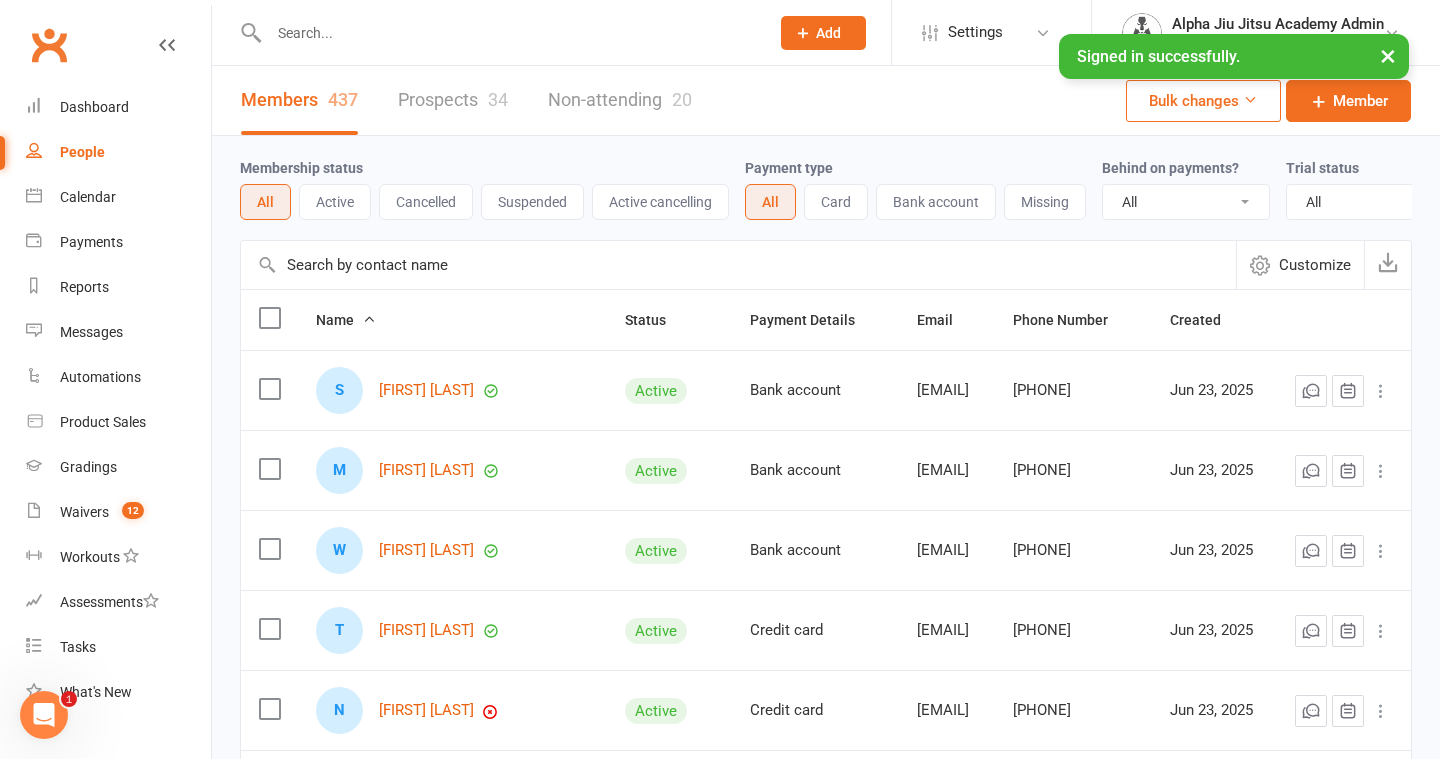 scroll, scrollTop: 0, scrollLeft: 0, axis: both 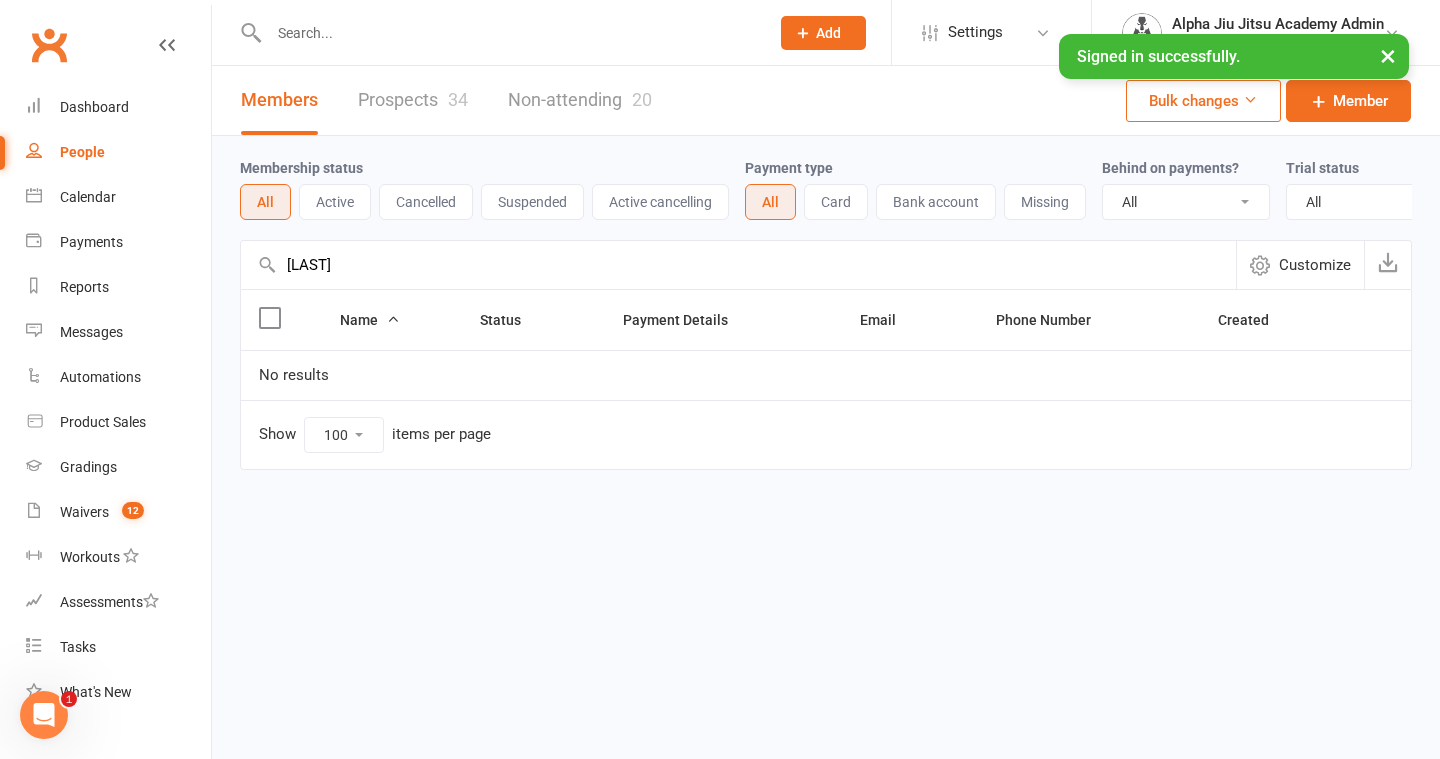 click on "[LAST]" at bounding box center (738, 265) 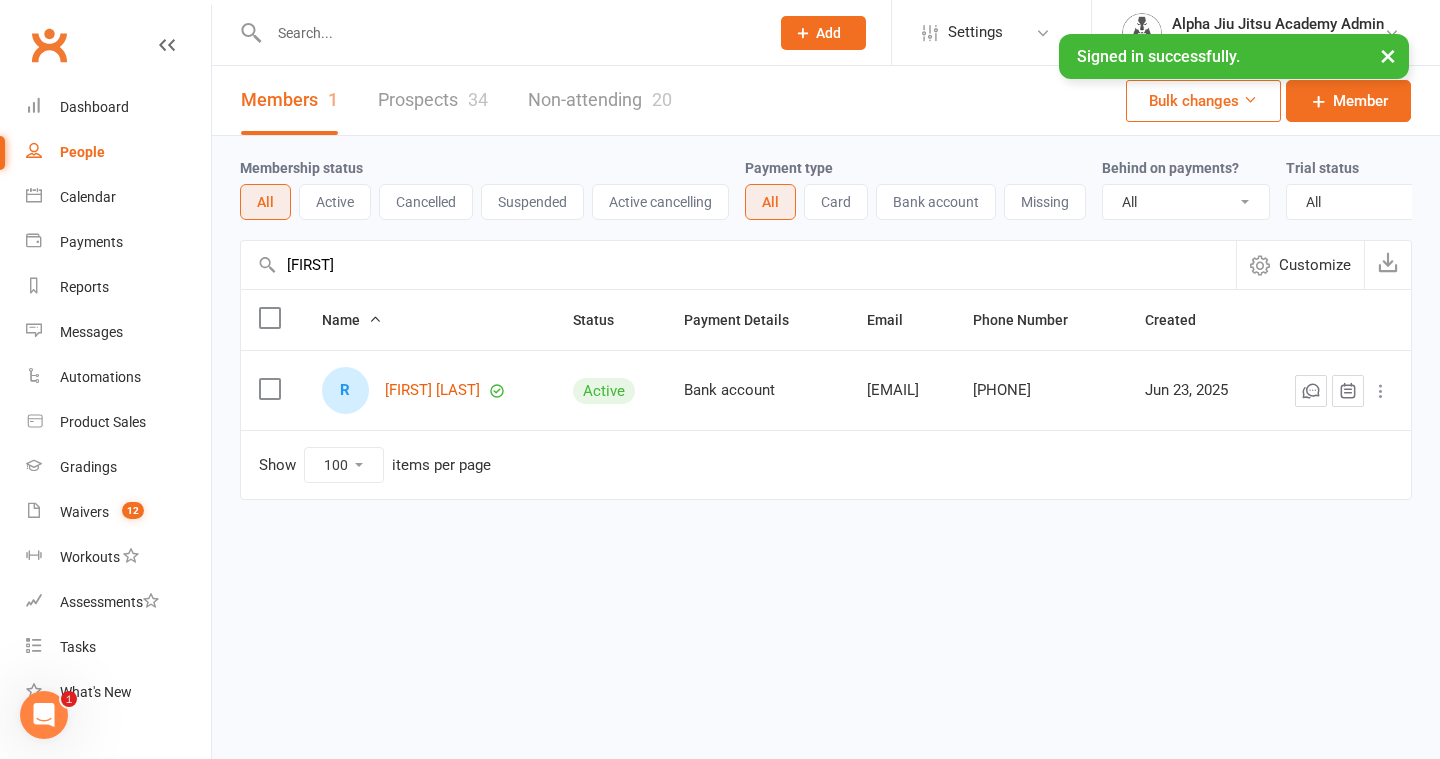 type on "[FIRST]" 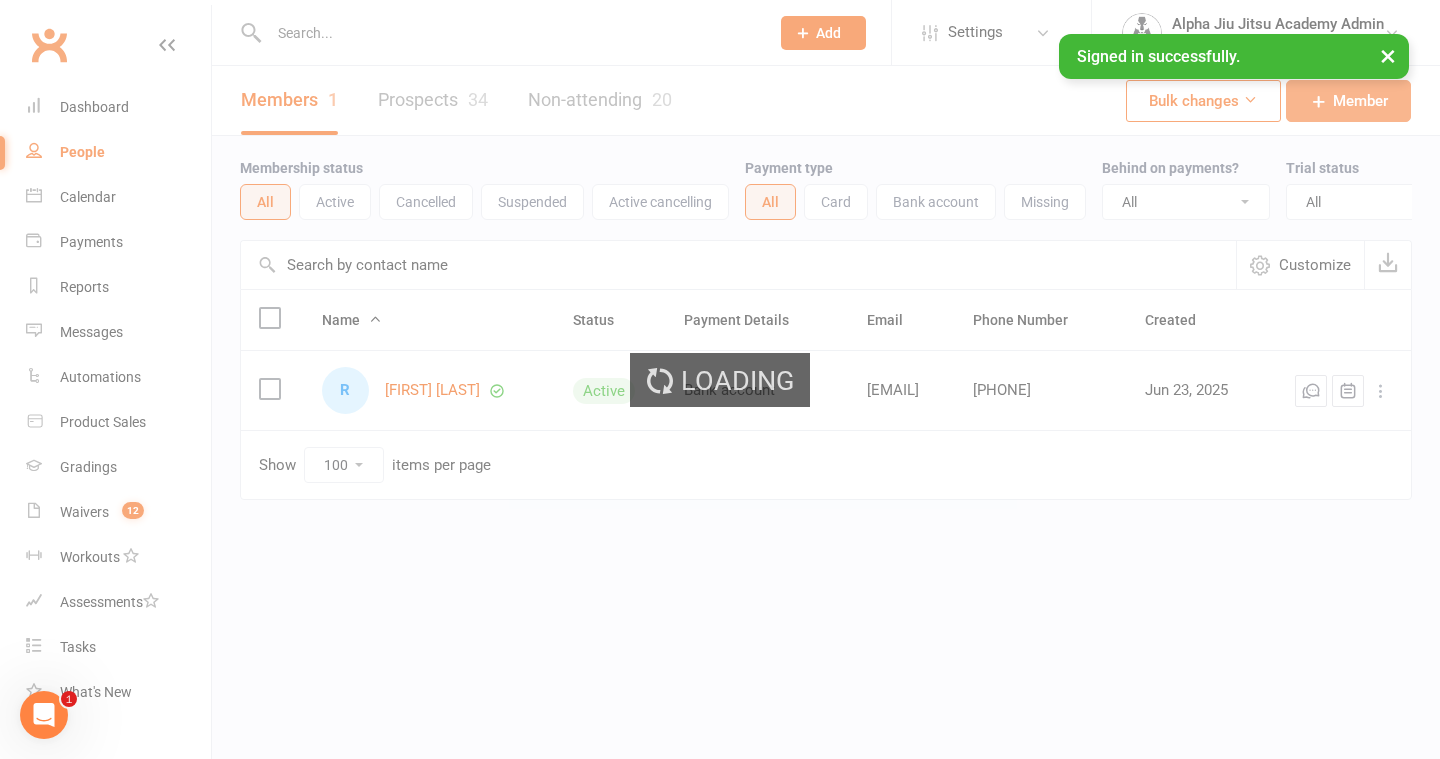 type 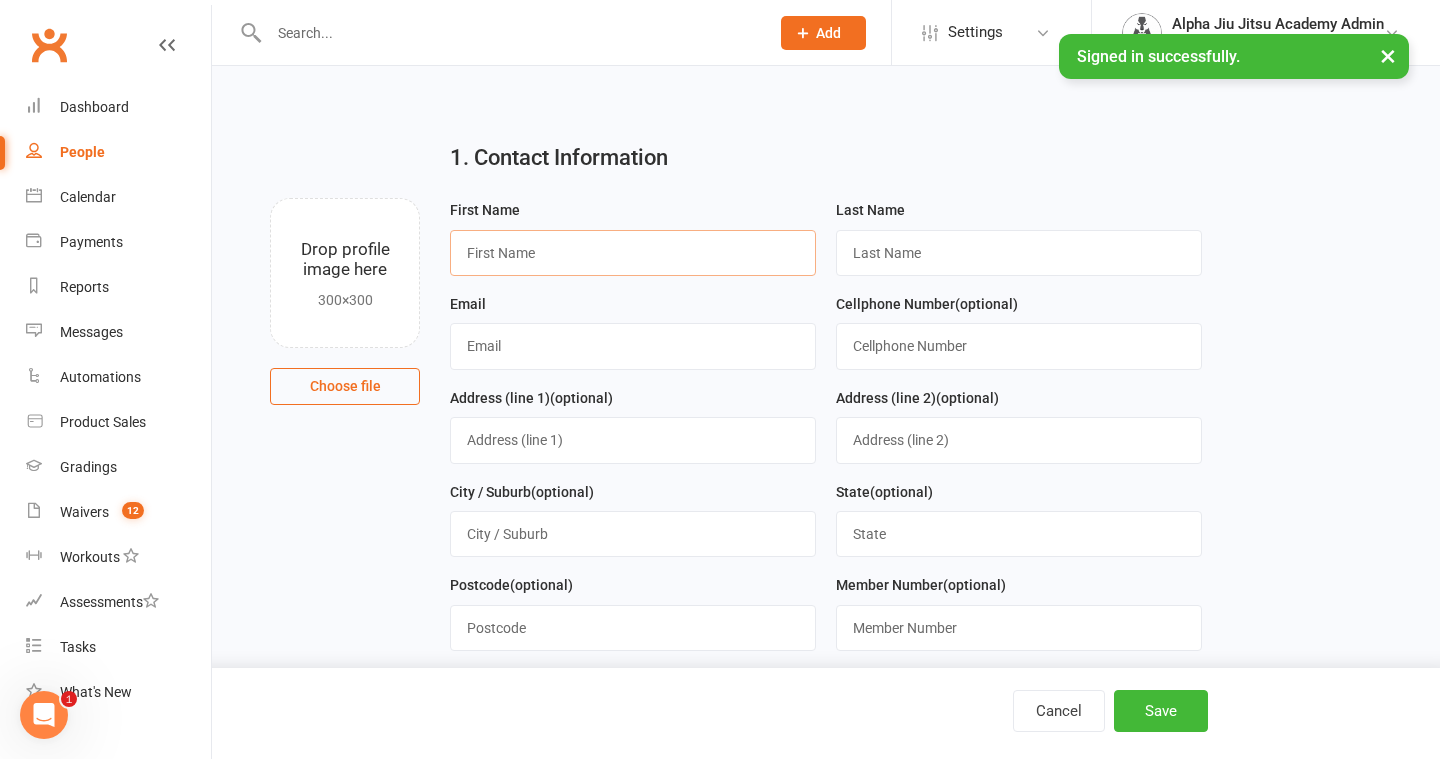 click at bounding box center [633, 253] 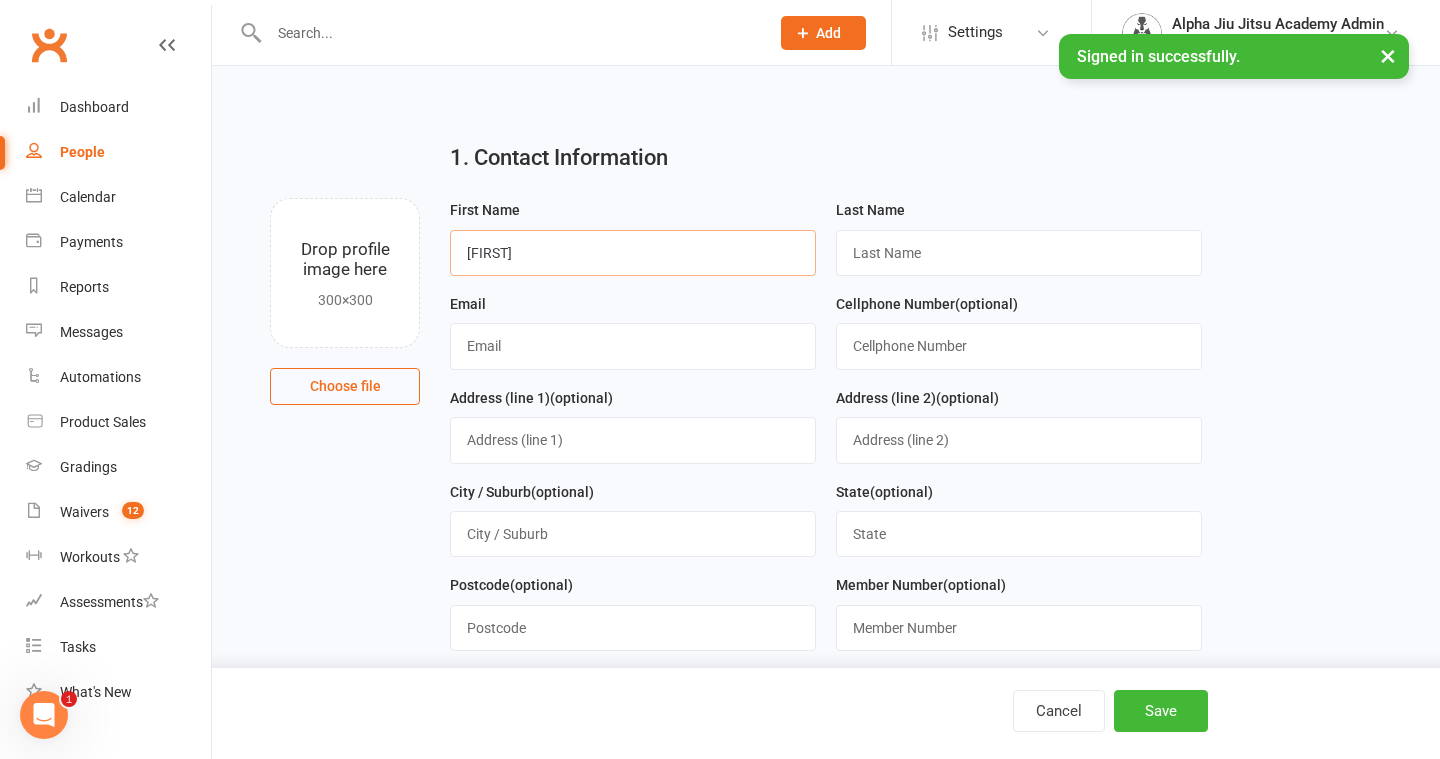 type on "[FIRST]" 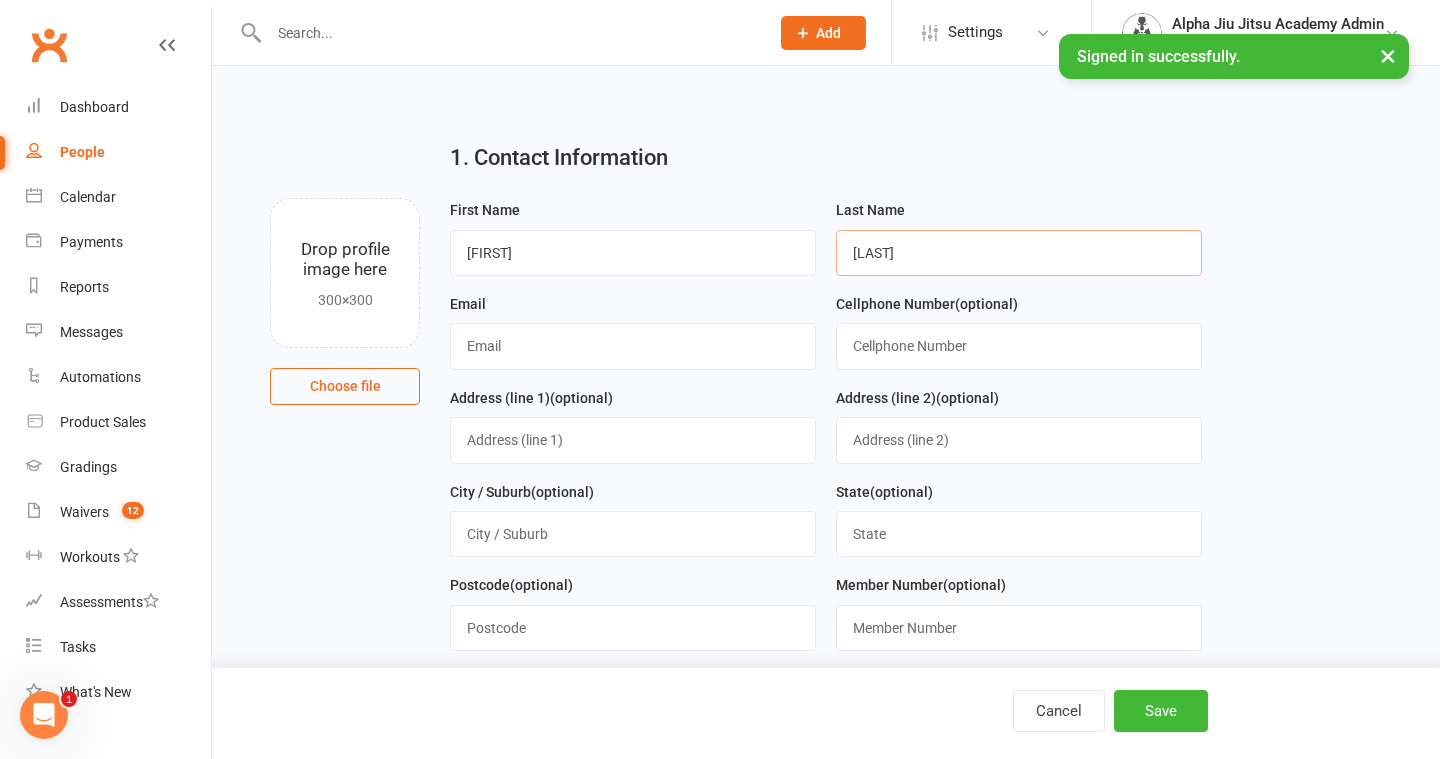 type on "[LAST]" 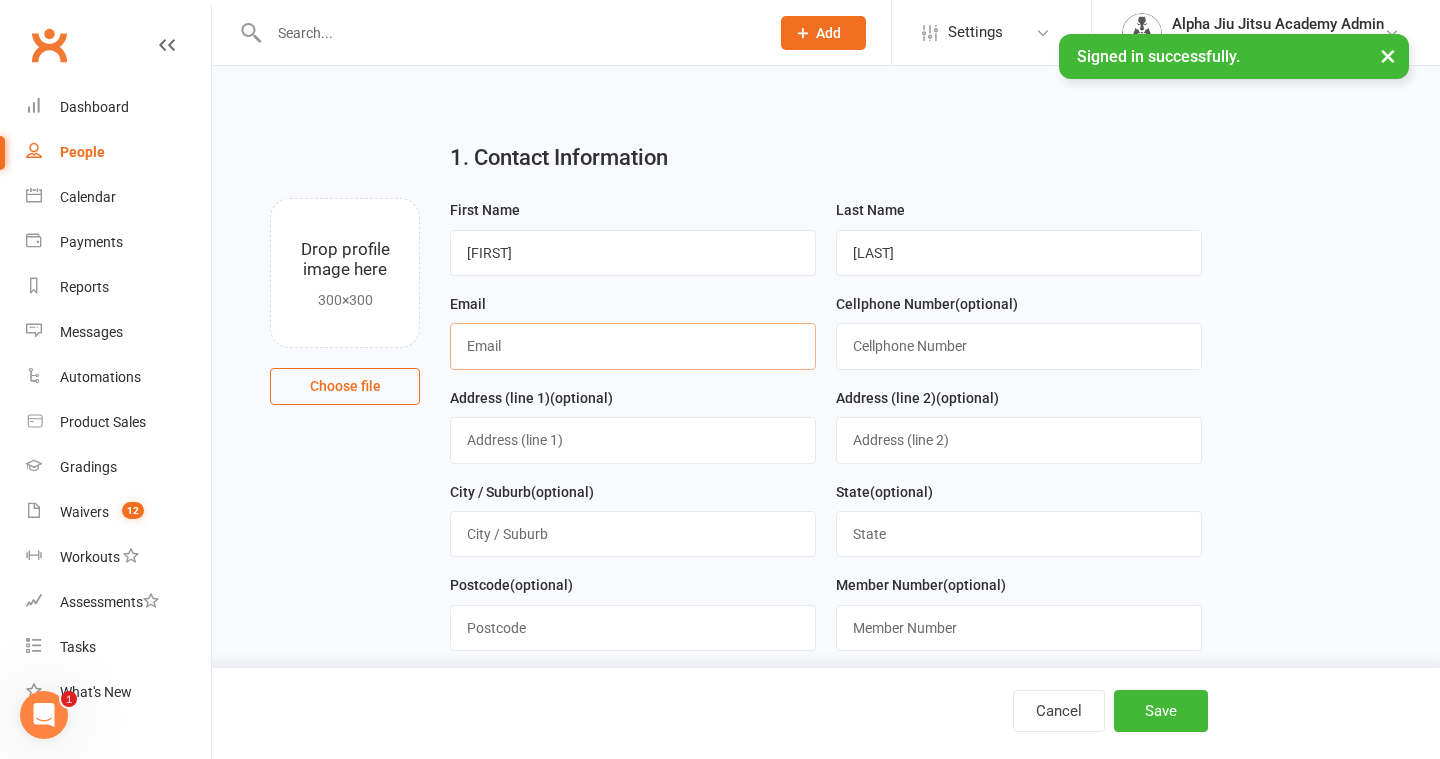 click at bounding box center [633, 346] 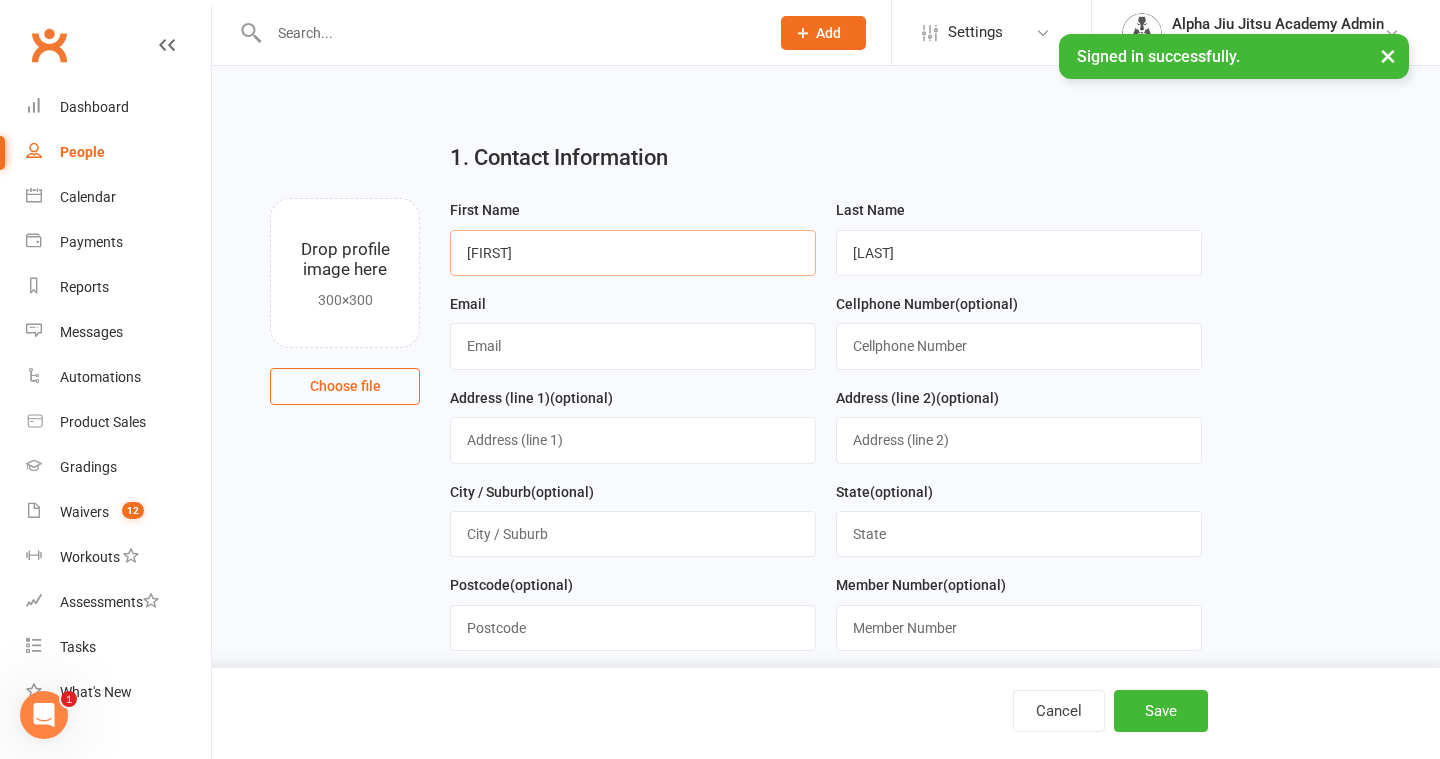 click on "[FIRST]" at bounding box center (633, 253) 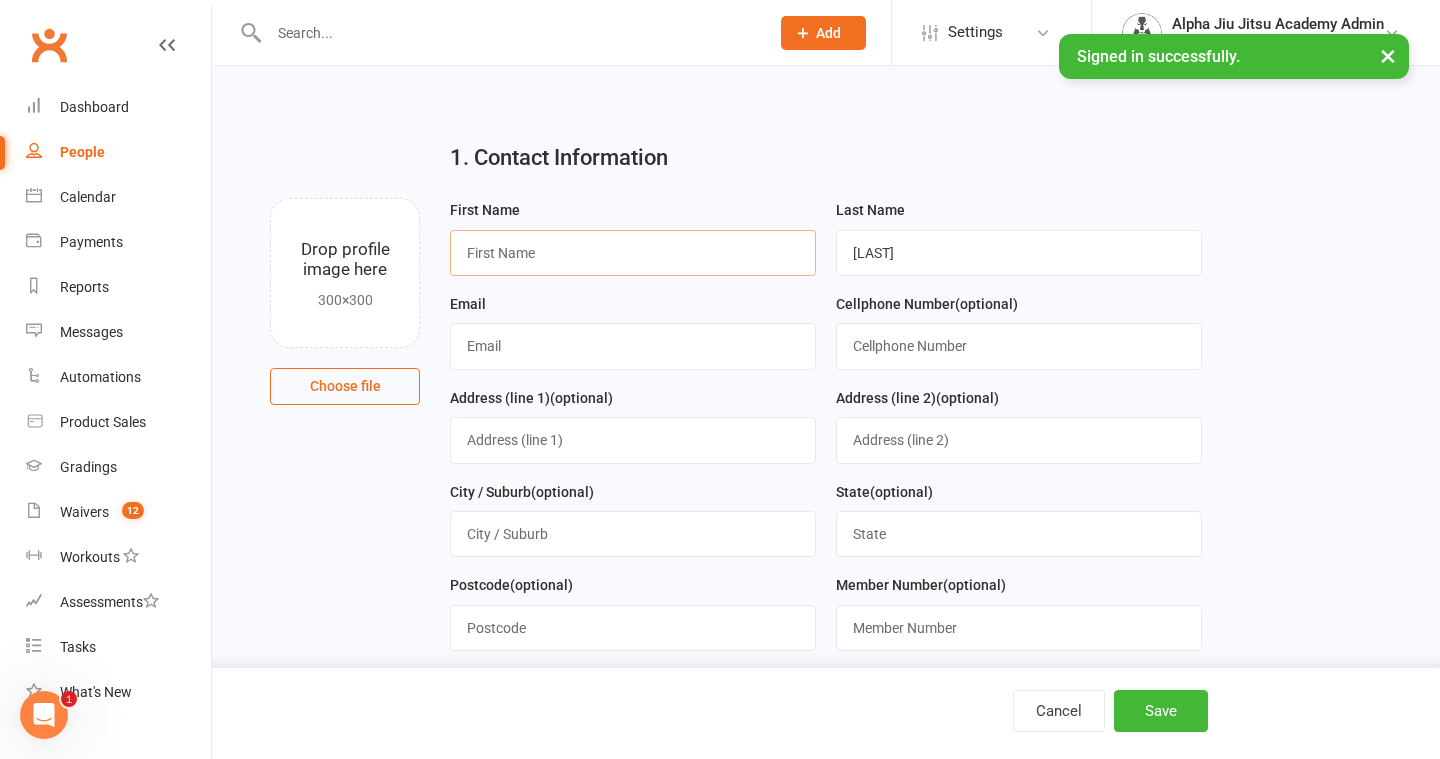 type 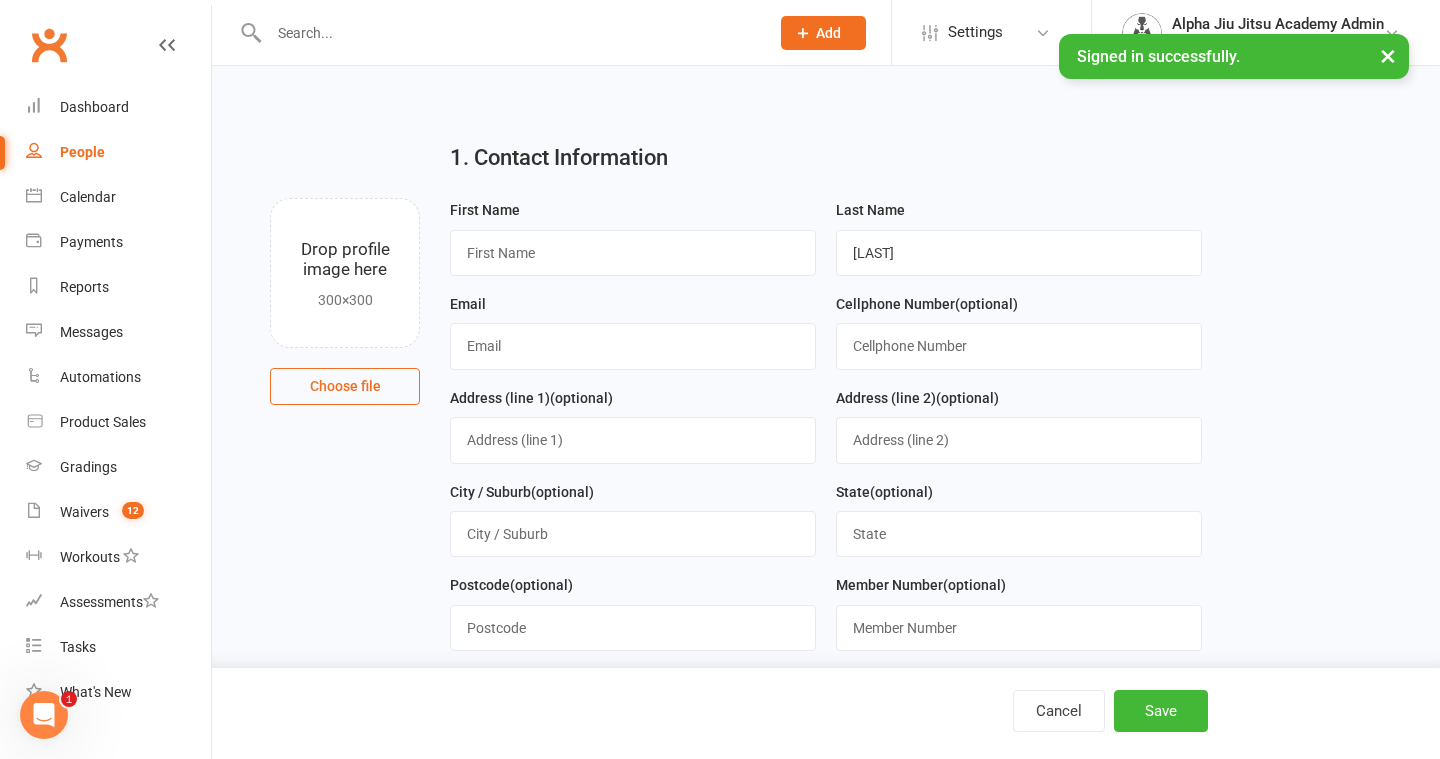 click on "People" at bounding box center [118, 152] 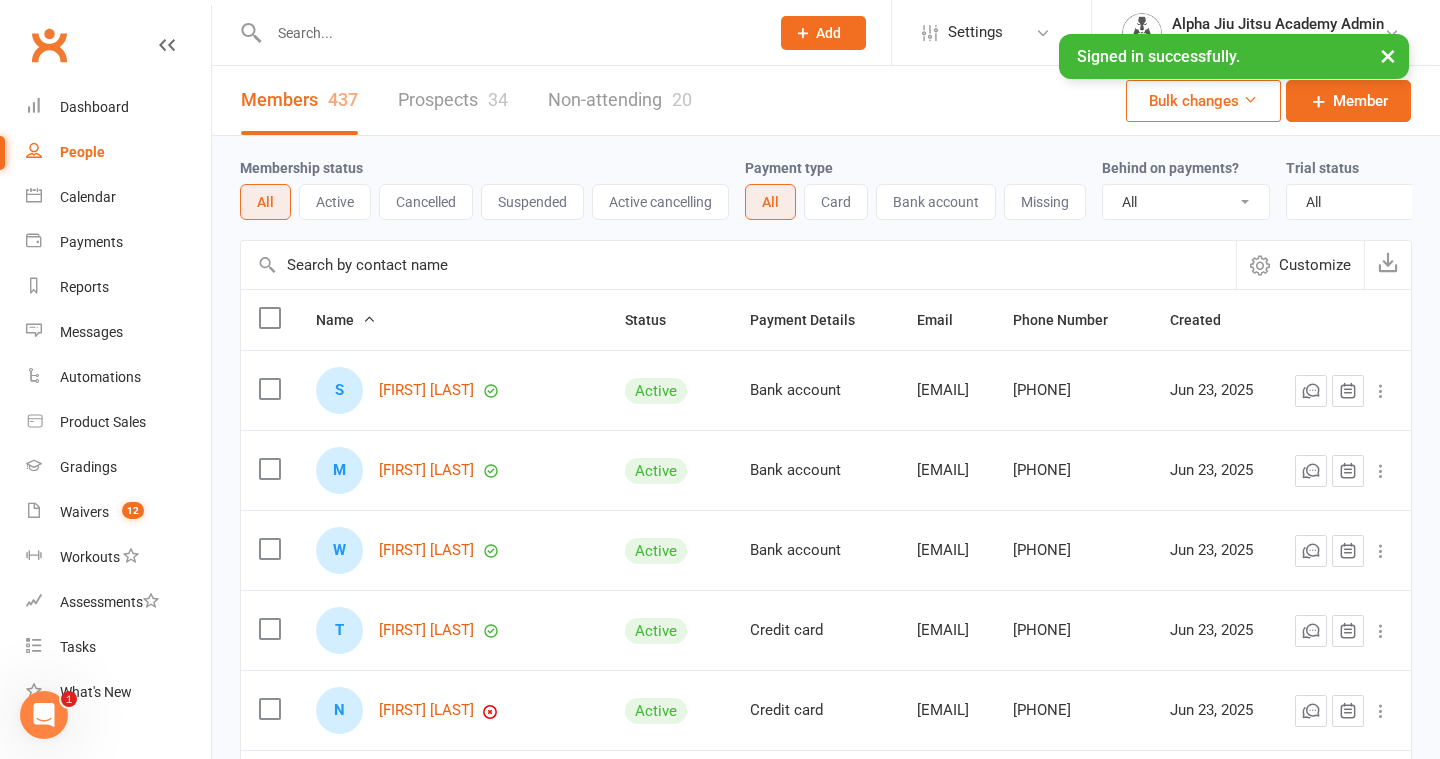 click at bounding box center (738, 265) 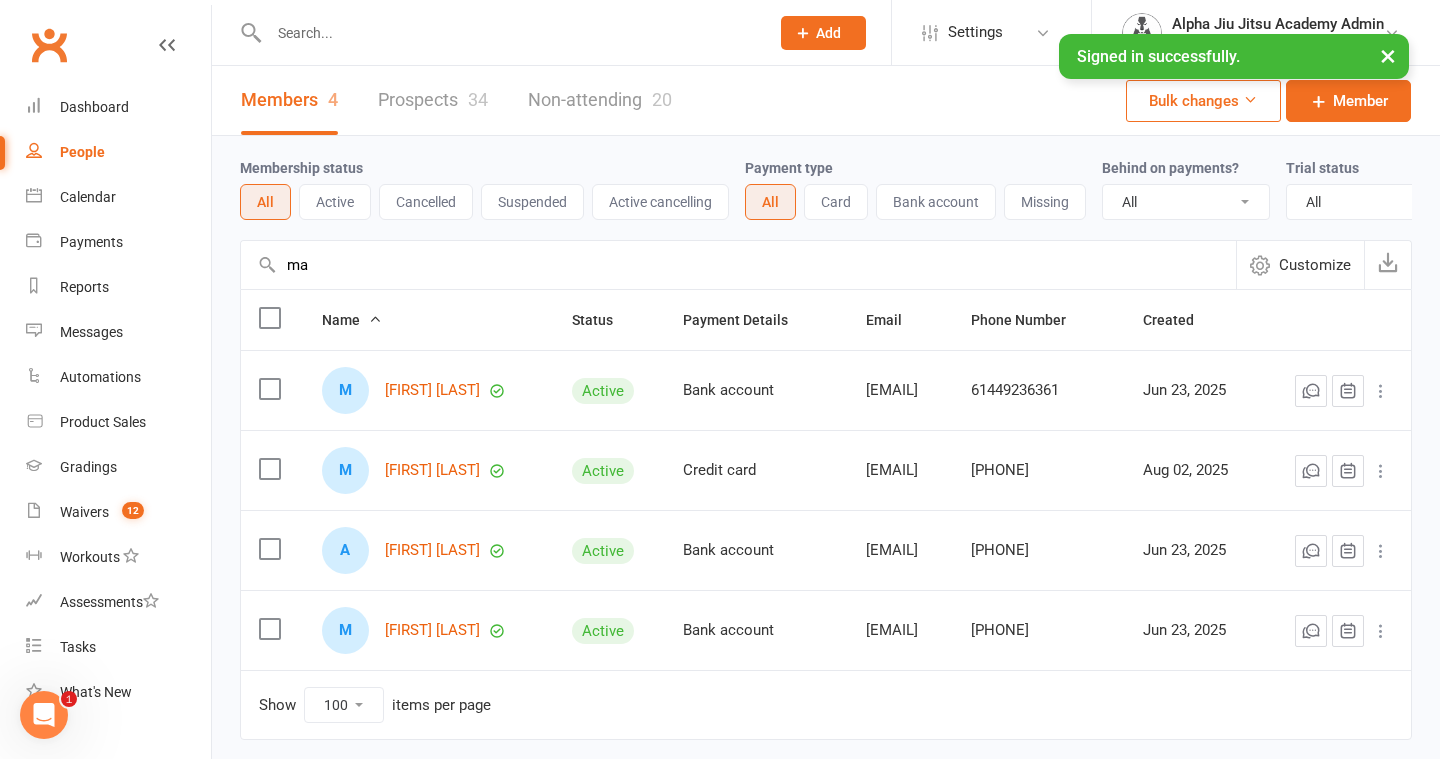 type on "m" 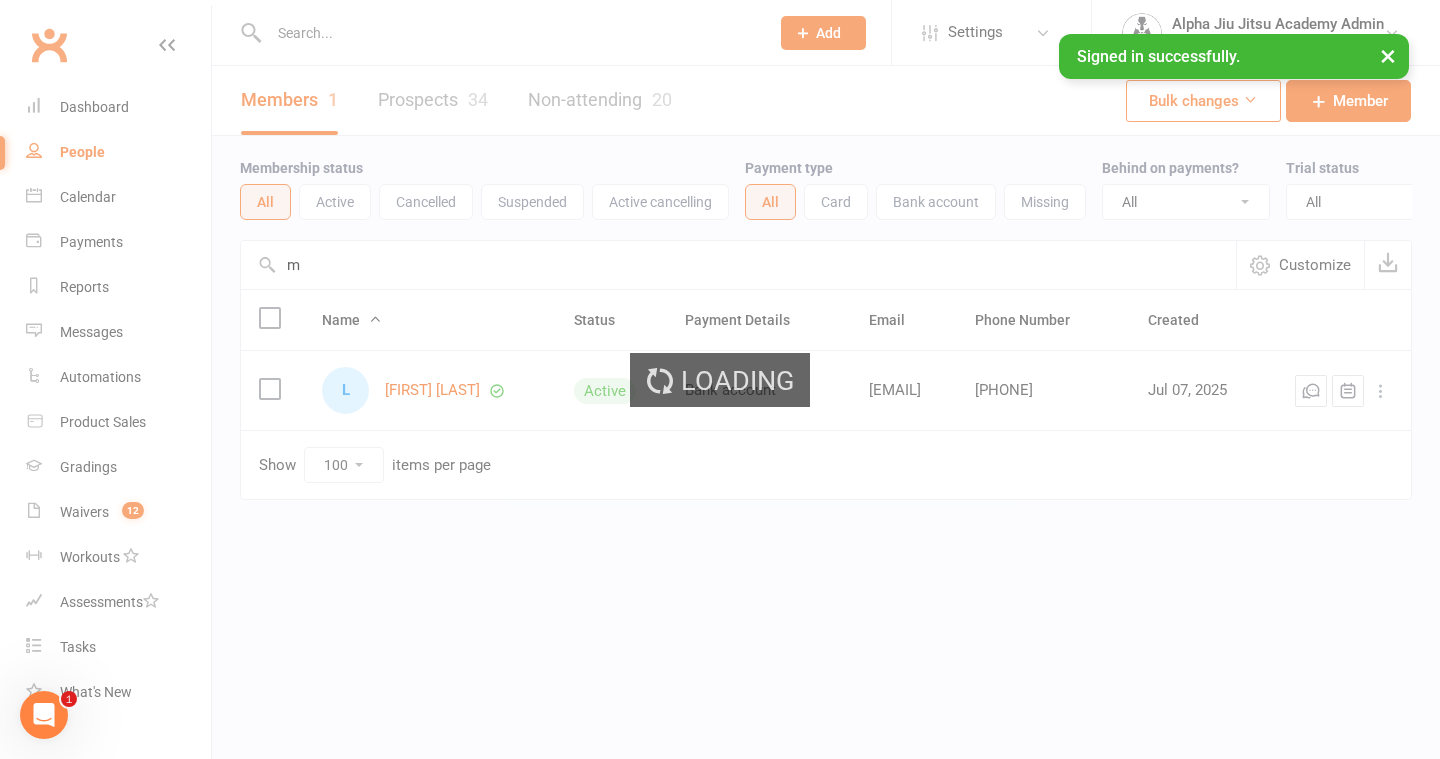 type 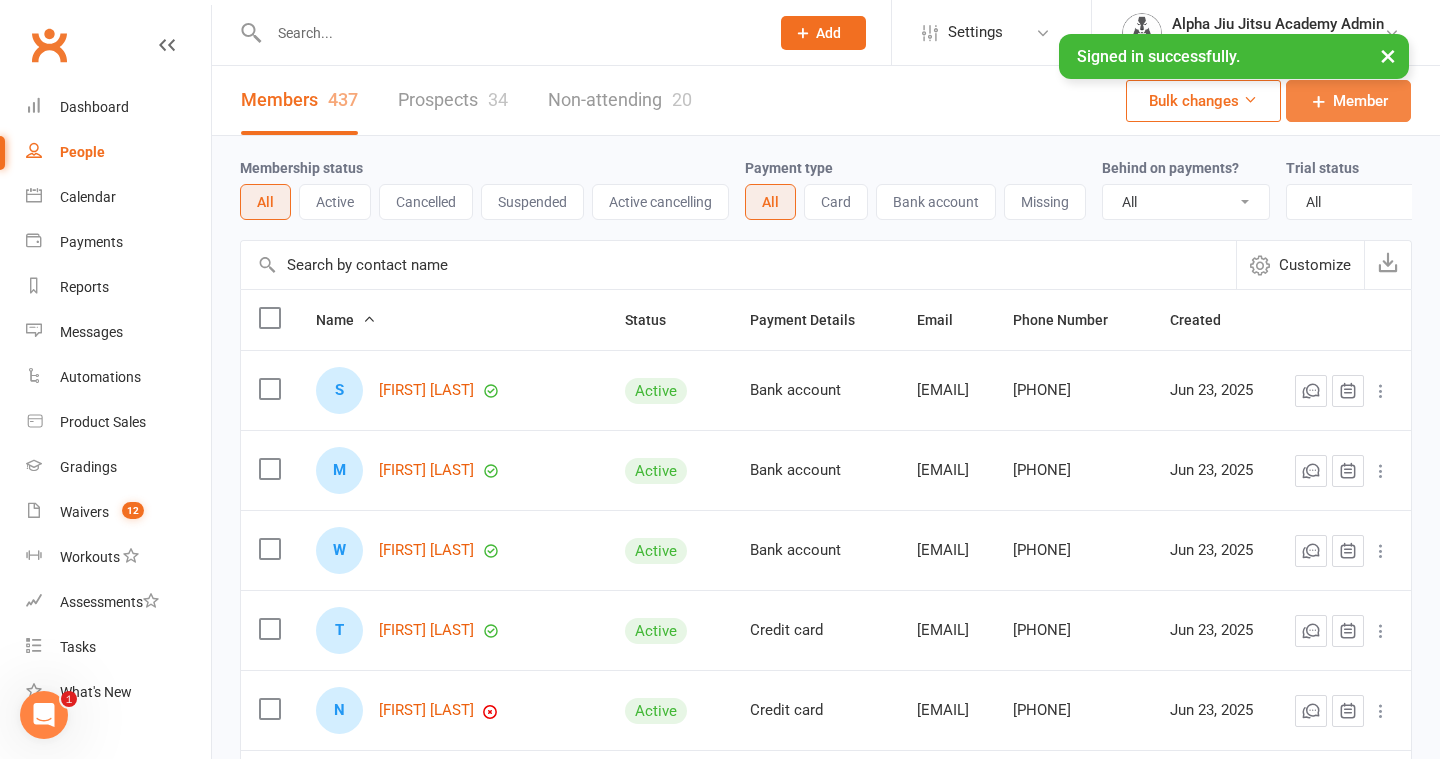 click at bounding box center [1319, 101] 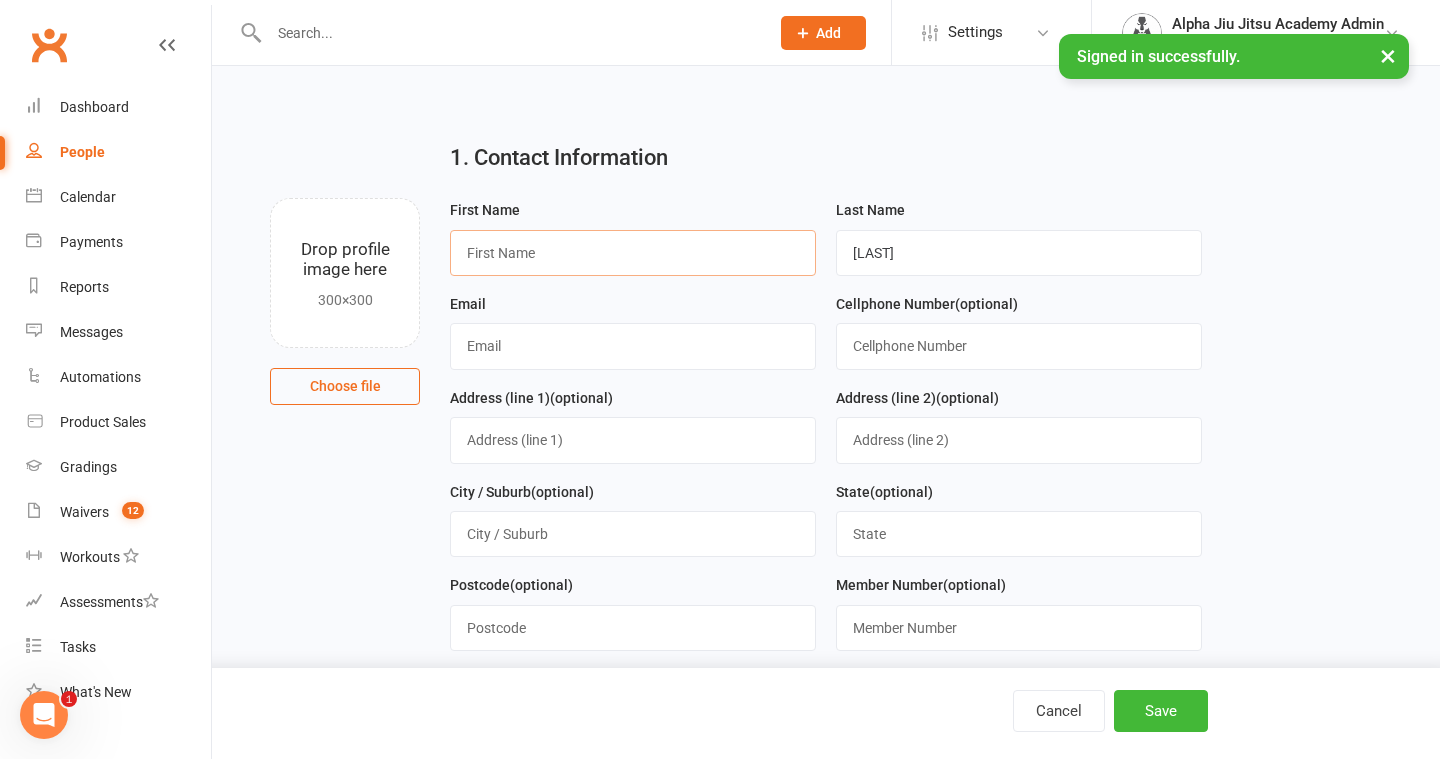click at bounding box center (633, 253) 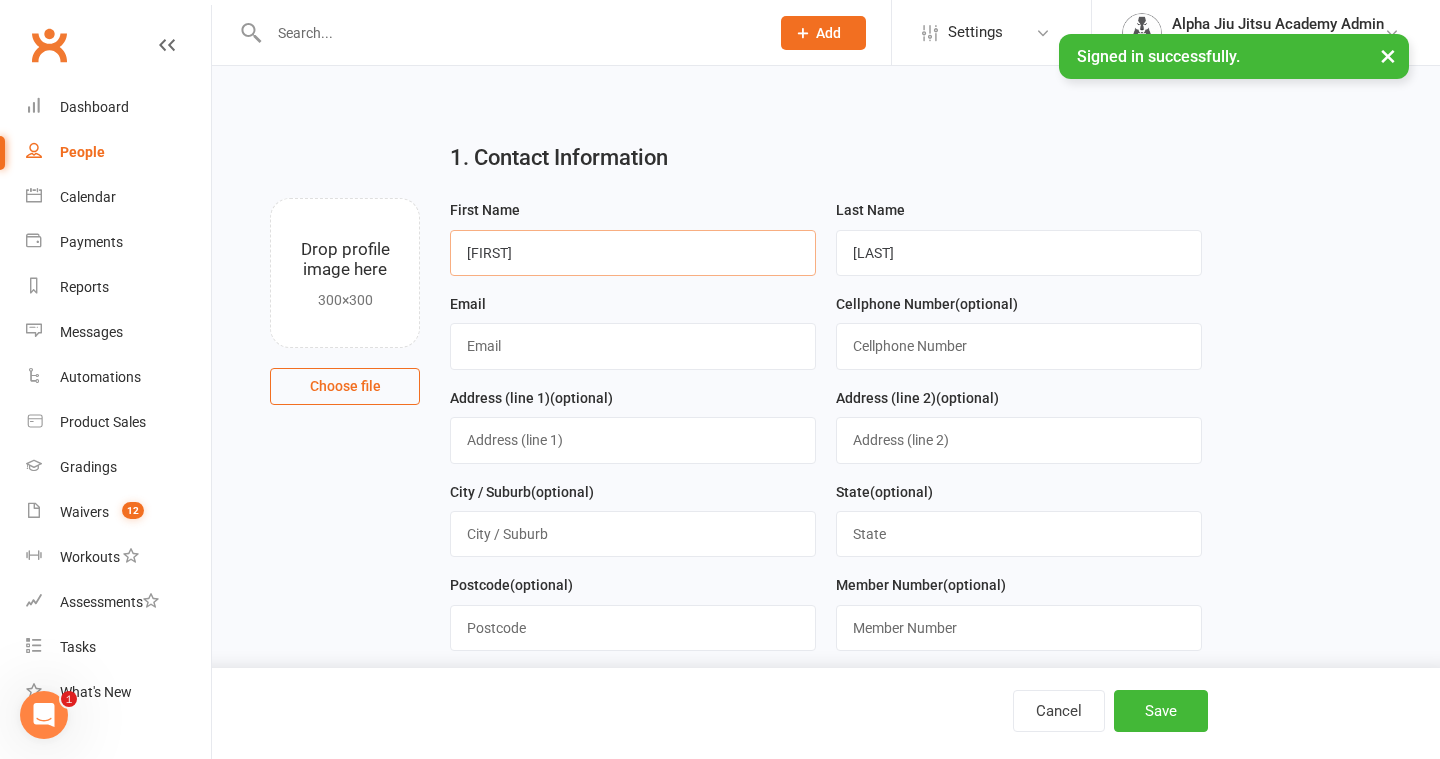 type on "[FIRST]" 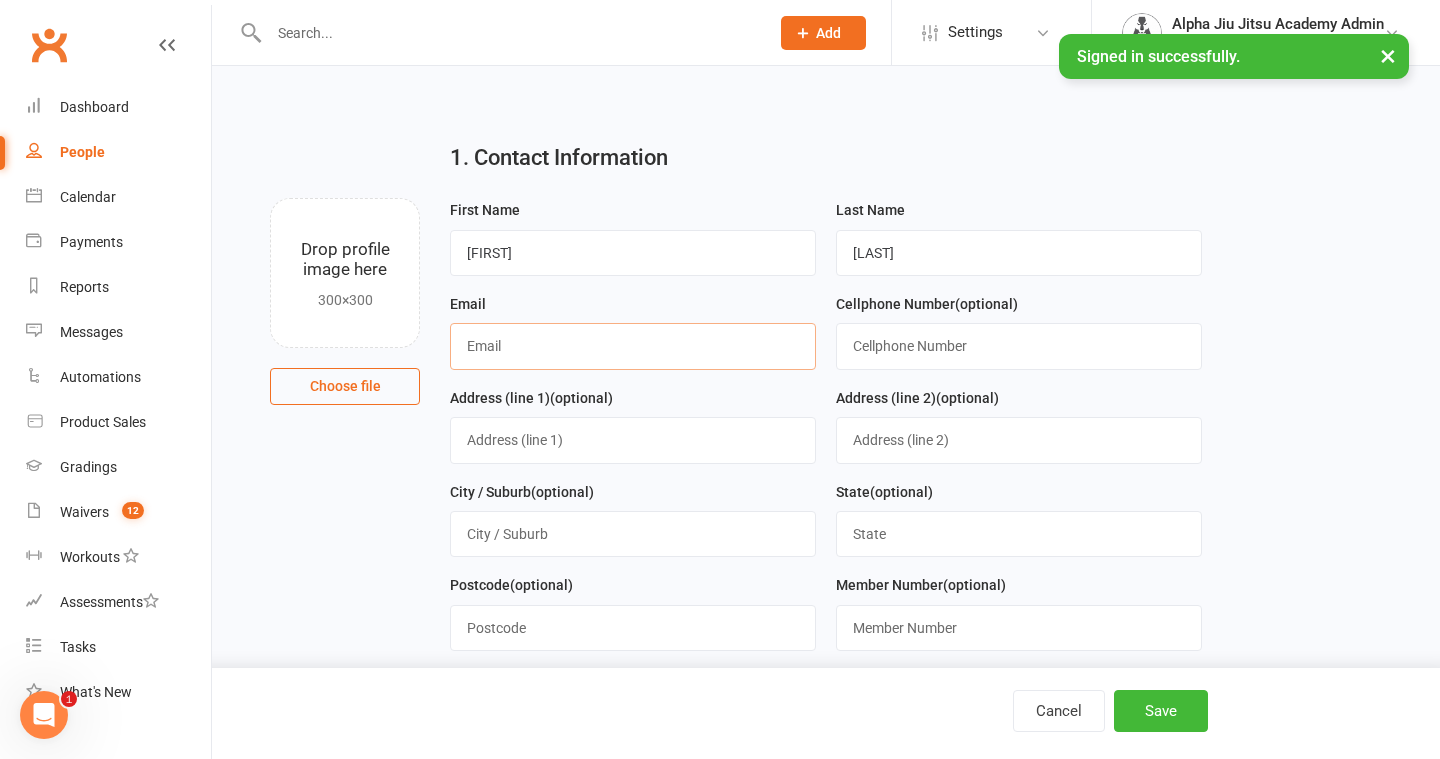 click at bounding box center [633, 346] 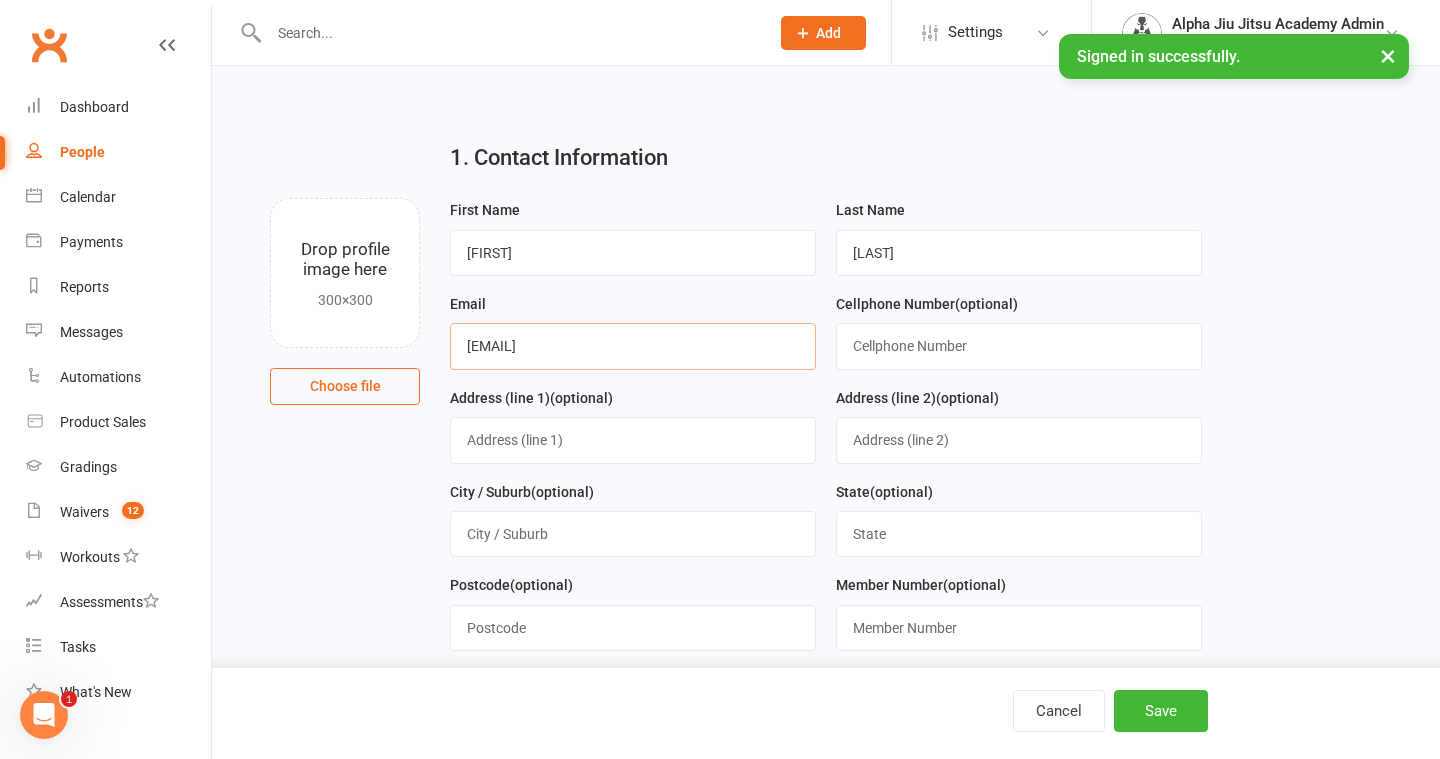 type on "[EMAIL]" 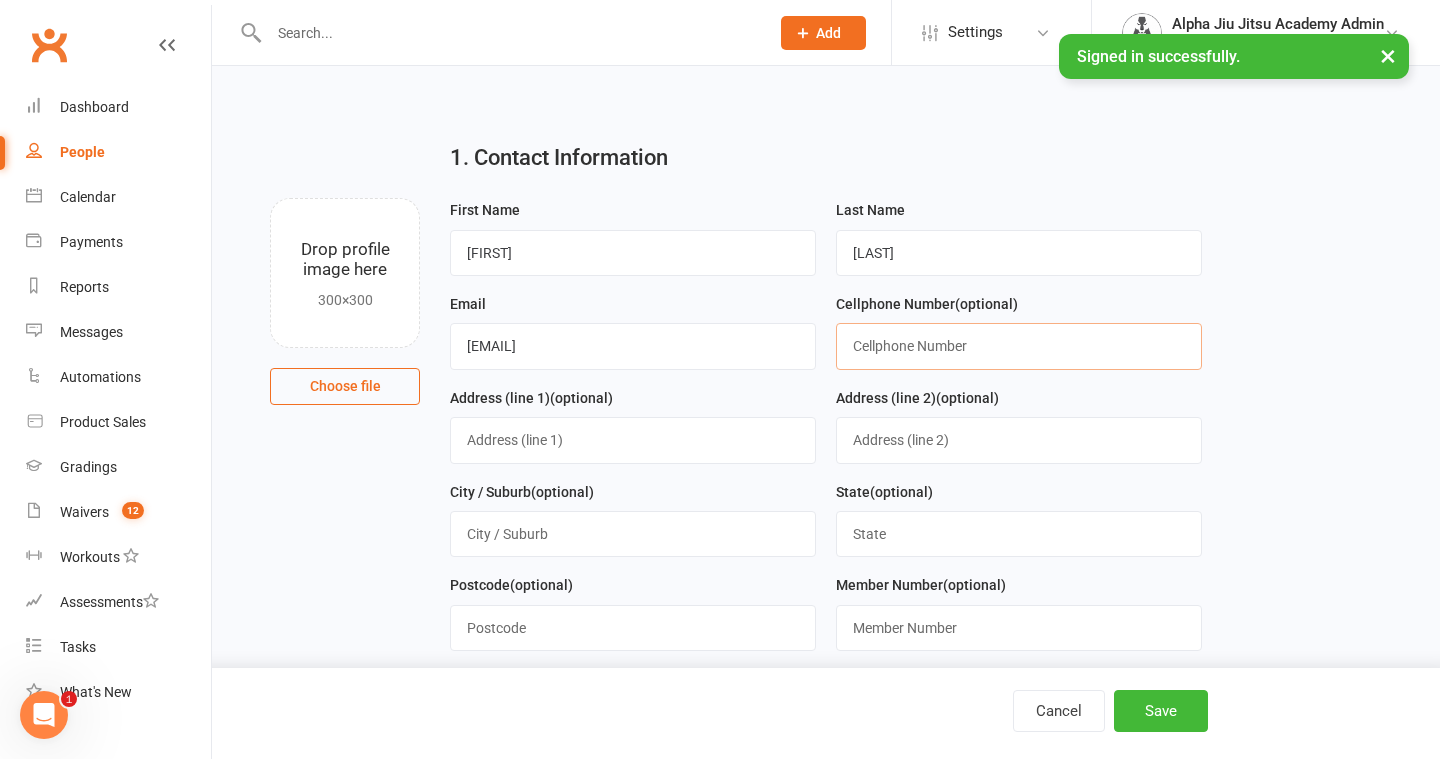 click at bounding box center (1019, 346) 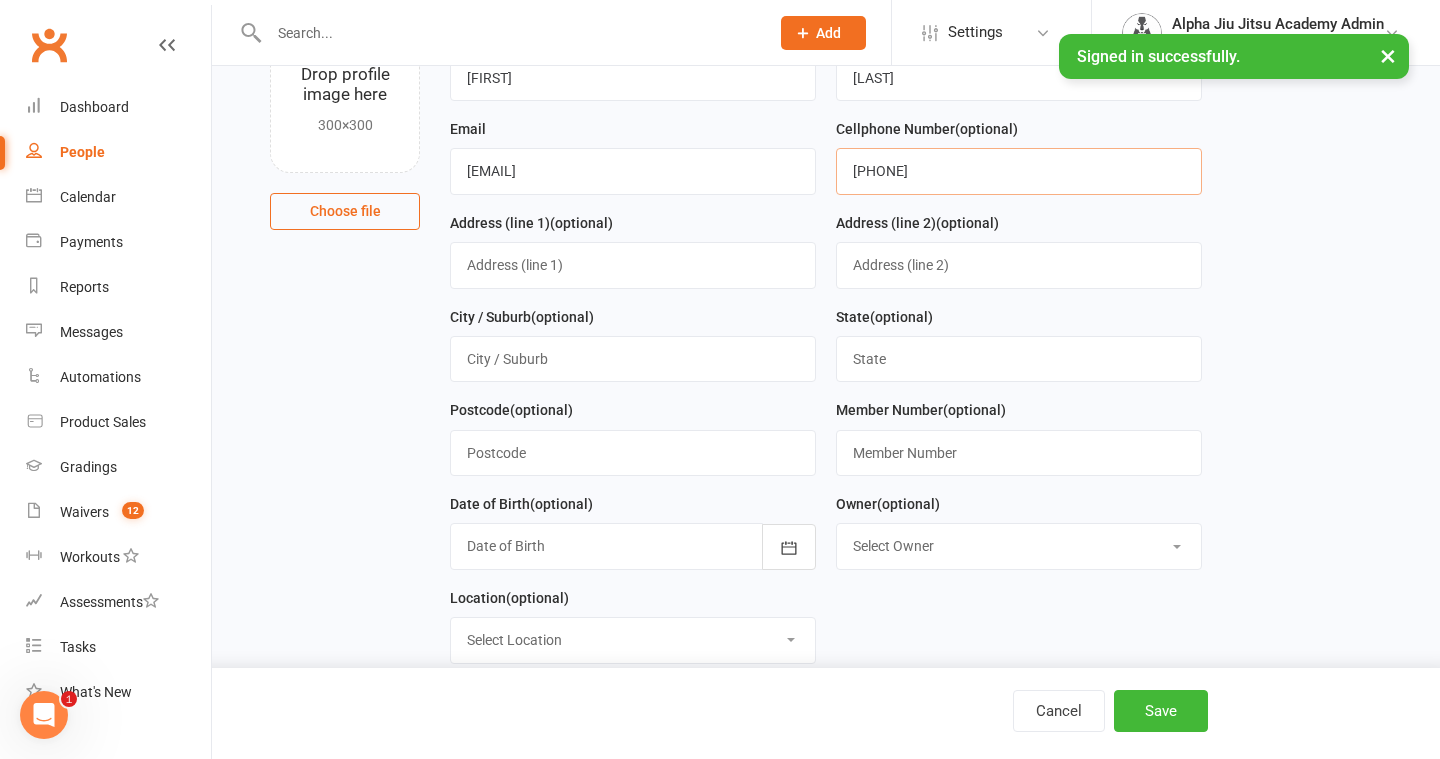 scroll, scrollTop: 189, scrollLeft: 0, axis: vertical 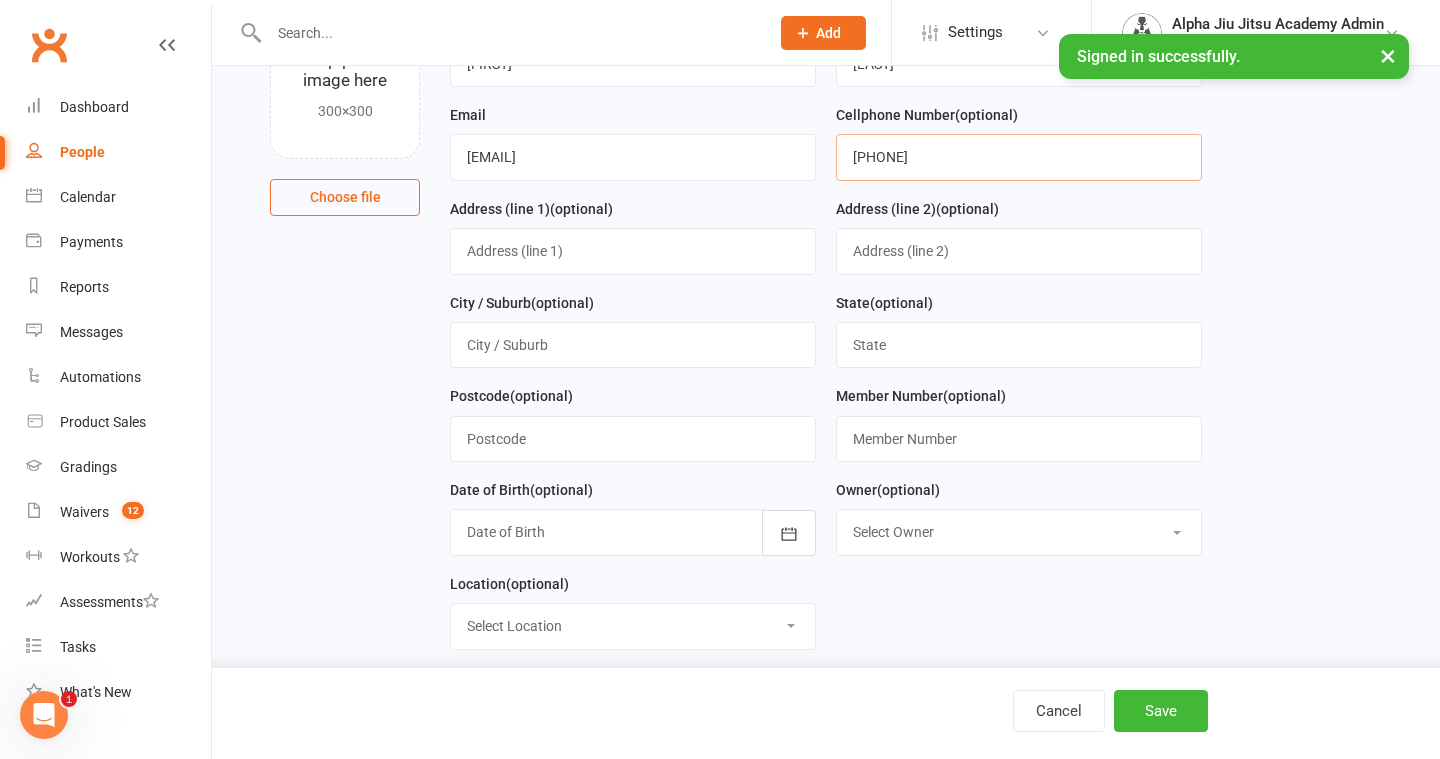 type on "[PHONE]" 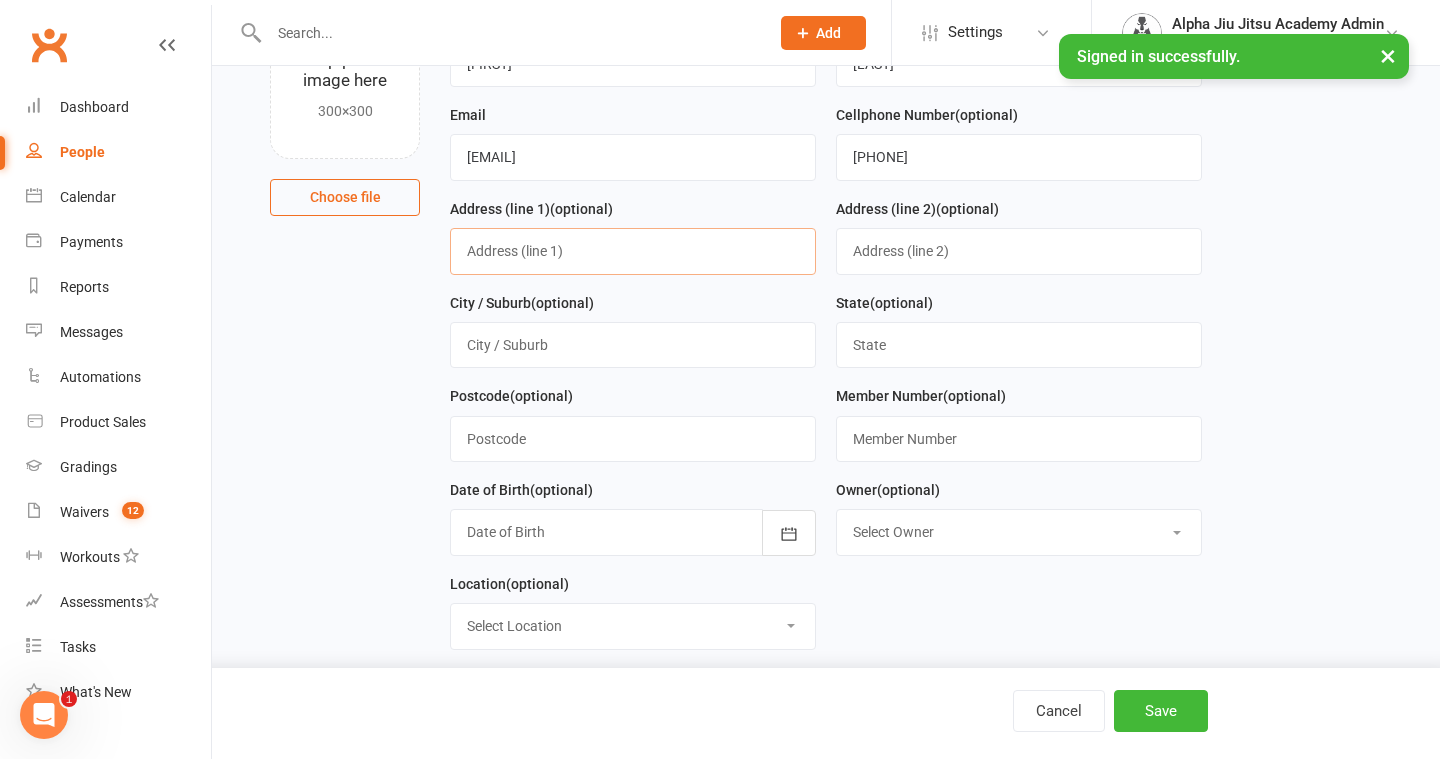 click at bounding box center [633, 251] 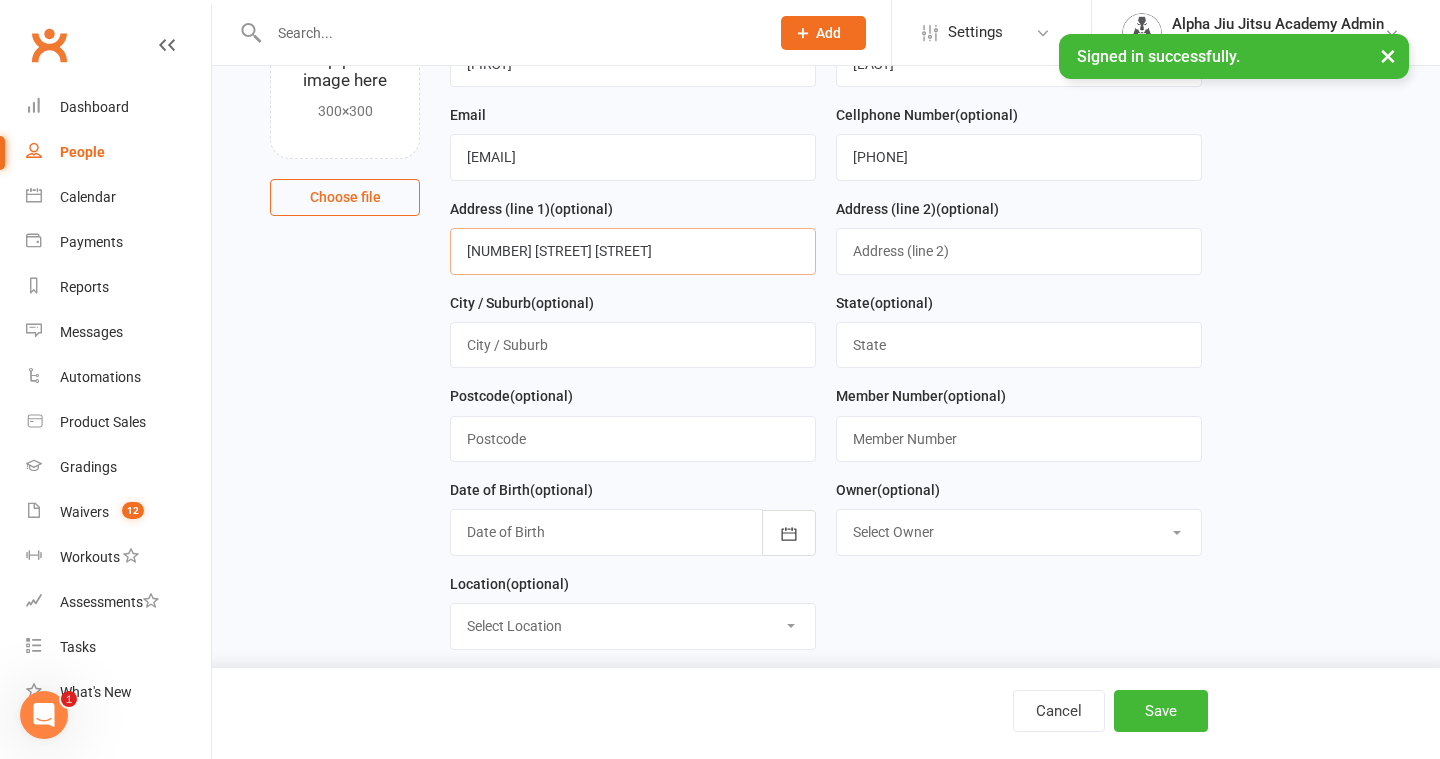 type on "[NUMBER] [STREET] [STREET]" 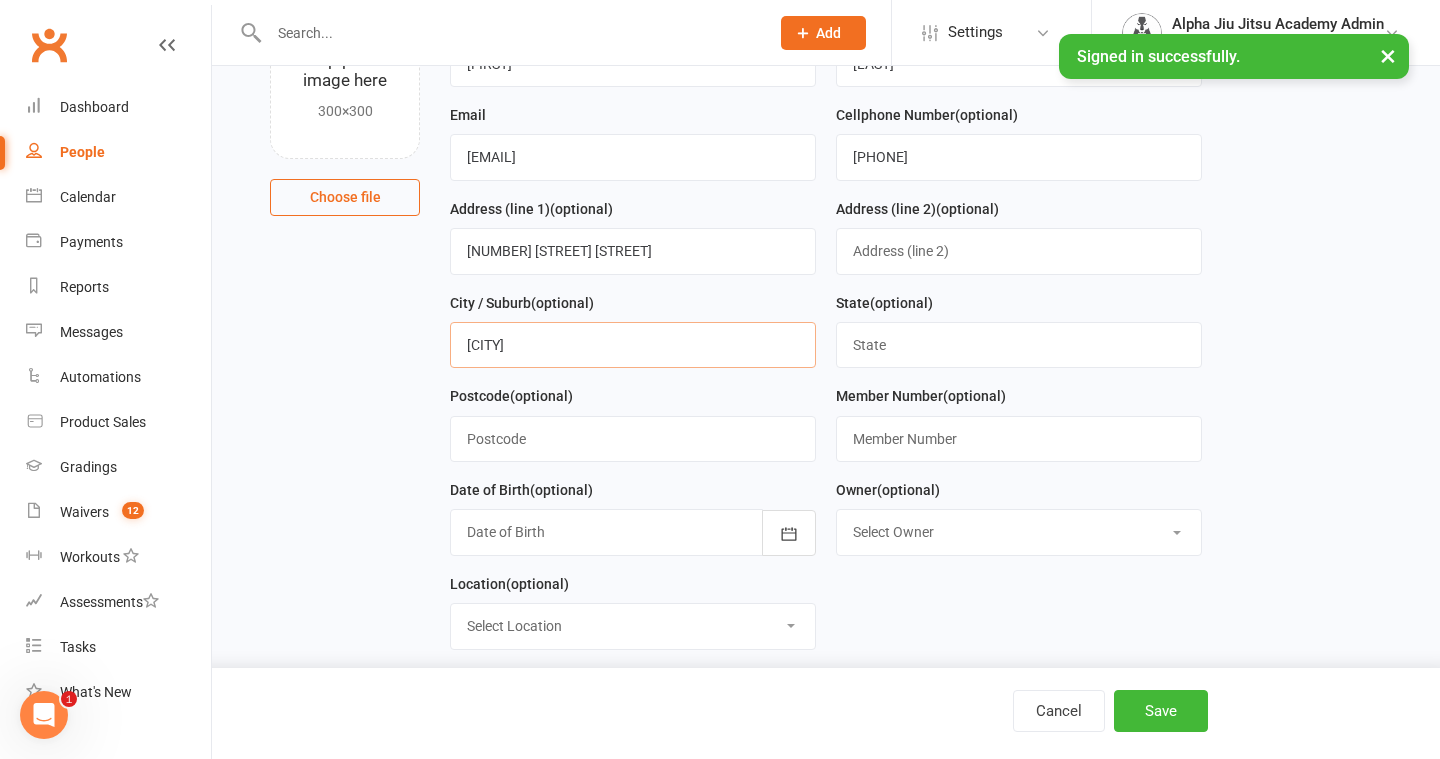 type on "[CITY]" 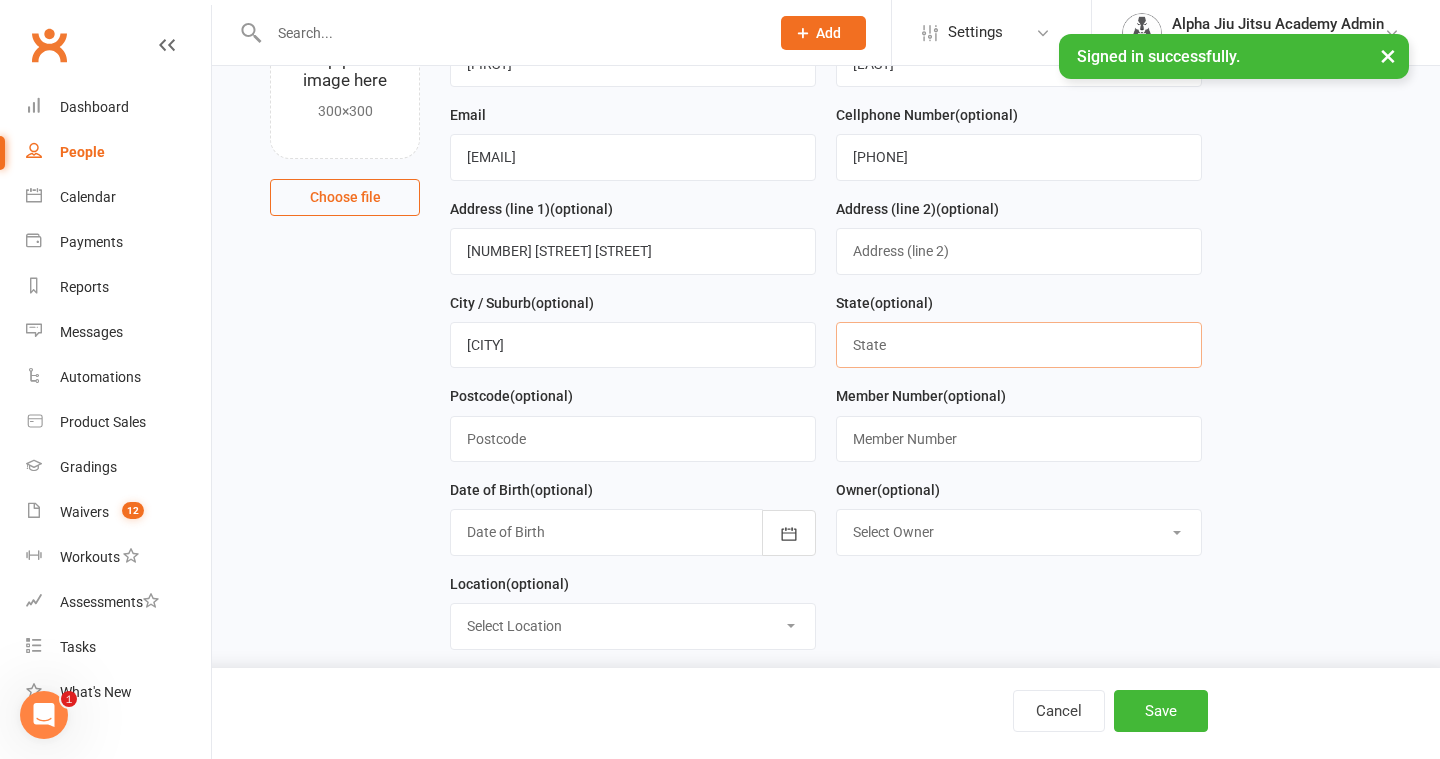 click at bounding box center [1019, 345] 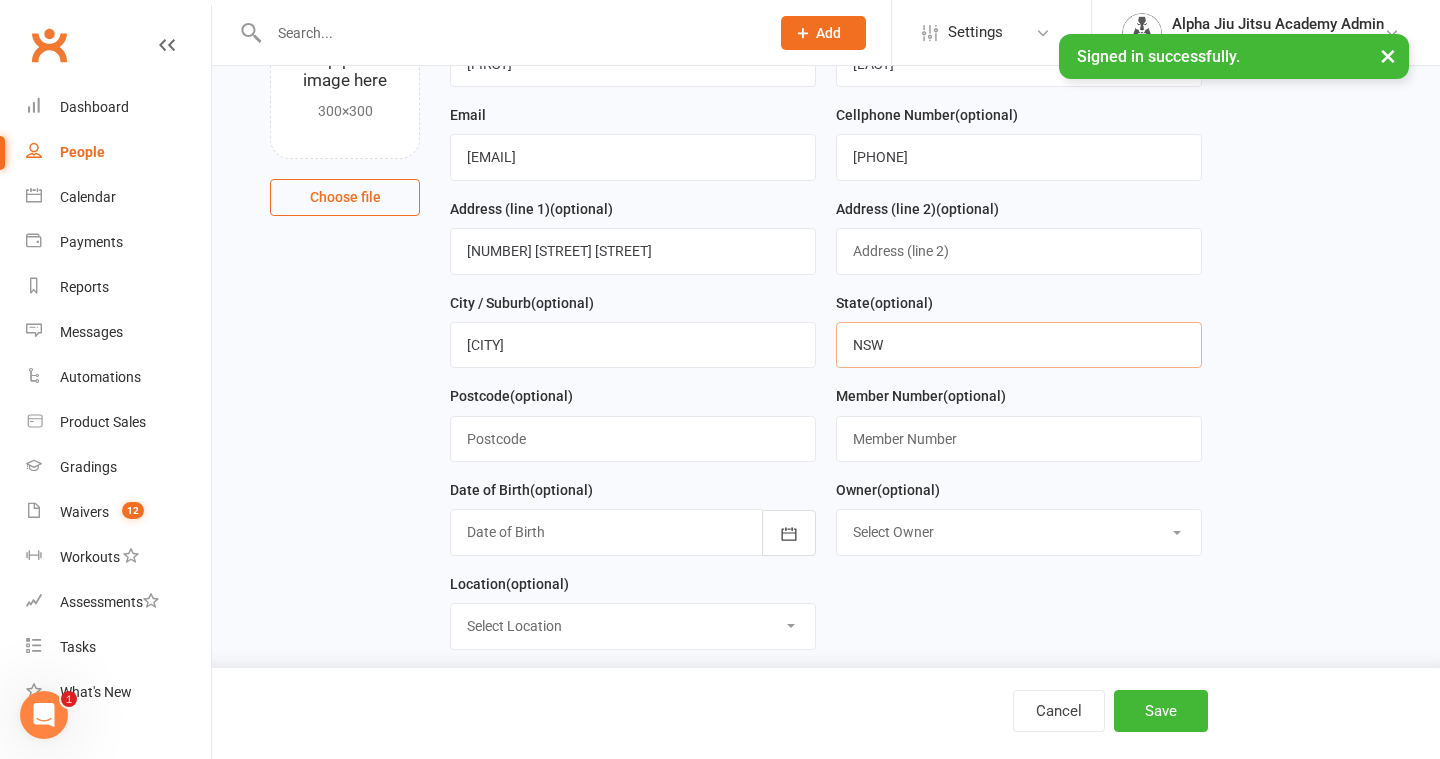 type on "NSW" 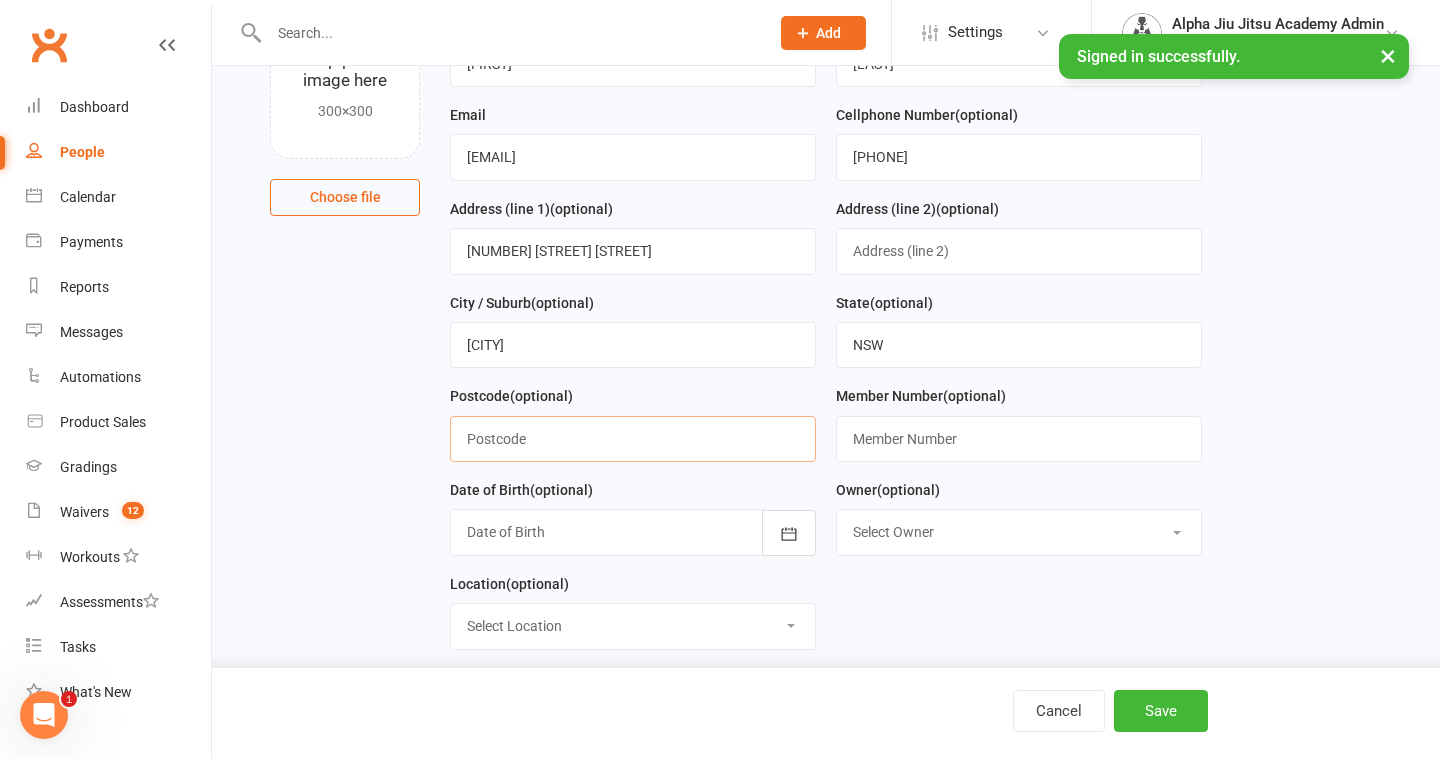 click at bounding box center [633, 439] 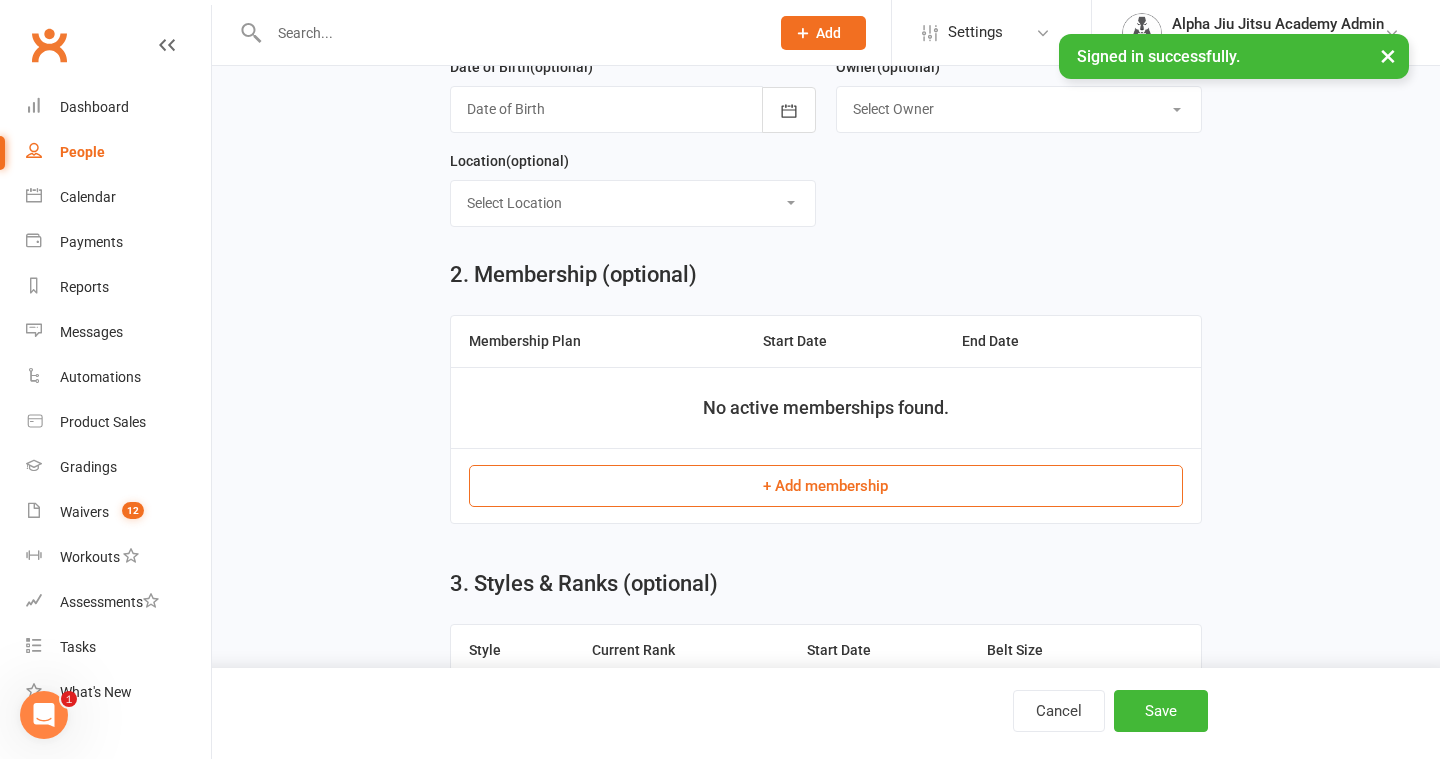 scroll, scrollTop: 632, scrollLeft: 0, axis: vertical 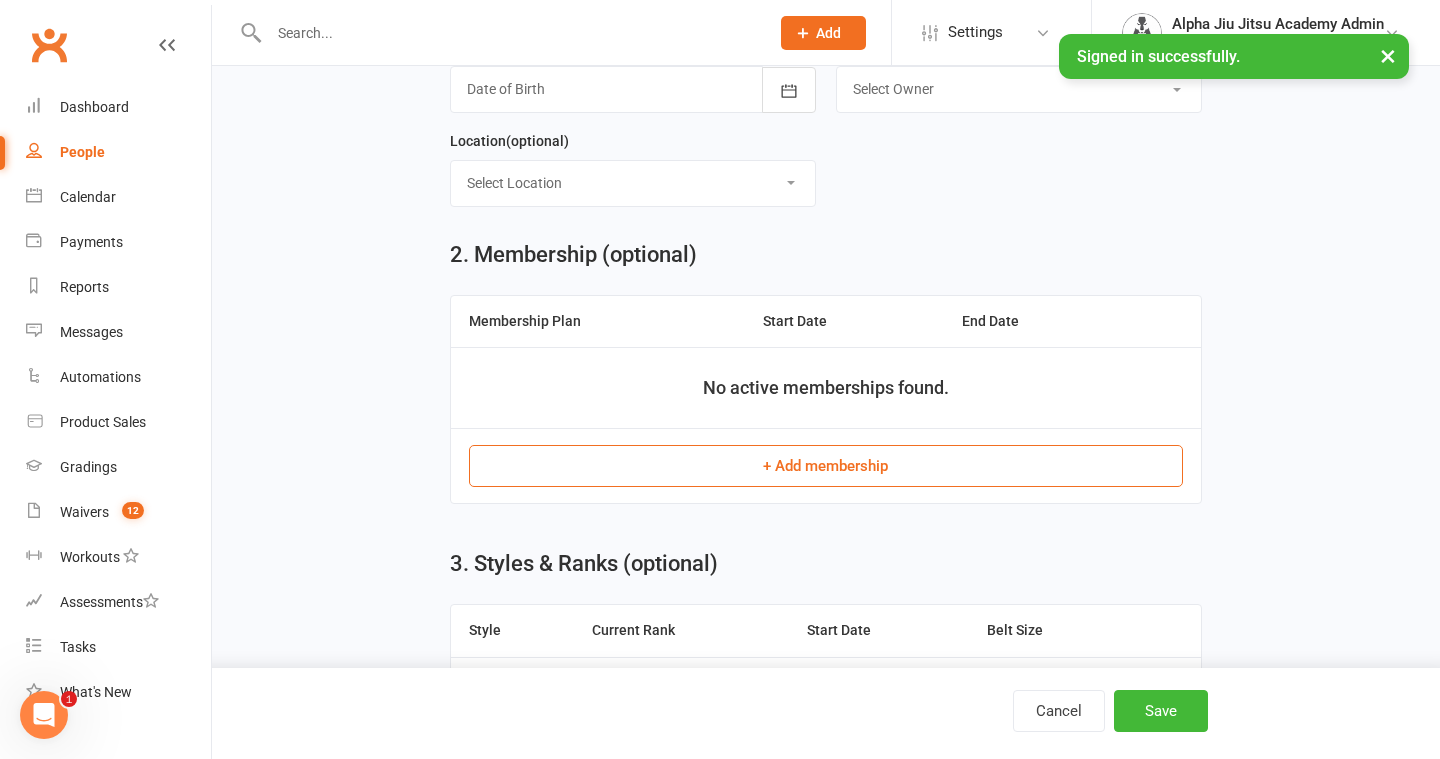 type on "[NUMBER]" 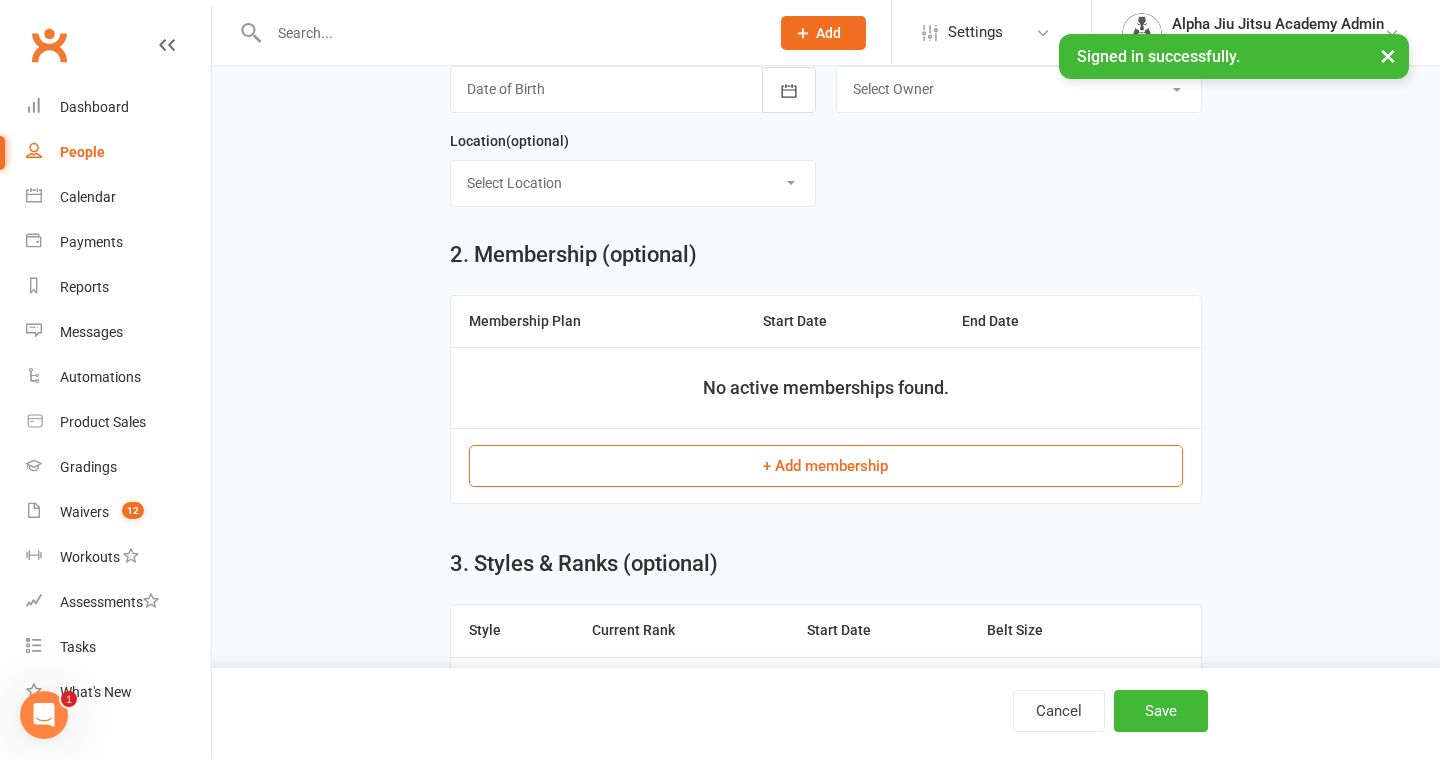 click on "+ Add membership" at bounding box center (825, 466) 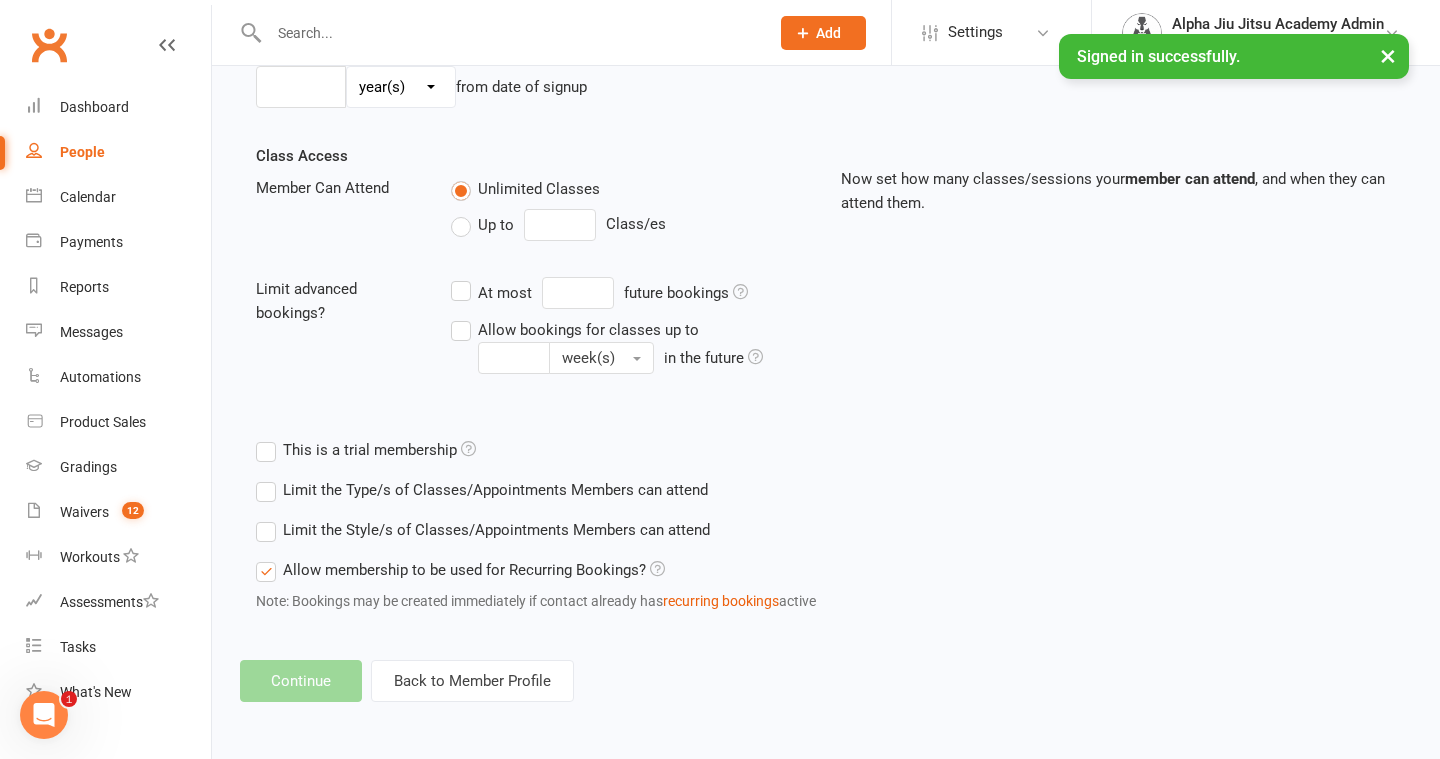 scroll, scrollTop: 0, scrollLeft: 0, axis: both 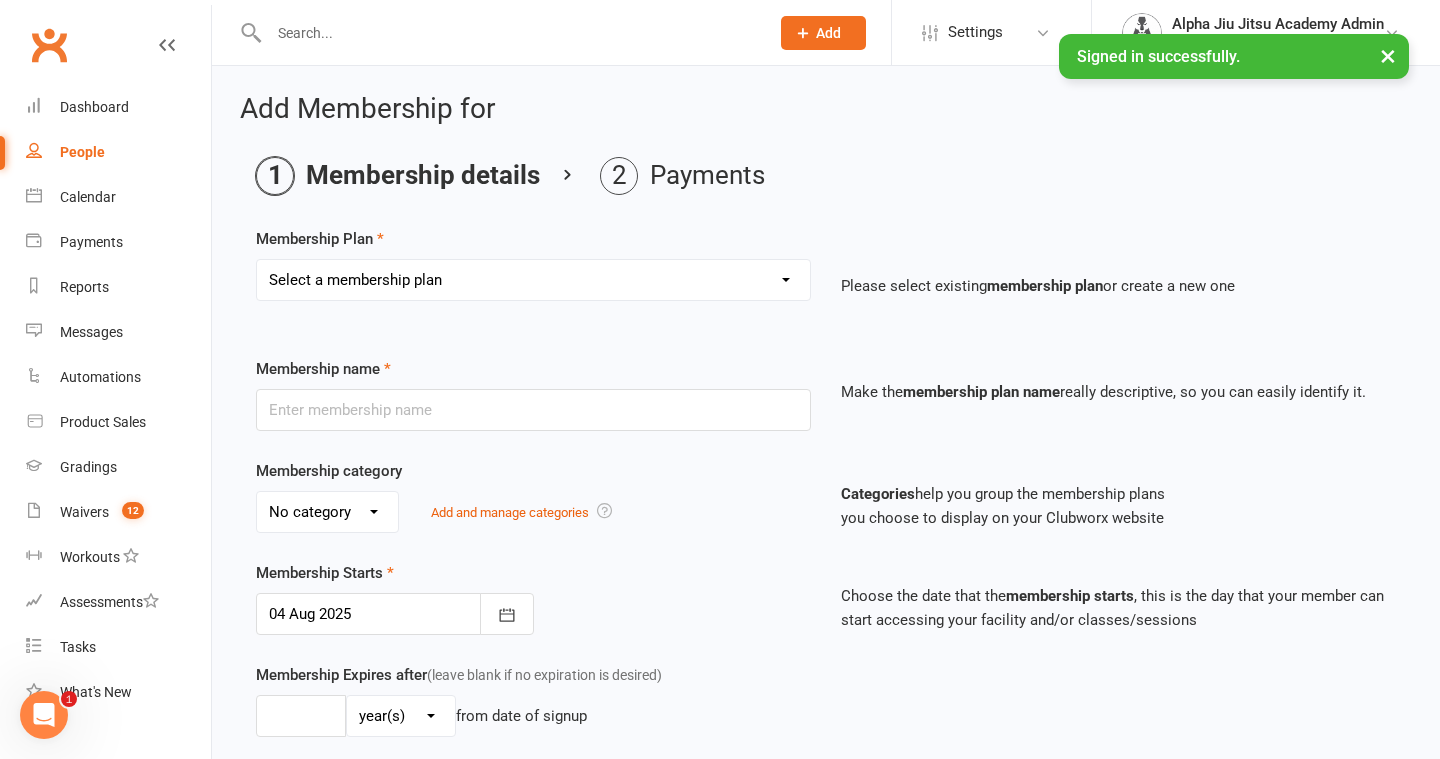 click on "Select a membership plan Create new Membership Plan 1 x per week Regular Flexi - Weekly 1 x per week Sibling Discount Flexi - Weekly 2 x per week Regular Flexi - Weekly 2 x per week Sibling Discount Flexi - Weekly Under 7 - Flexi Unlimited Training - Weekly Juniors, Teens, Adults - Flexi Unlimited Training - Weekly 1 x per week Regular Annual - Weekly 1 x per week Sibling Discount Annual - Weekly 2 x per week Regular Annual - Weekly 2 x per week Sibling Discount Annual - Weekly Under 7 - Annual Unlimited Training - Weekly Juniors, Teens, Adults - Annual Unlimited Training - Weekly 1 x per week Regular Flexi - Fortnightly/Biweekly 1 x per week Sibling Discount Flexi - Fortnightly/Biweekly 2 x per week Regular Flexi - Fortnightly/Biweekly 2 x per week Sibling Discount Flexi - Fortnightly/Biweekly Under 7 - Flexi Unlimited Training - Fortnightly/Biweekly Juniors, Teens, Adults - Flexi Unlimited Training - Fortnightly/Biweekly 1 x per week Regular Annual - Fortnightly/Biweekly 1 x per week Regular Flexi - Monthly" at bounding box center (533, 280) 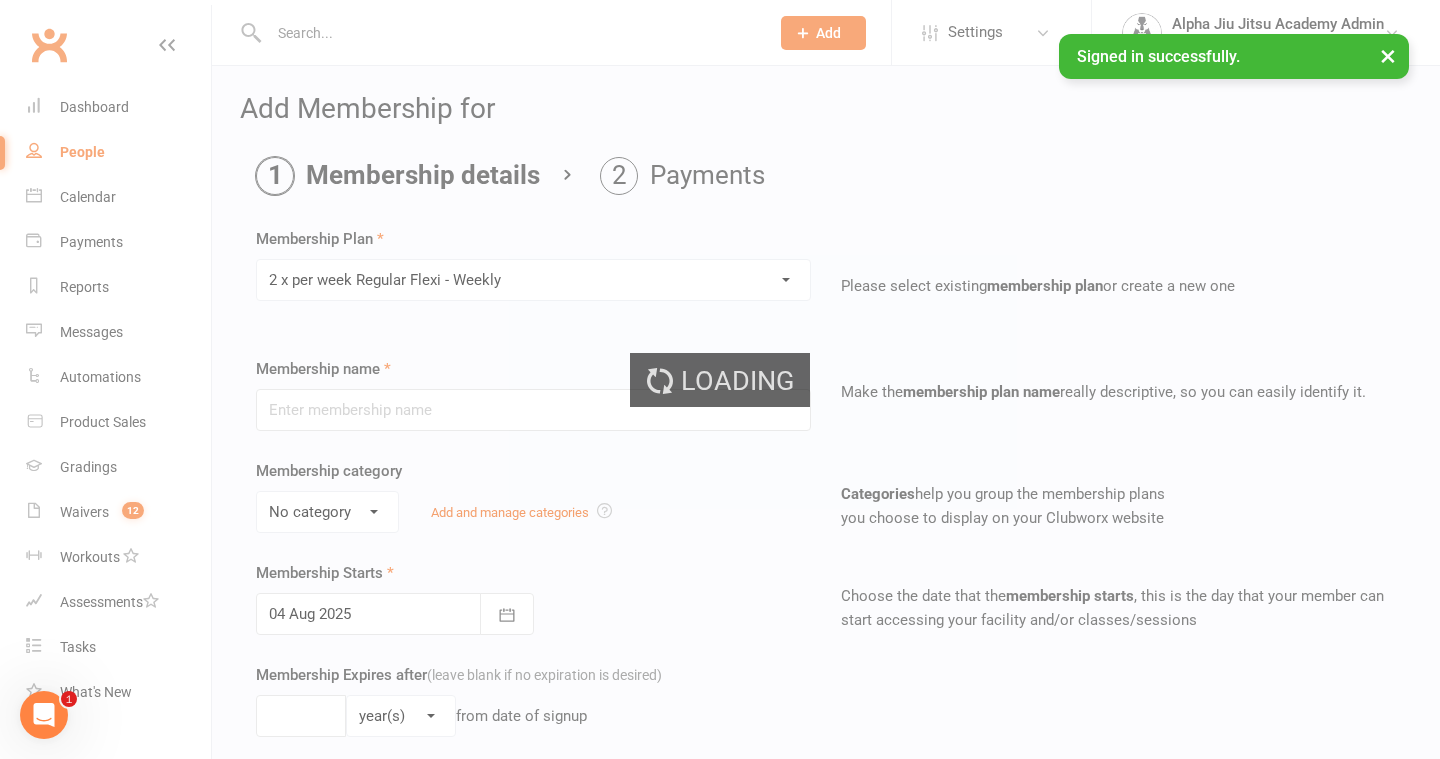 type on "2 x per week Regular Flexi - Weekly" 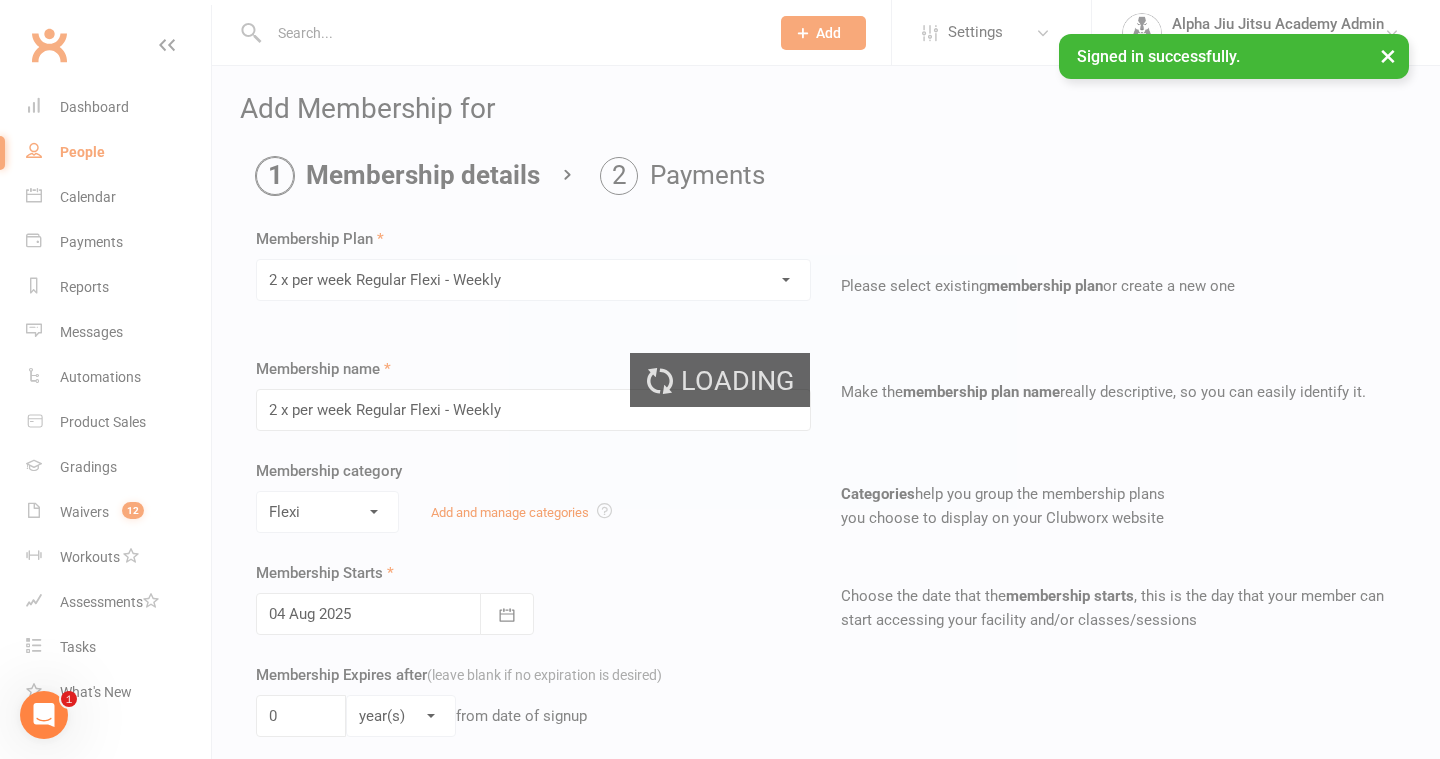 select on "?" 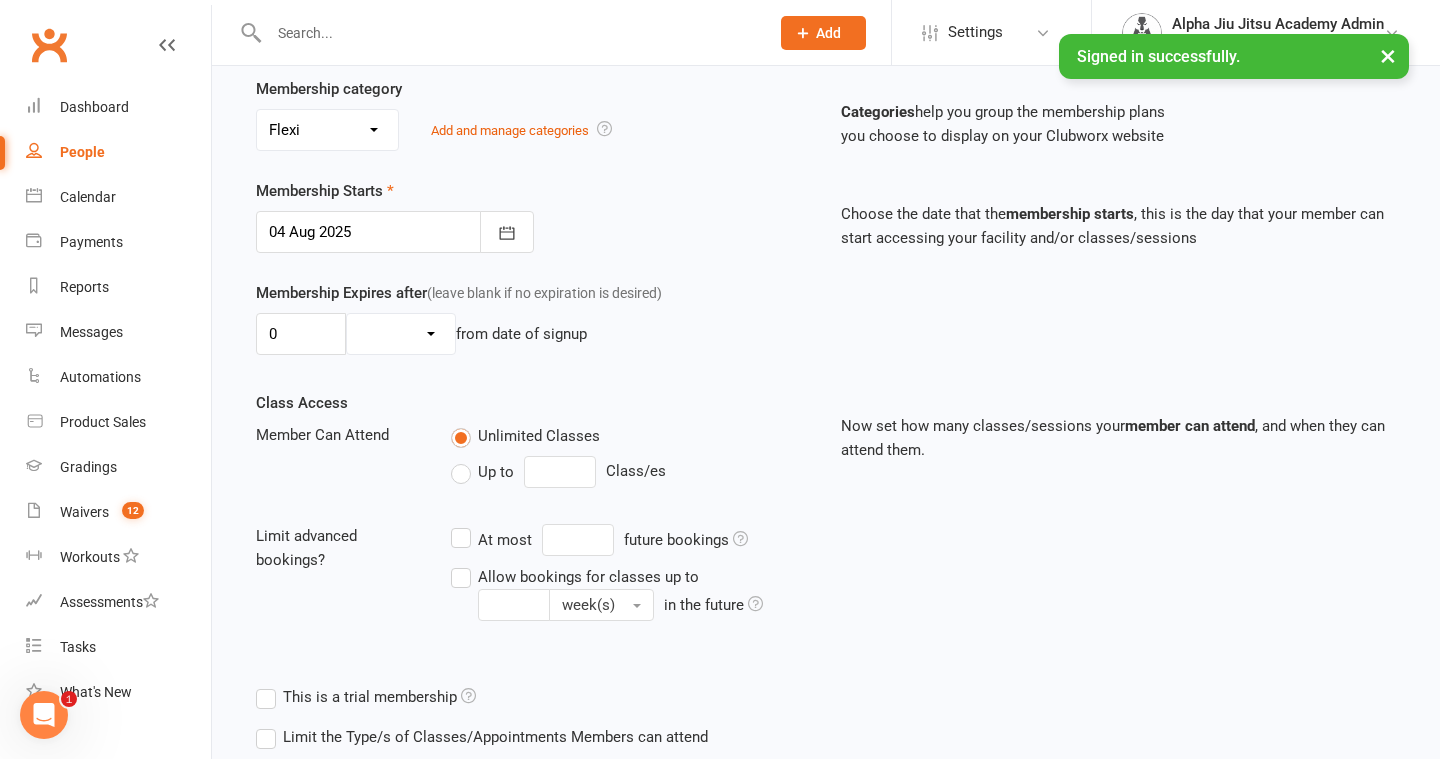 scroll, scrollTop: 408, scrollLeft: 0, axis: vertical 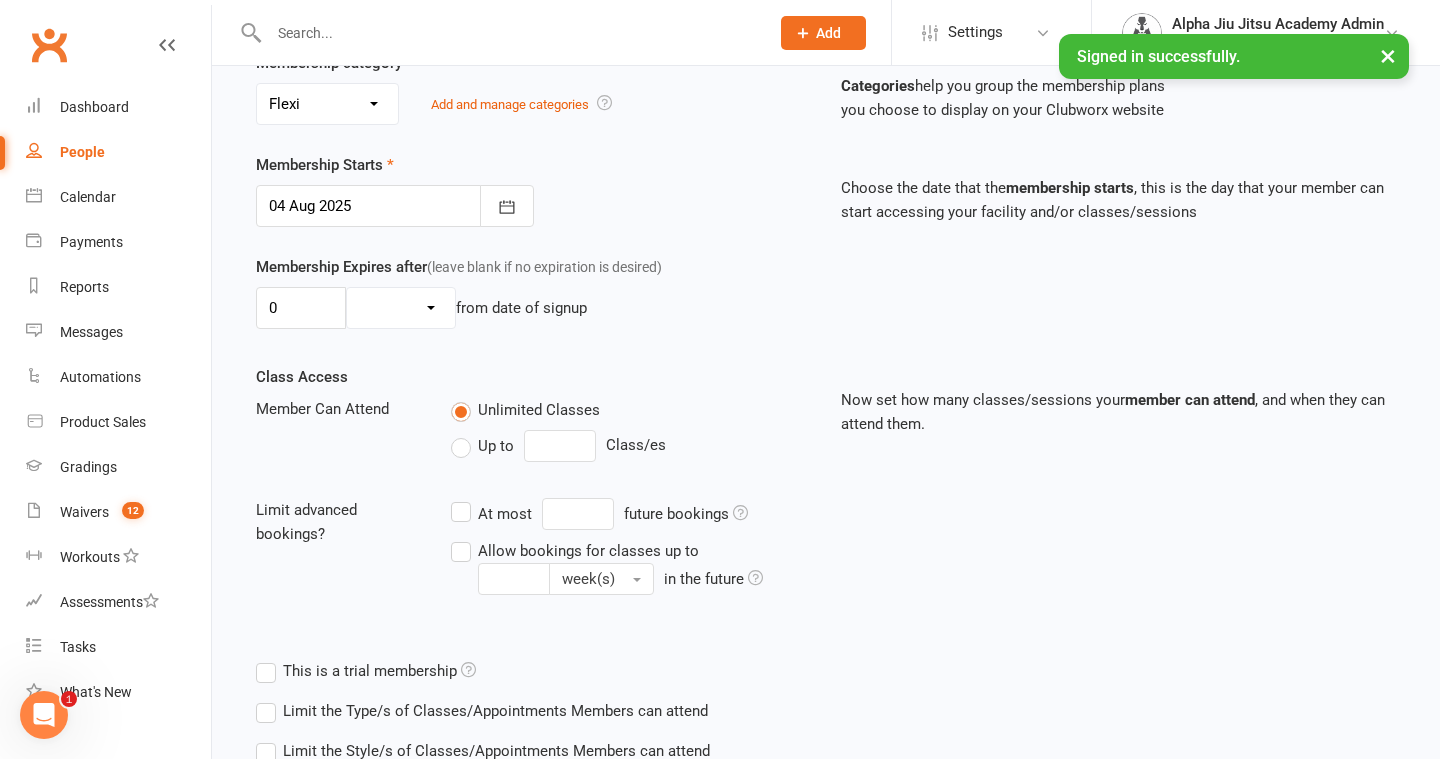 click on "Up to" at bounding box center (482, 446) 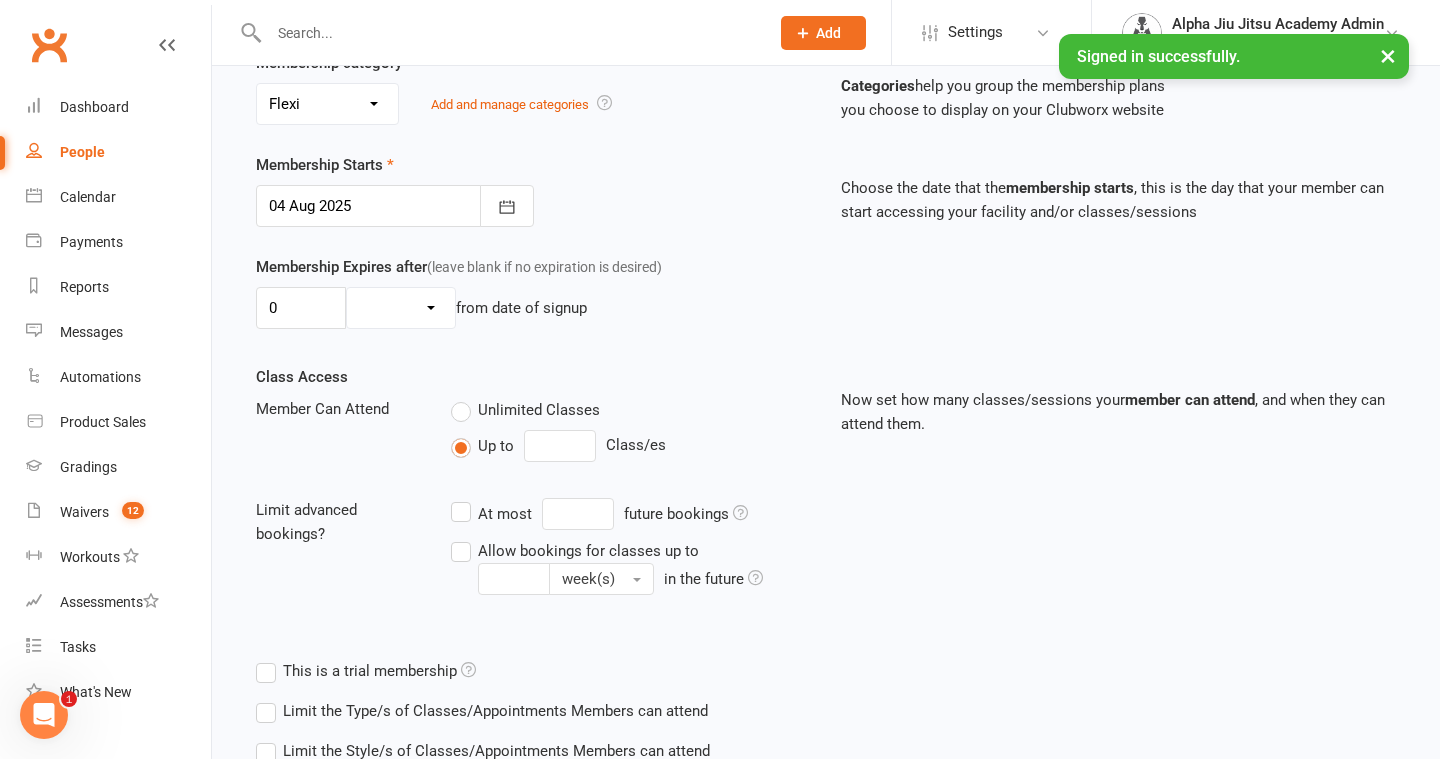 type on "0" 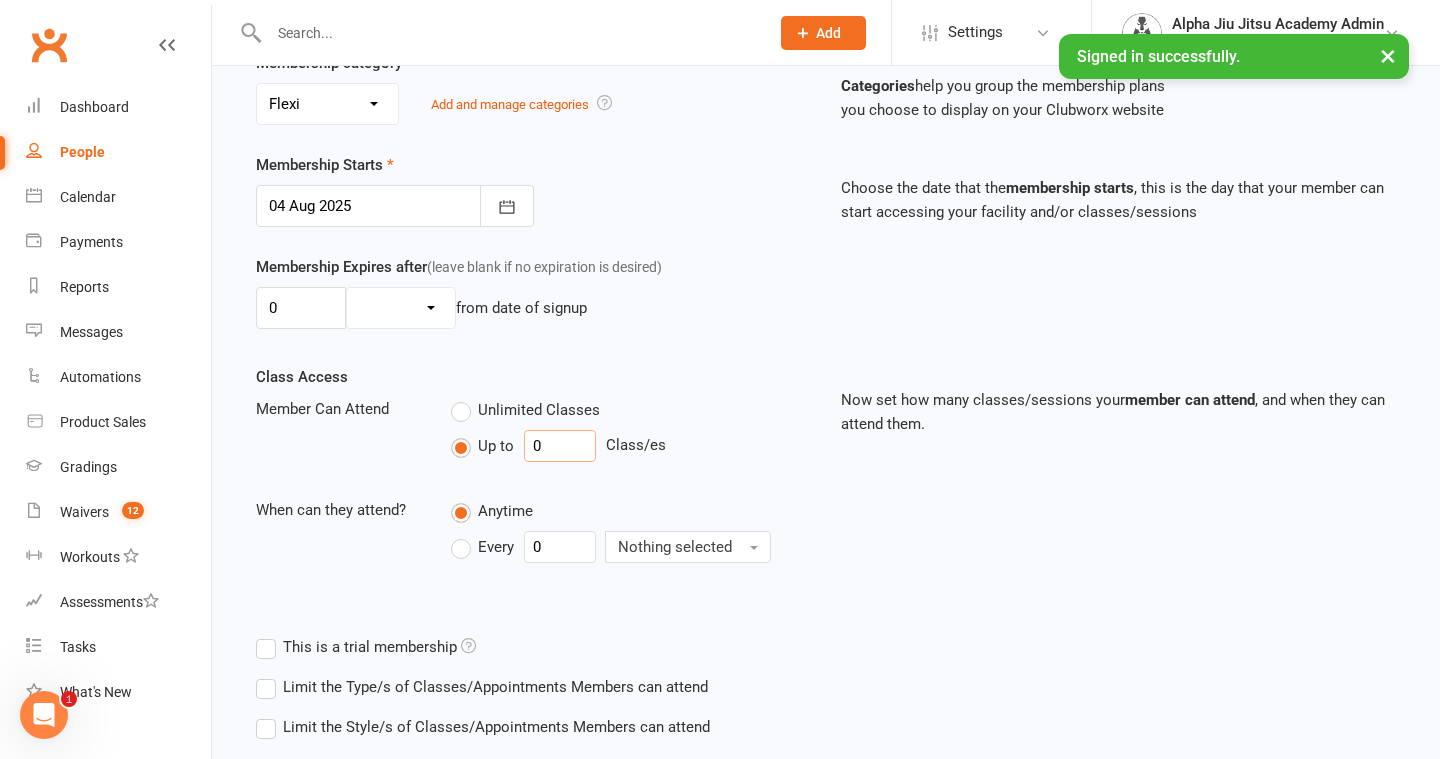click on "0" at bounding box center (560, 446) 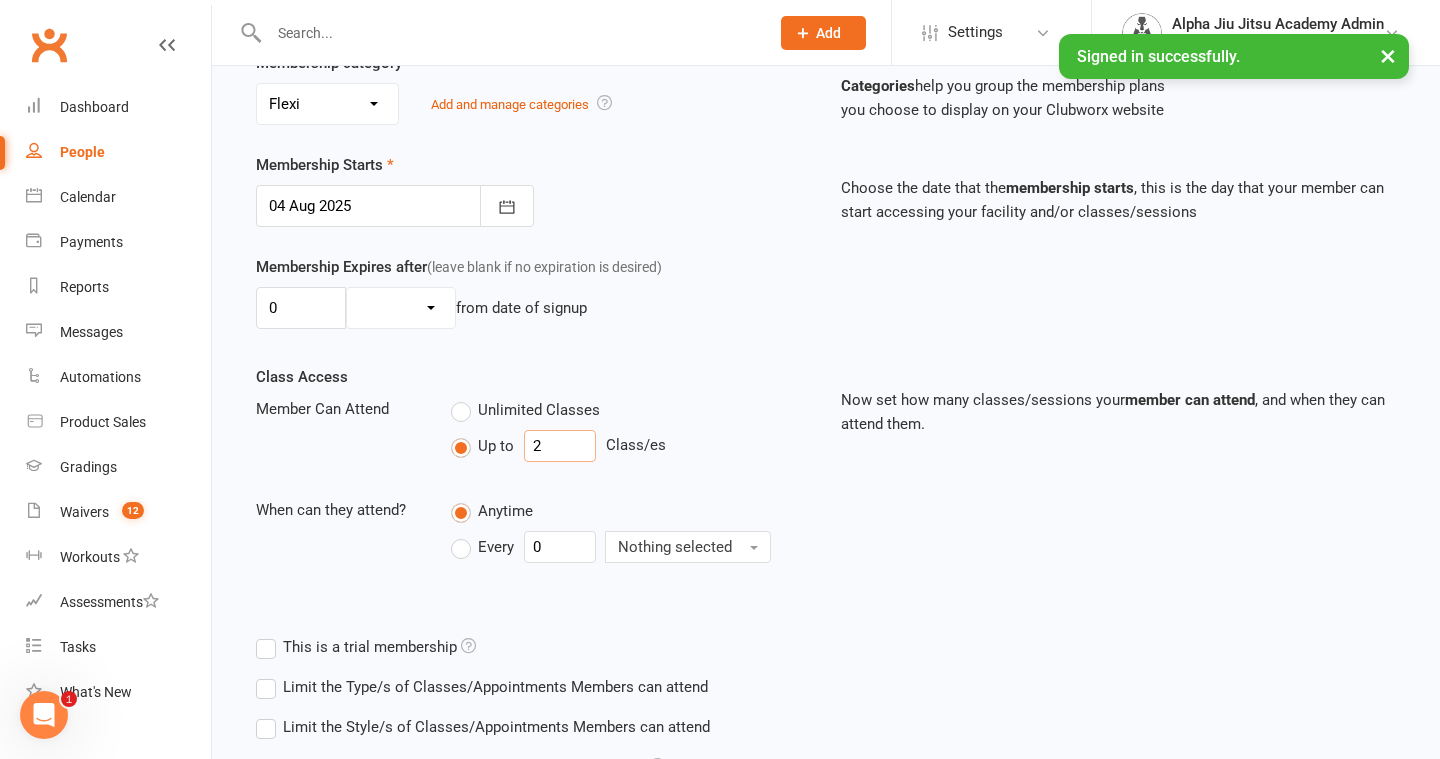 scroll, scrollTop: 605, scrollLeft: 0, axis: vertical 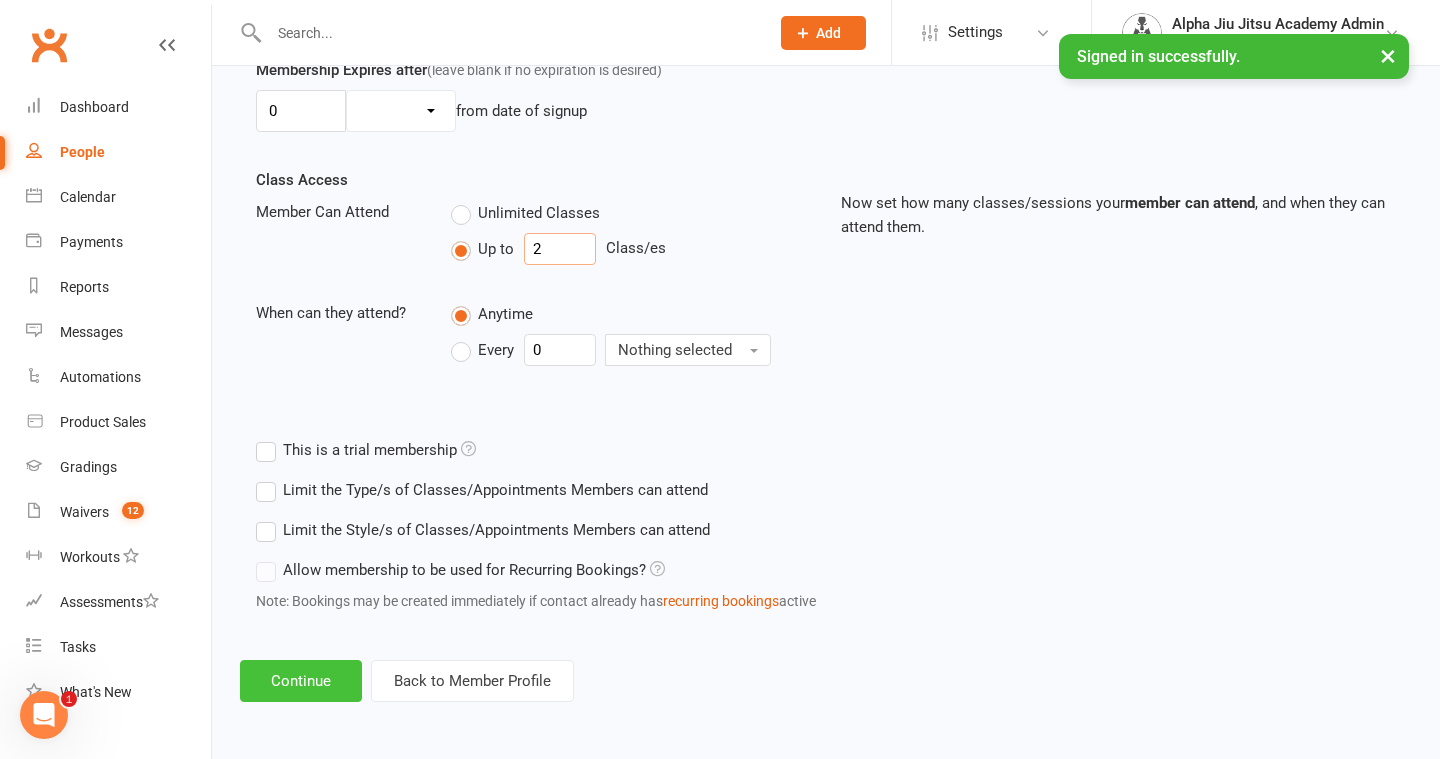 type on "2" 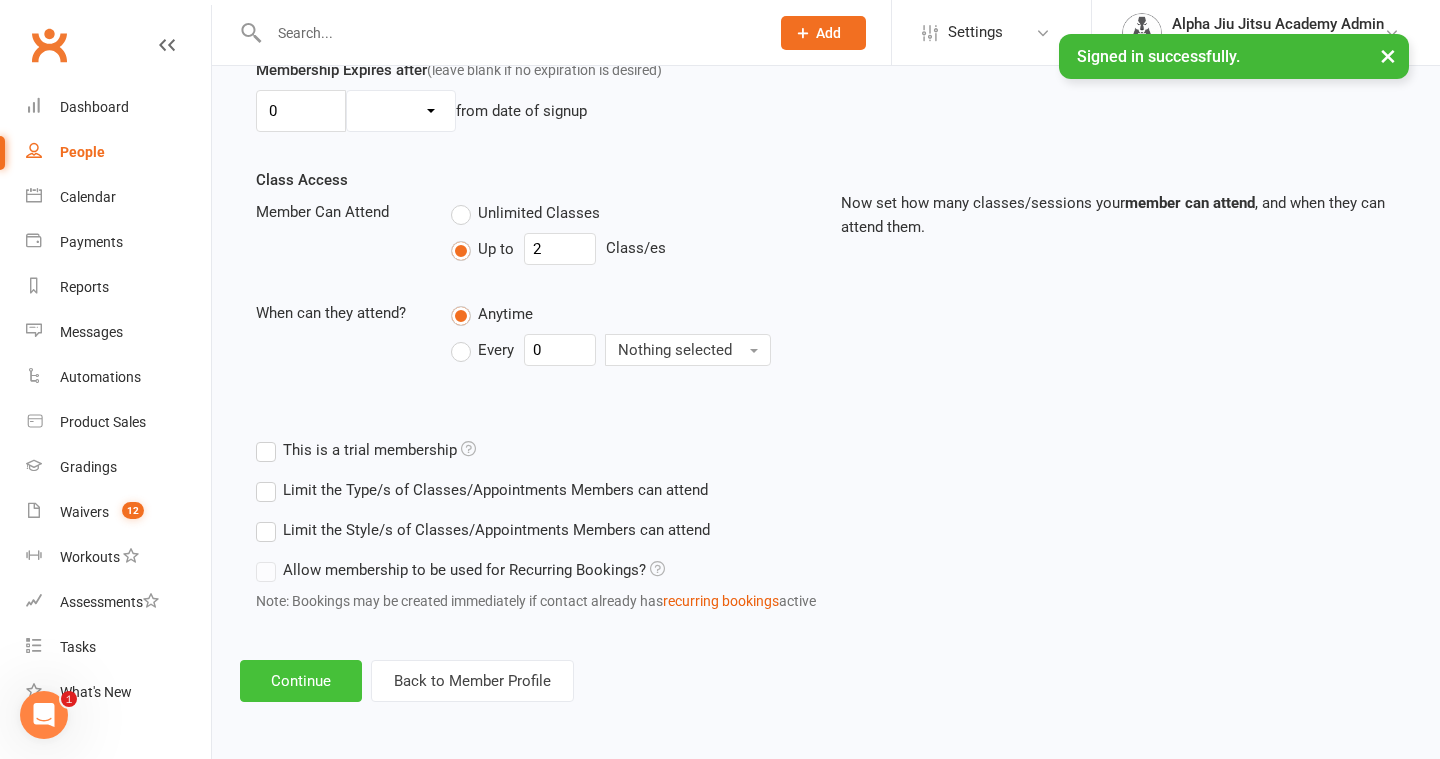 click on "Continue" at bounding box center (301, 681) 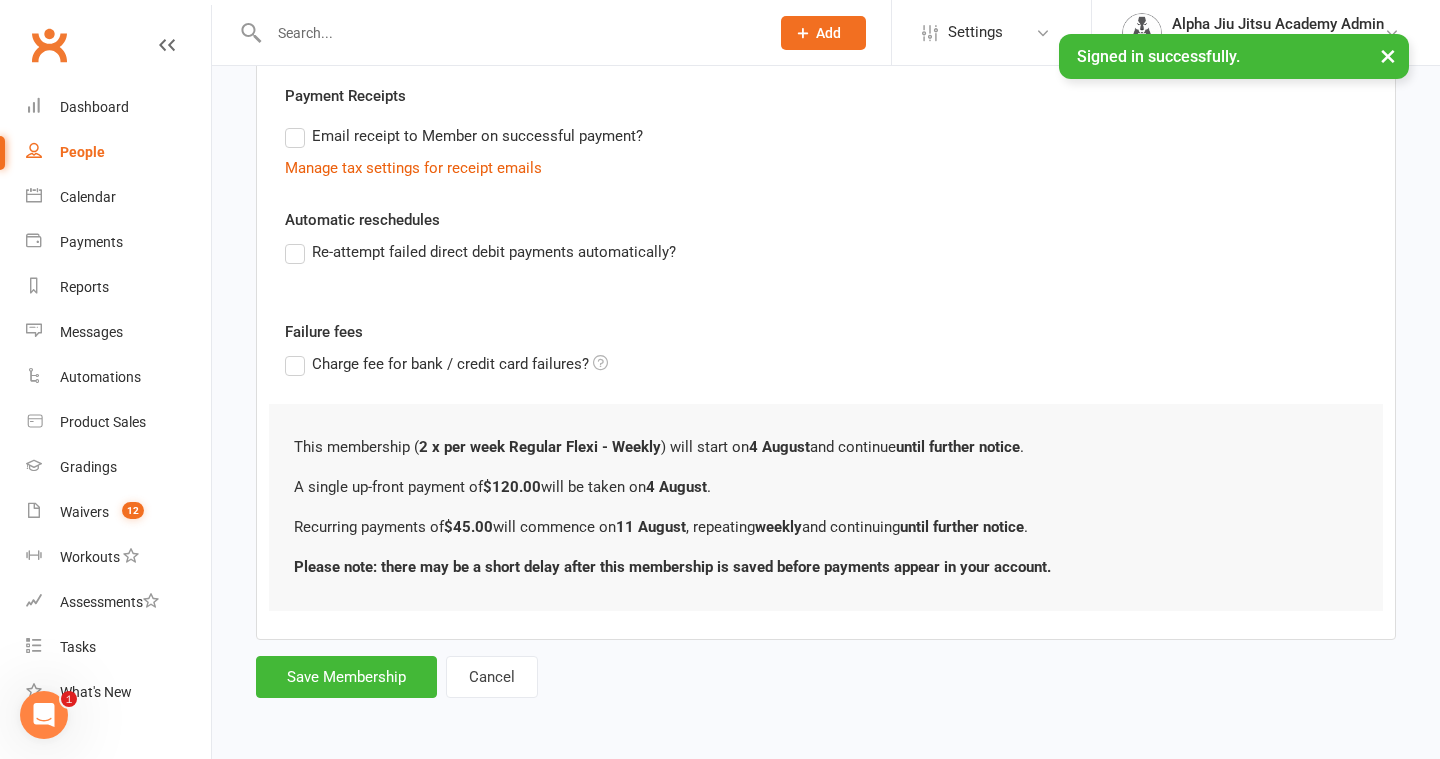 scroll, scrollTop: 0, scrollLeft: 0, axis: both 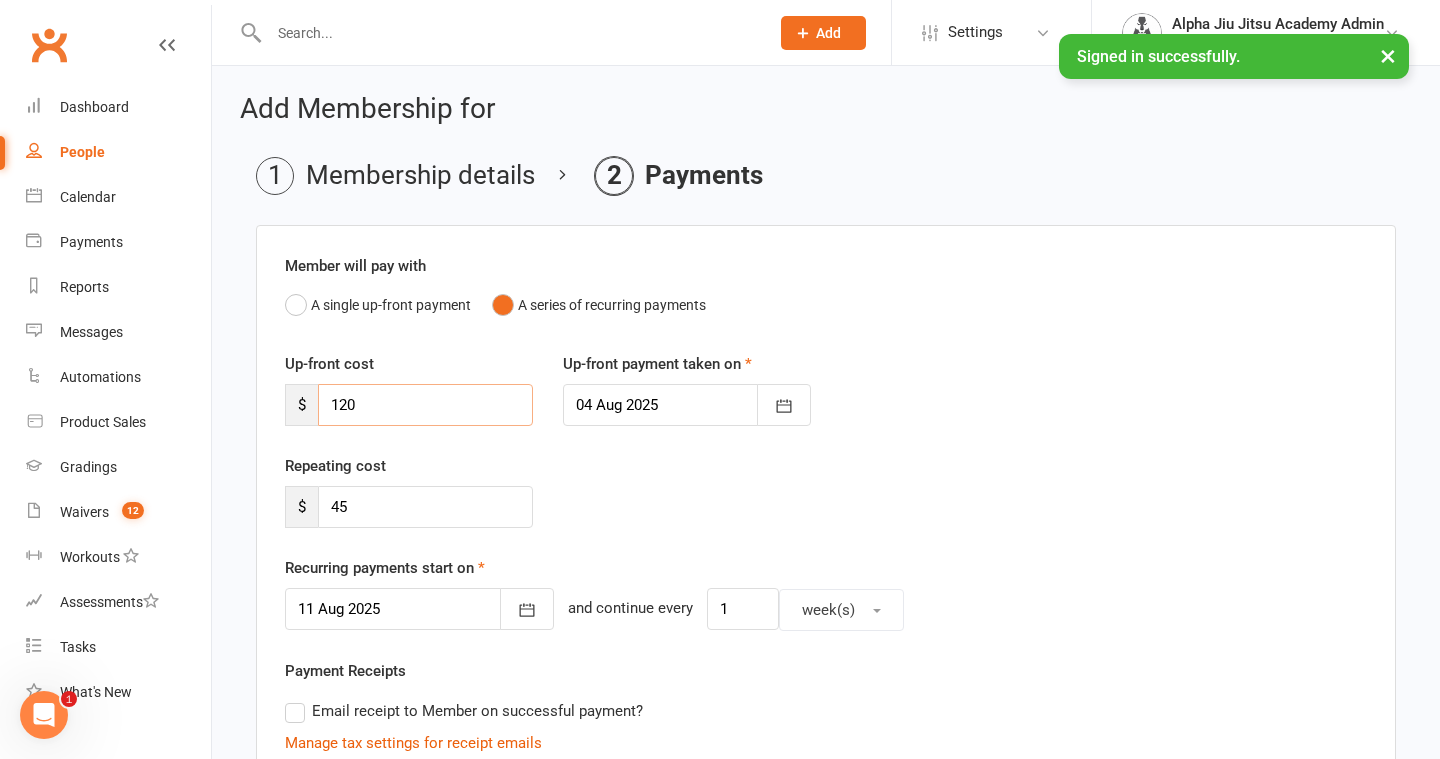 click on "120" at bounding box center [425, 405] 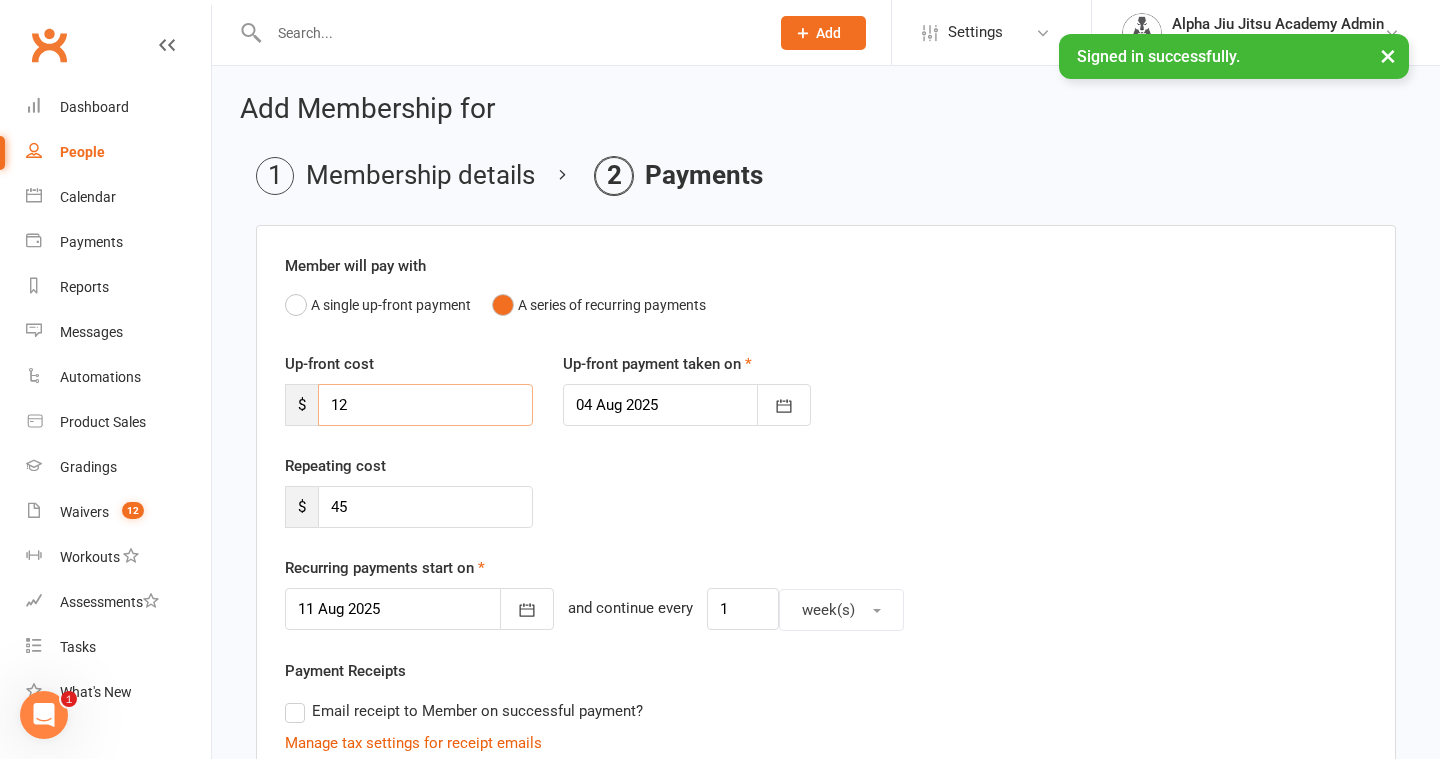 type on "1" 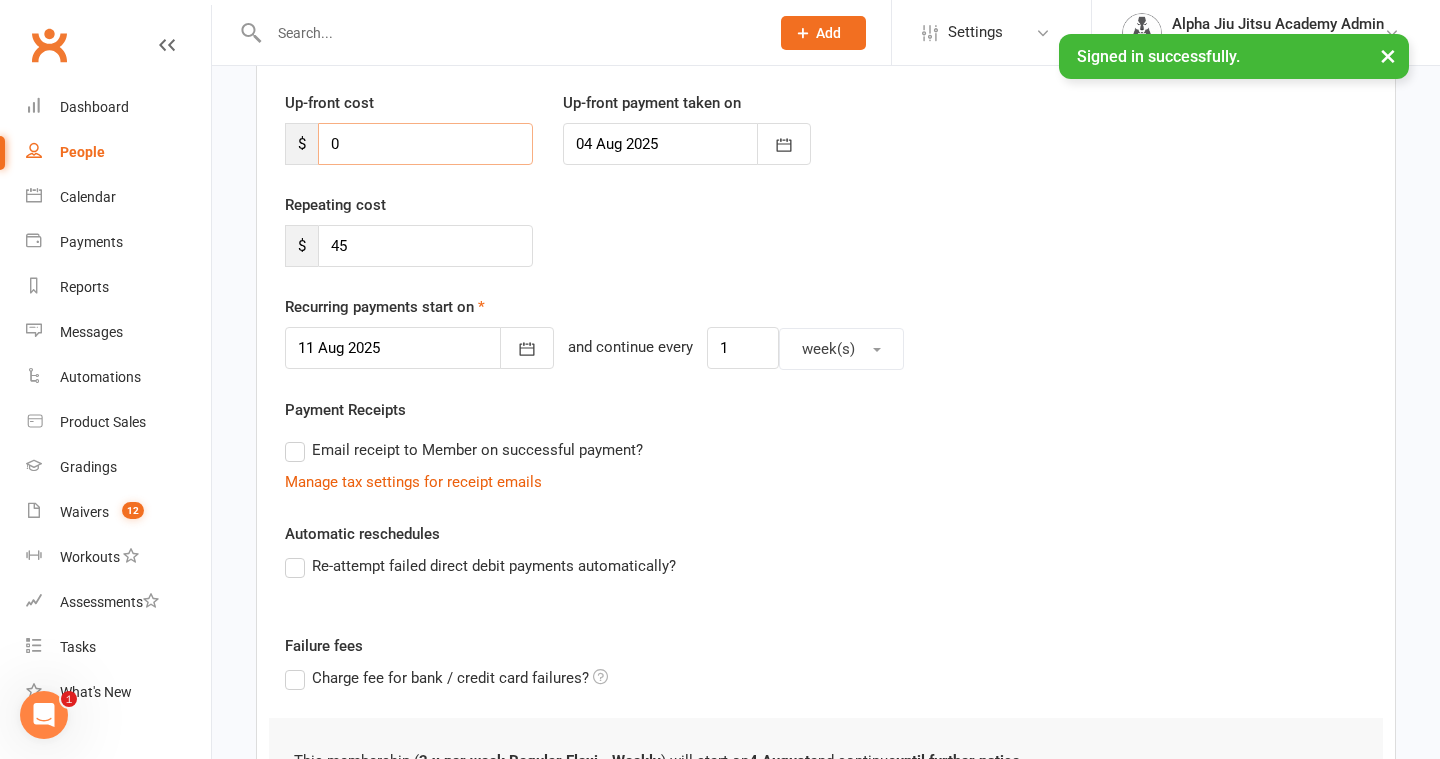 scroll, scrollTop: 269, scrollLeft: 0, axis: vertical 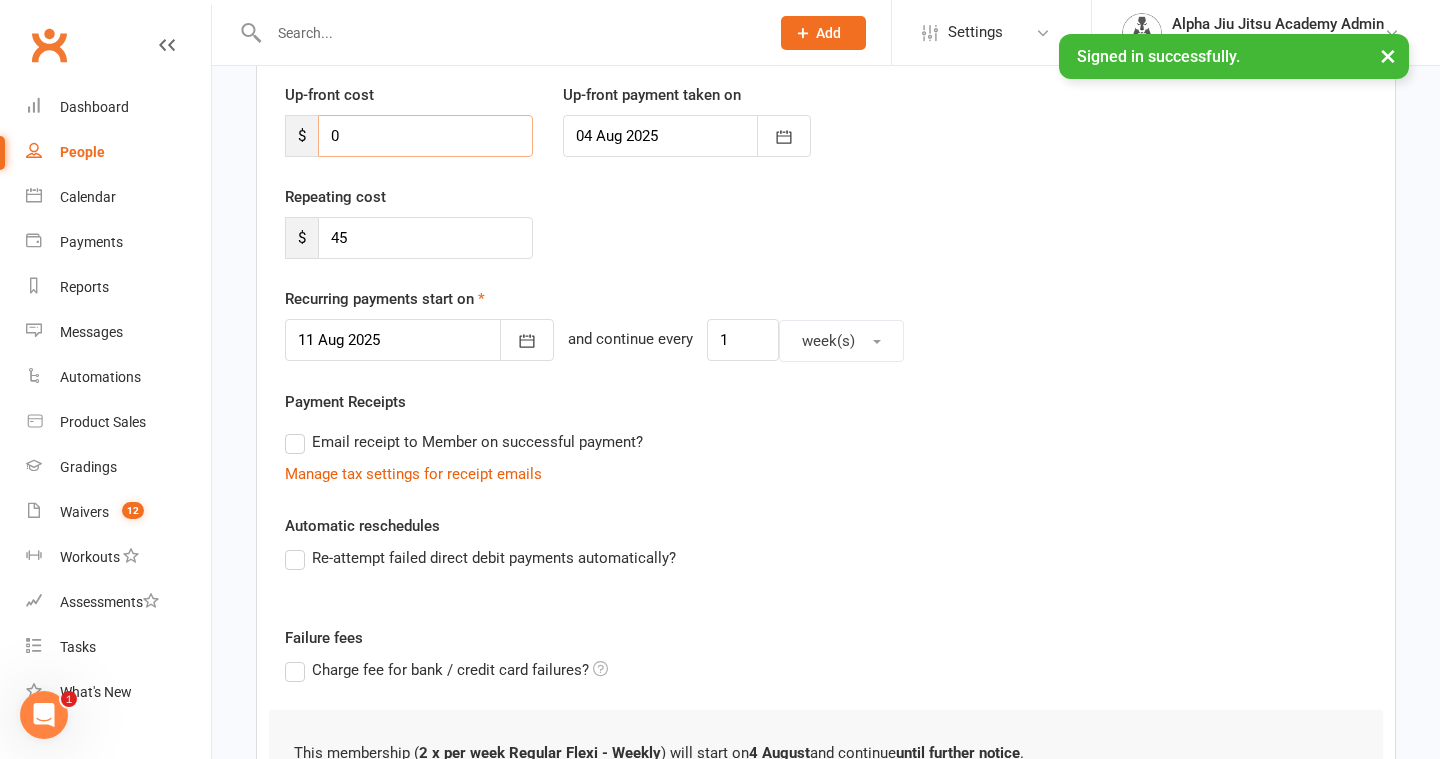 type on "0" 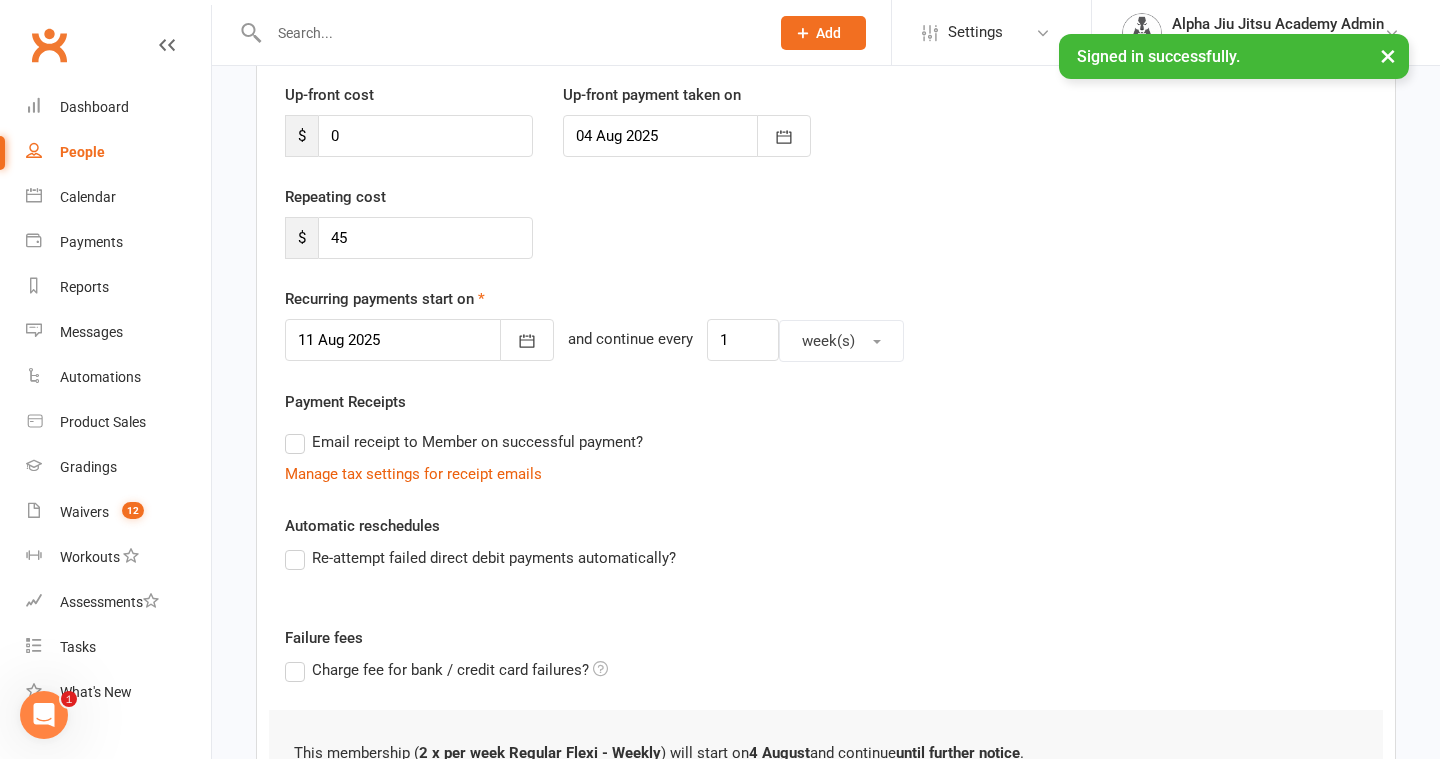 click at bounding box center (419, 340) 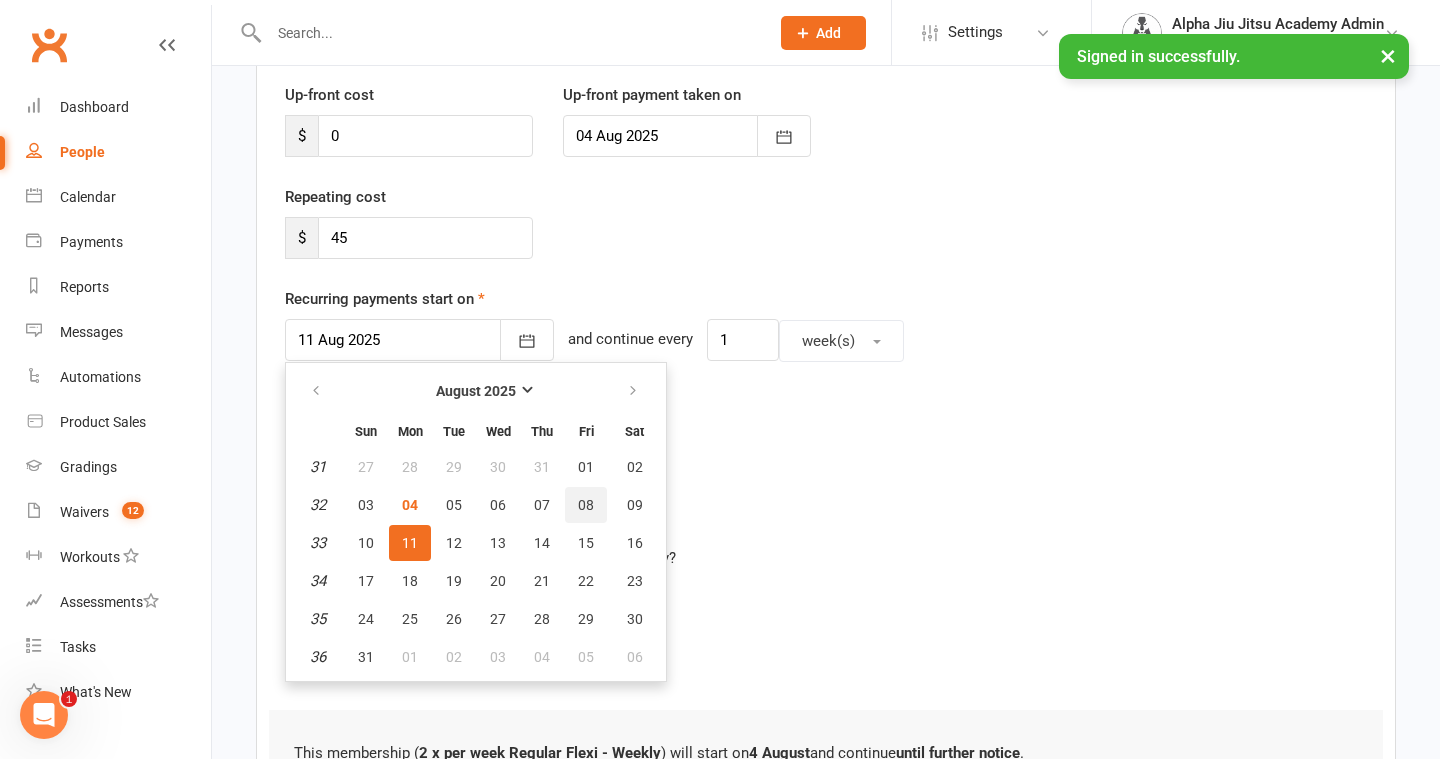 click on "08" at bounding box center (586, 505) 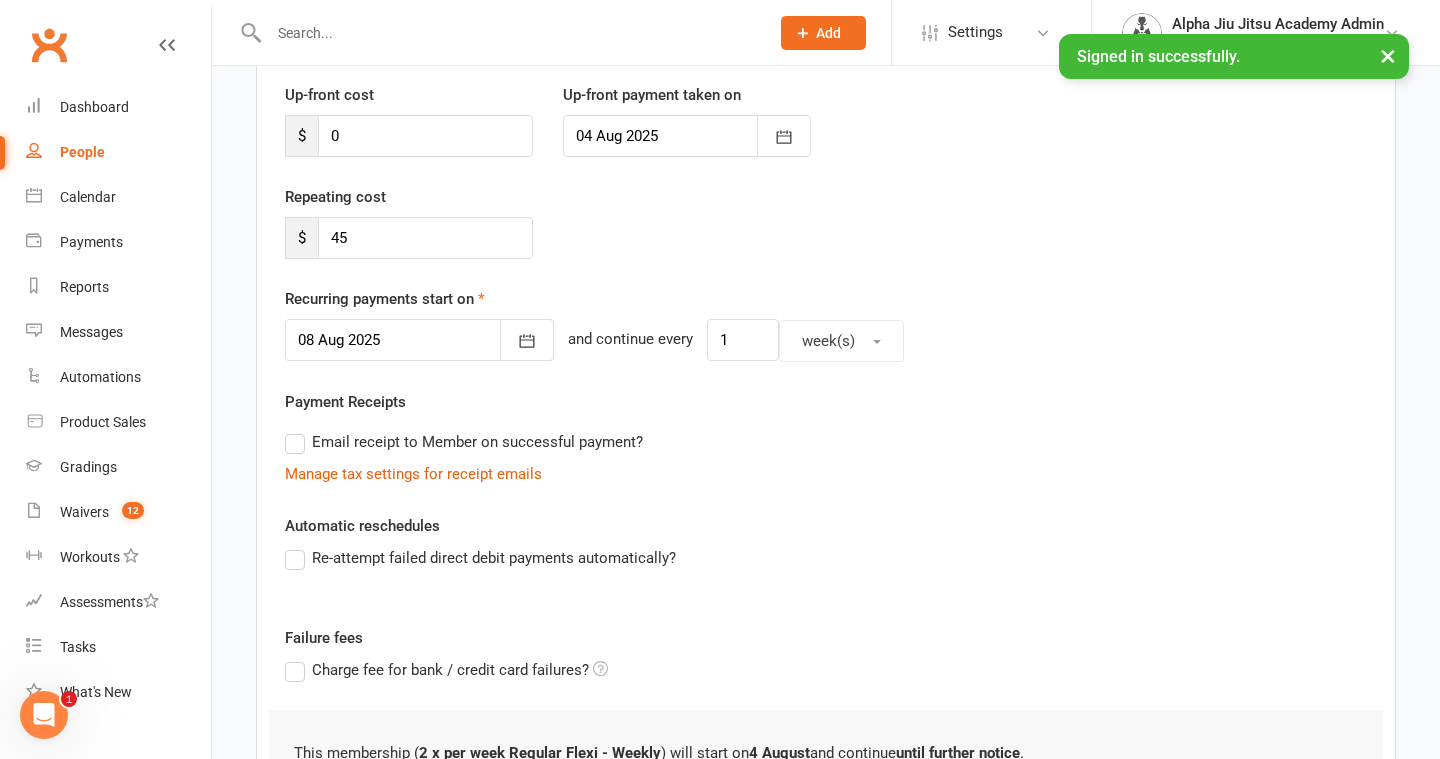 scroll, scrollTop: 386, scrollLeft: 0, axis: vertical 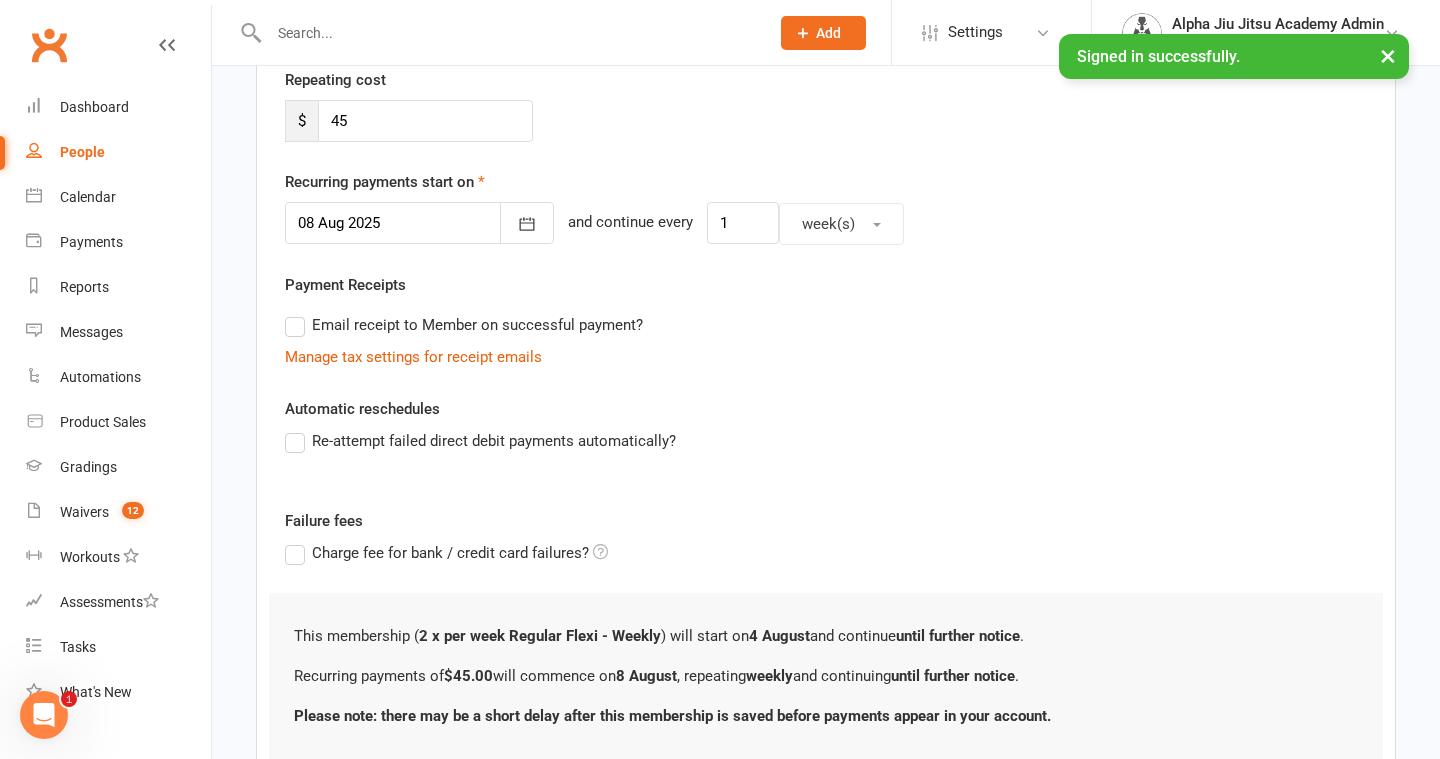 click on "Email receipt to Member on successful payment?" at bounding box center [464, 325] 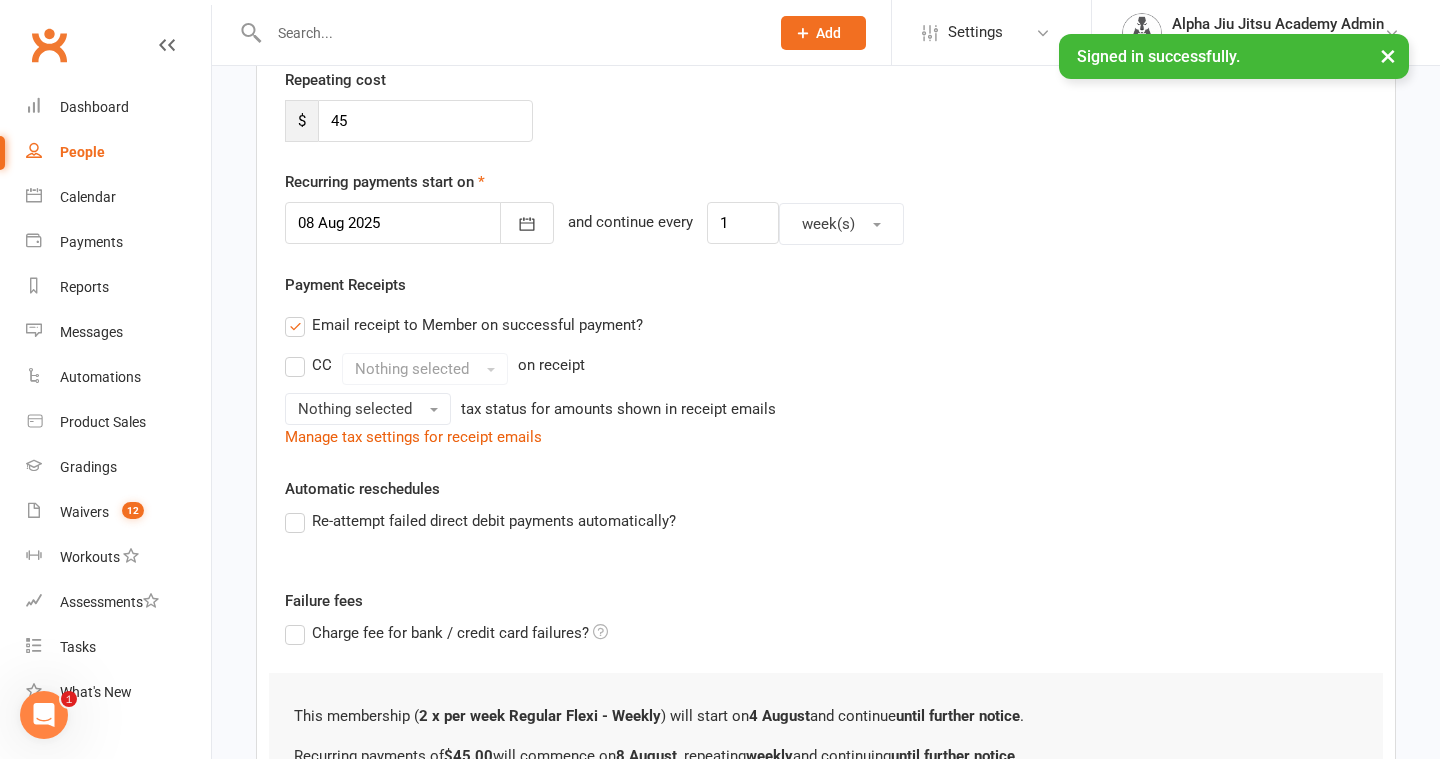 click on "CC" at bounding box center (308, 365) 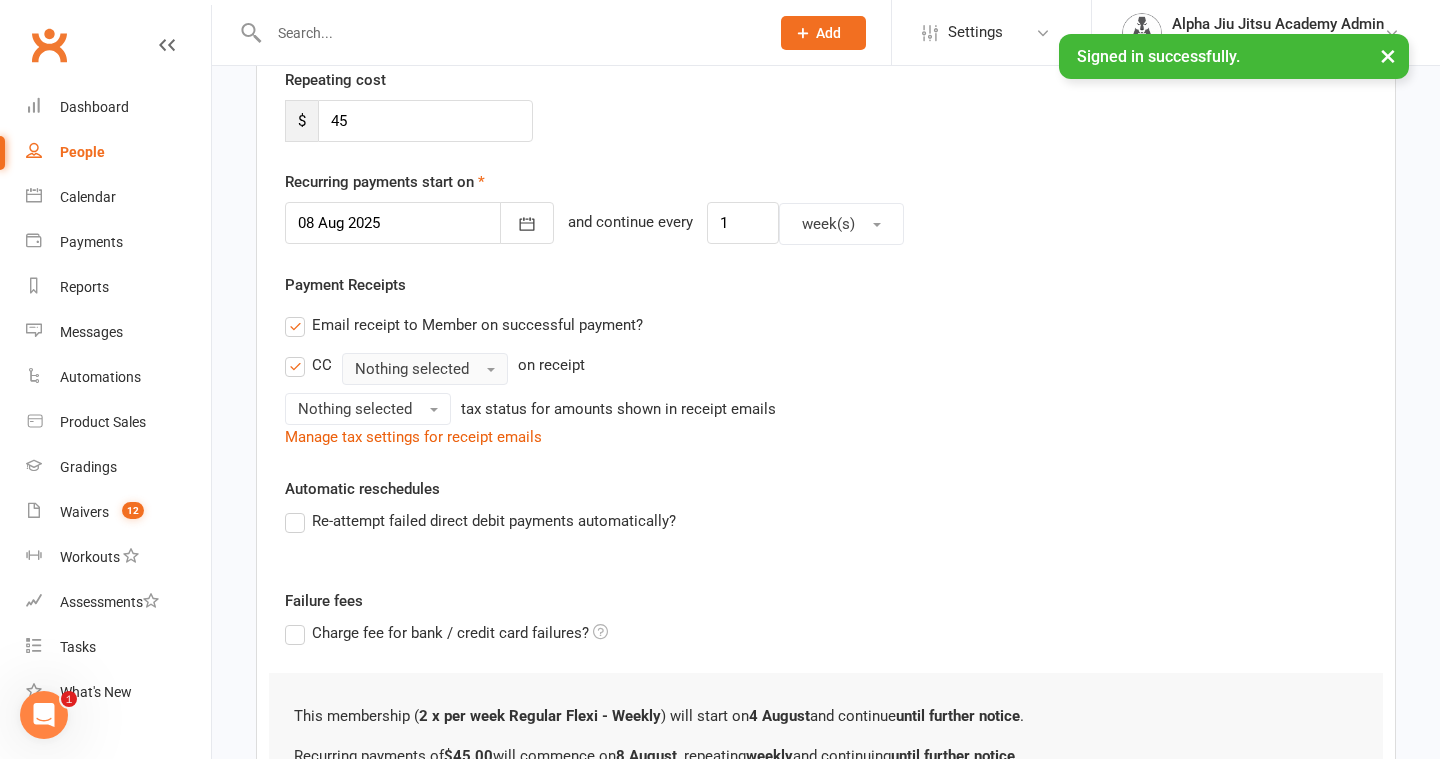 click on "Nothing selected" at bounding box center [412, 369] 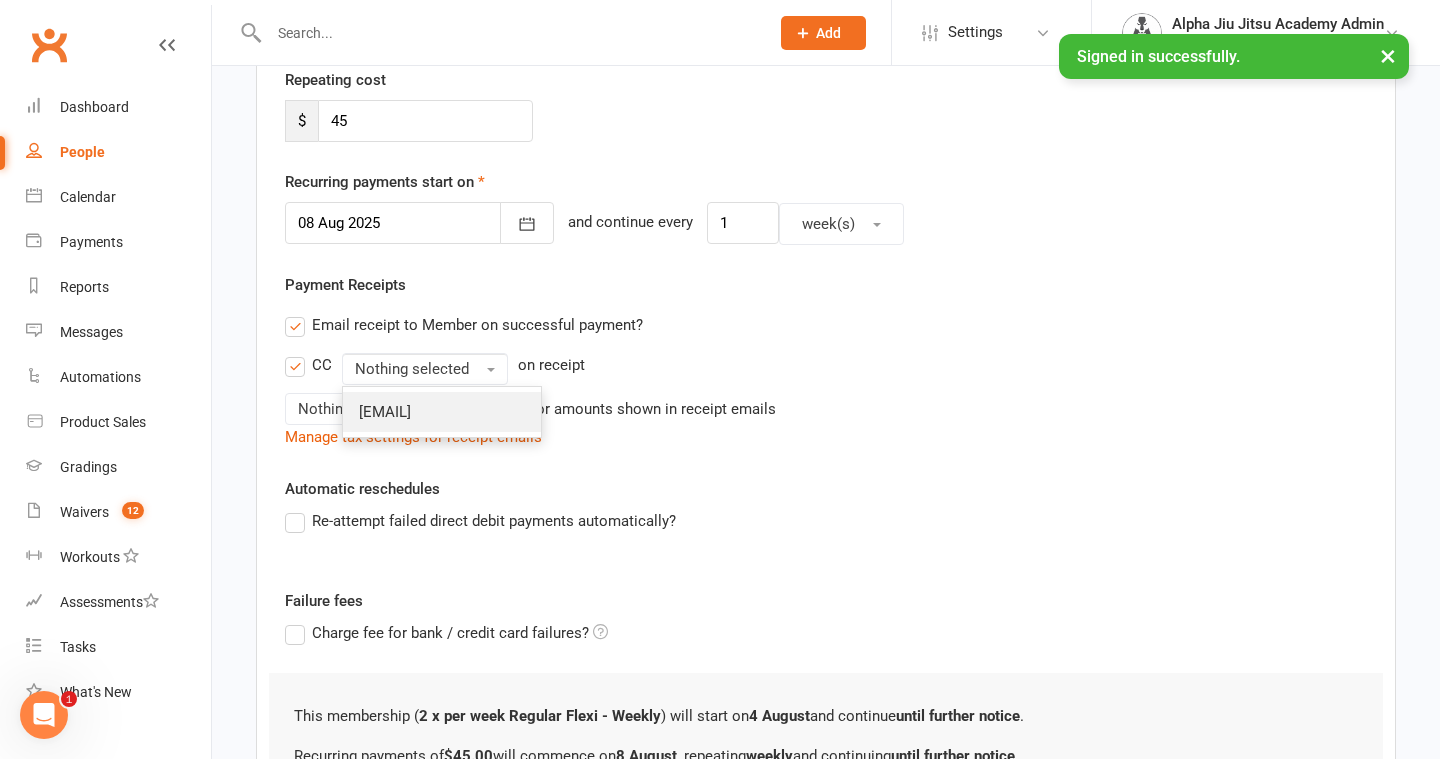 click on "[EMAIL]" at bounding box center (442, 412) 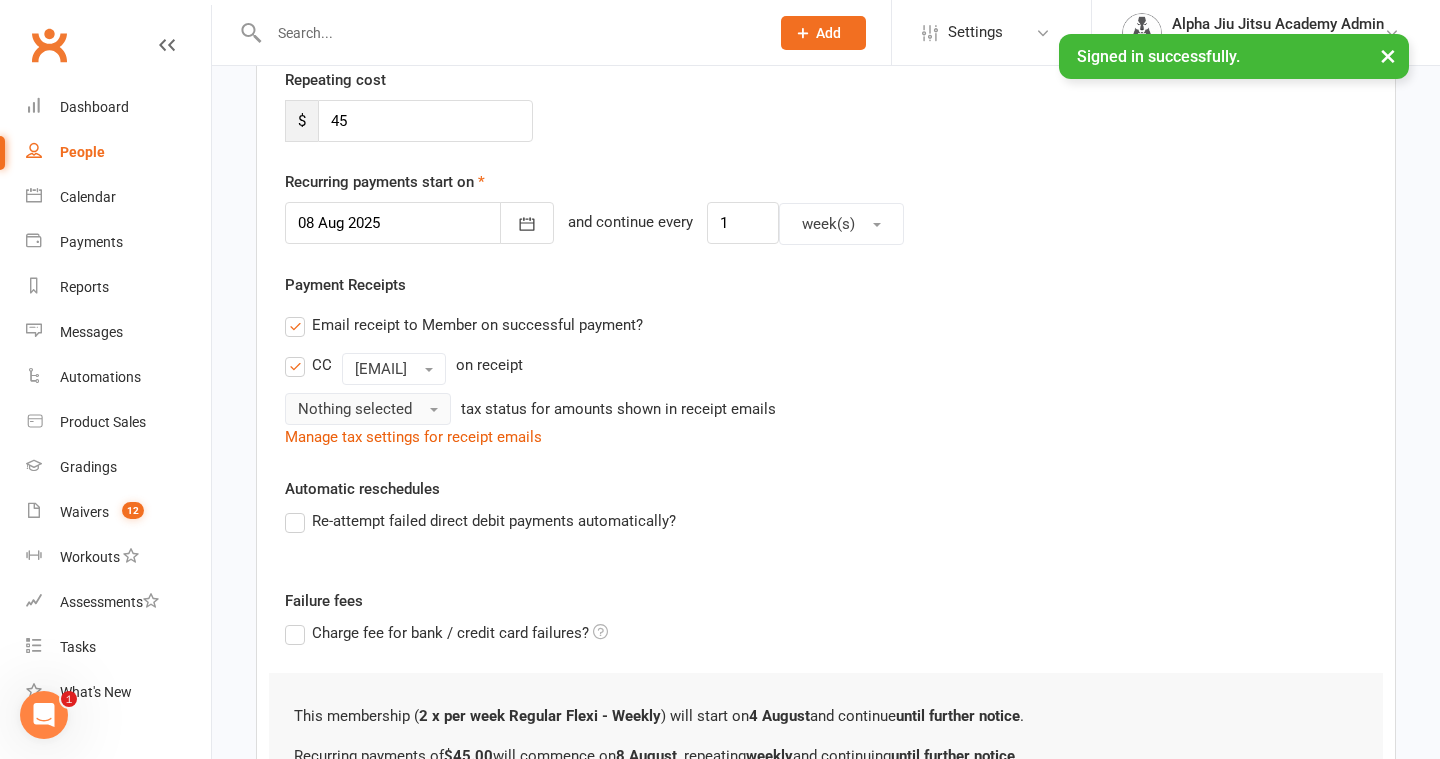click on "Nothing selected" at bounding box center (355, 409) 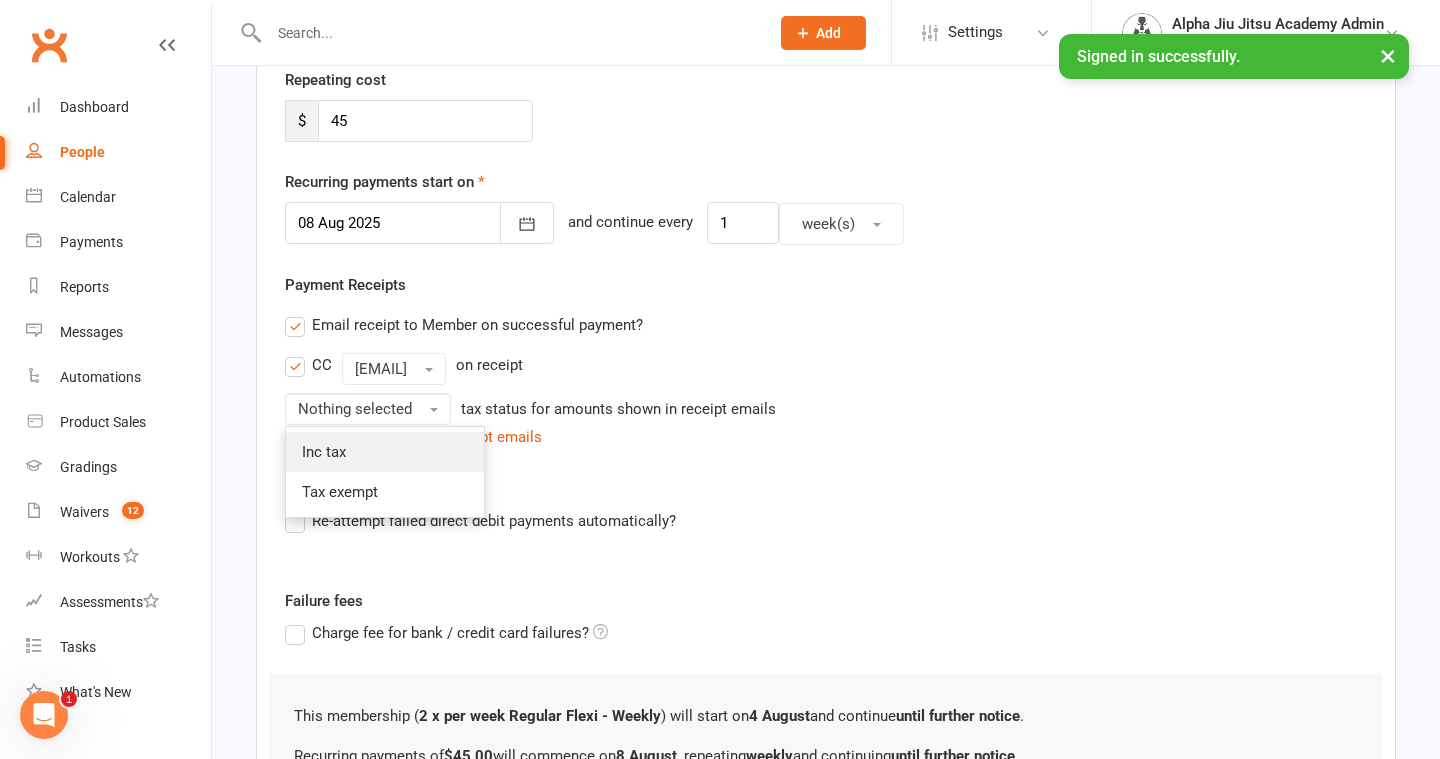 click on "Inc tax" at bounding box center (385, 452) 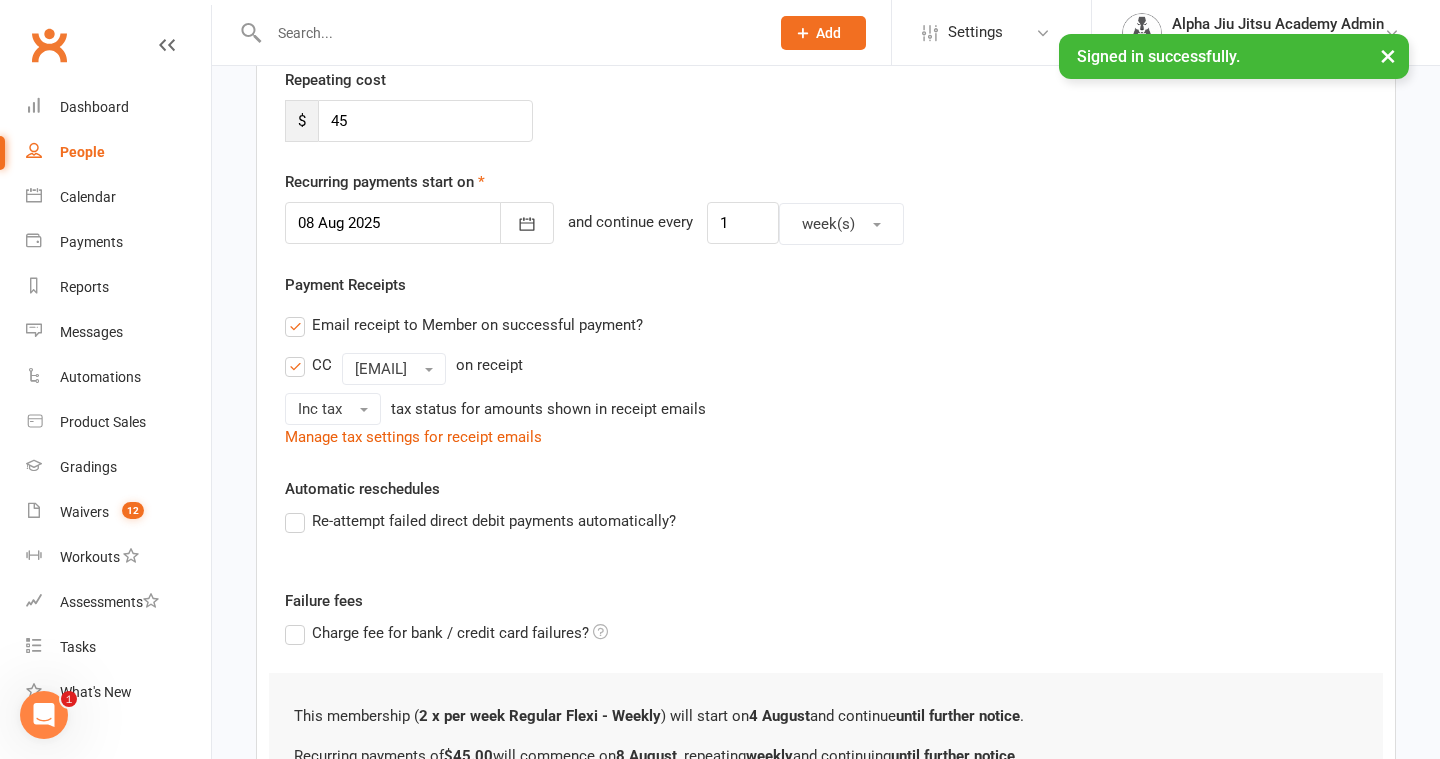 click on "Re-attempt failed direct debit payments automatically?" at bounding box center [480, 521] 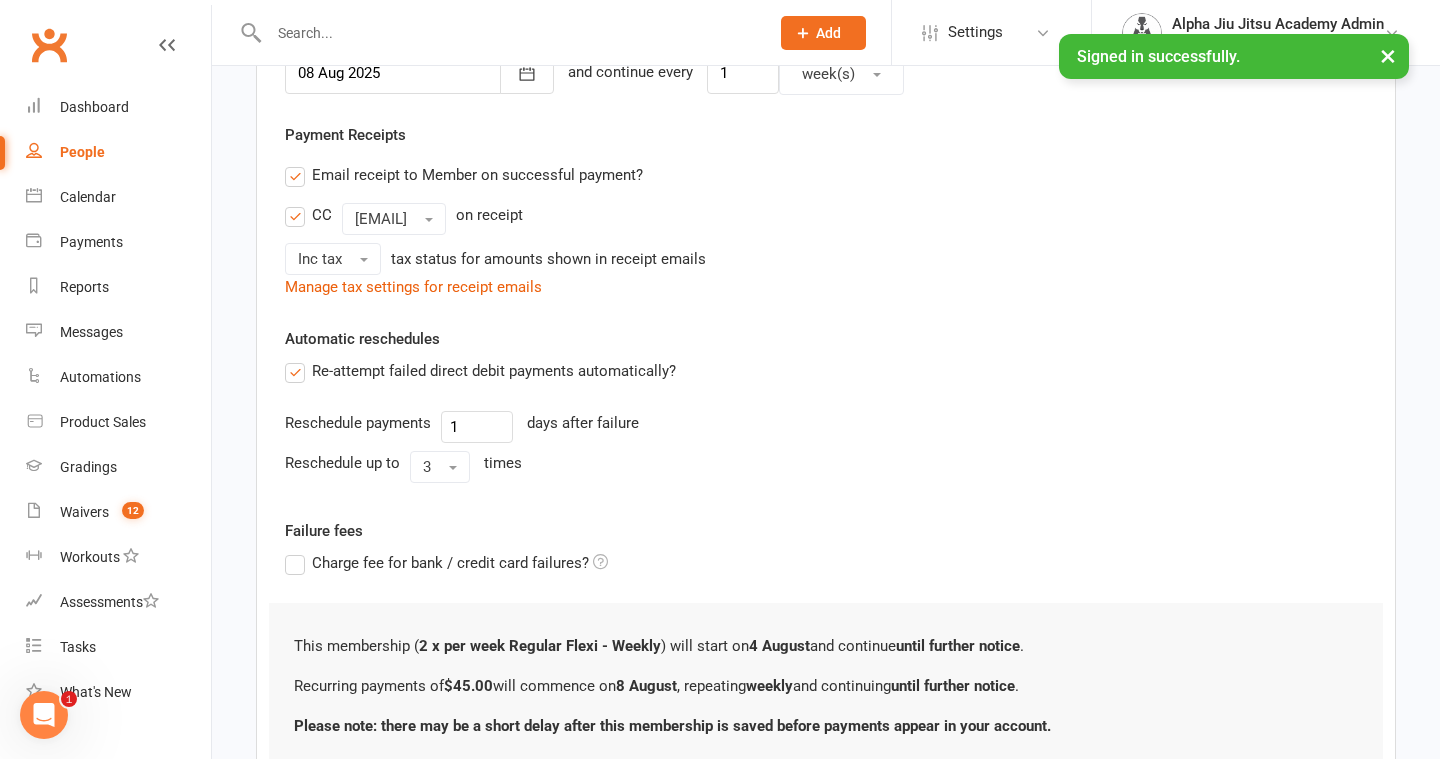 scroll, scrollTop: 695, scrollLeft: 0, axis: vertical 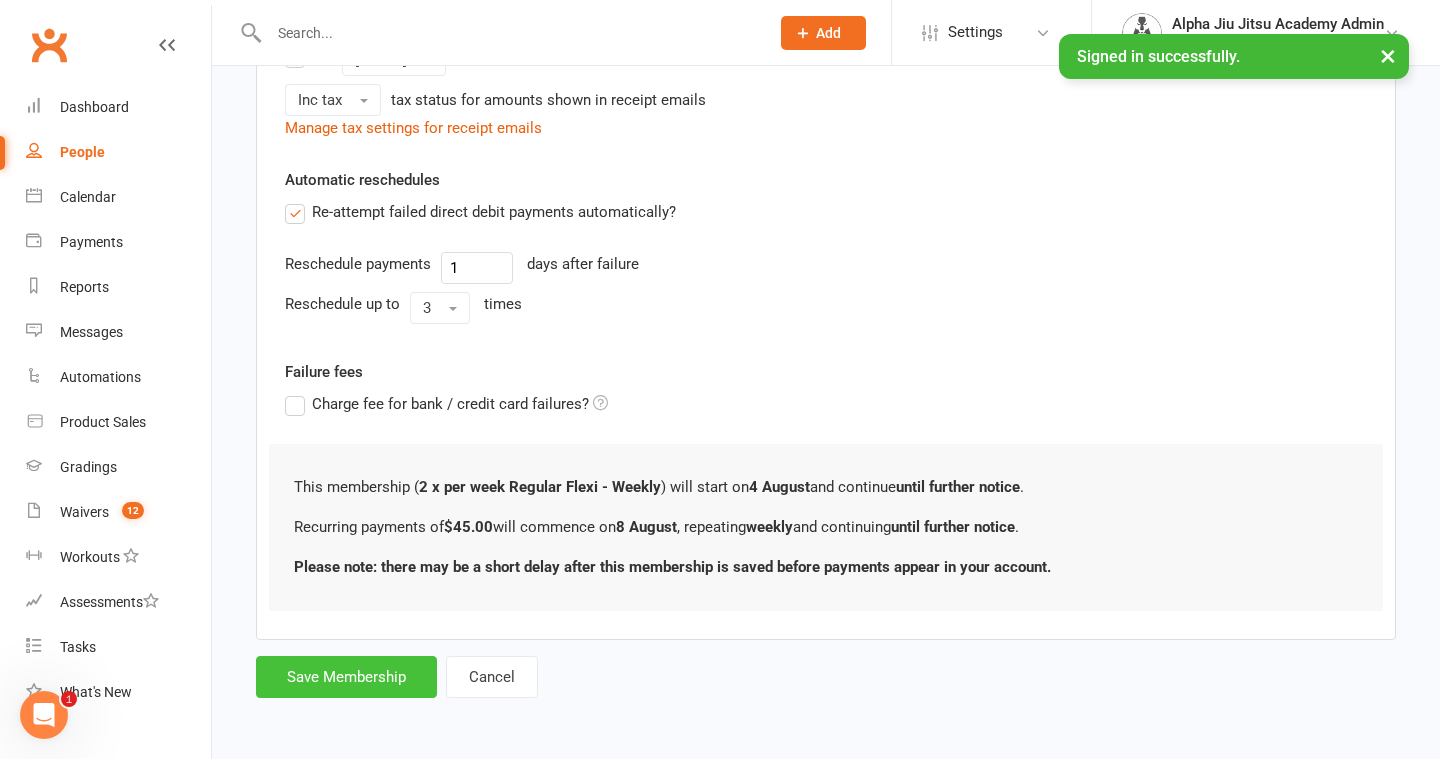 click on "Save Membership" at bounding box center (346, 677) 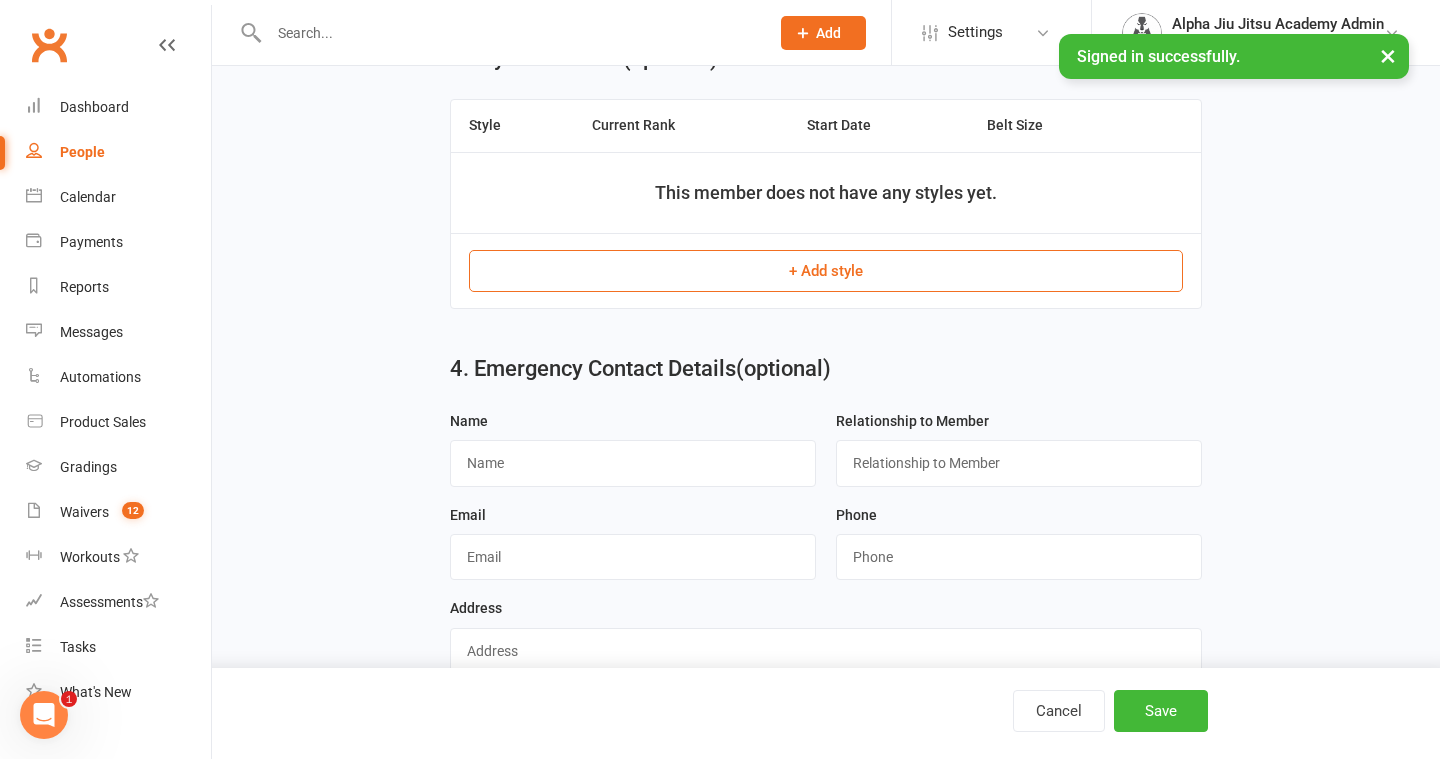 scroll, scrollTop: 1167, scrollLeft: 0, axis: vertical 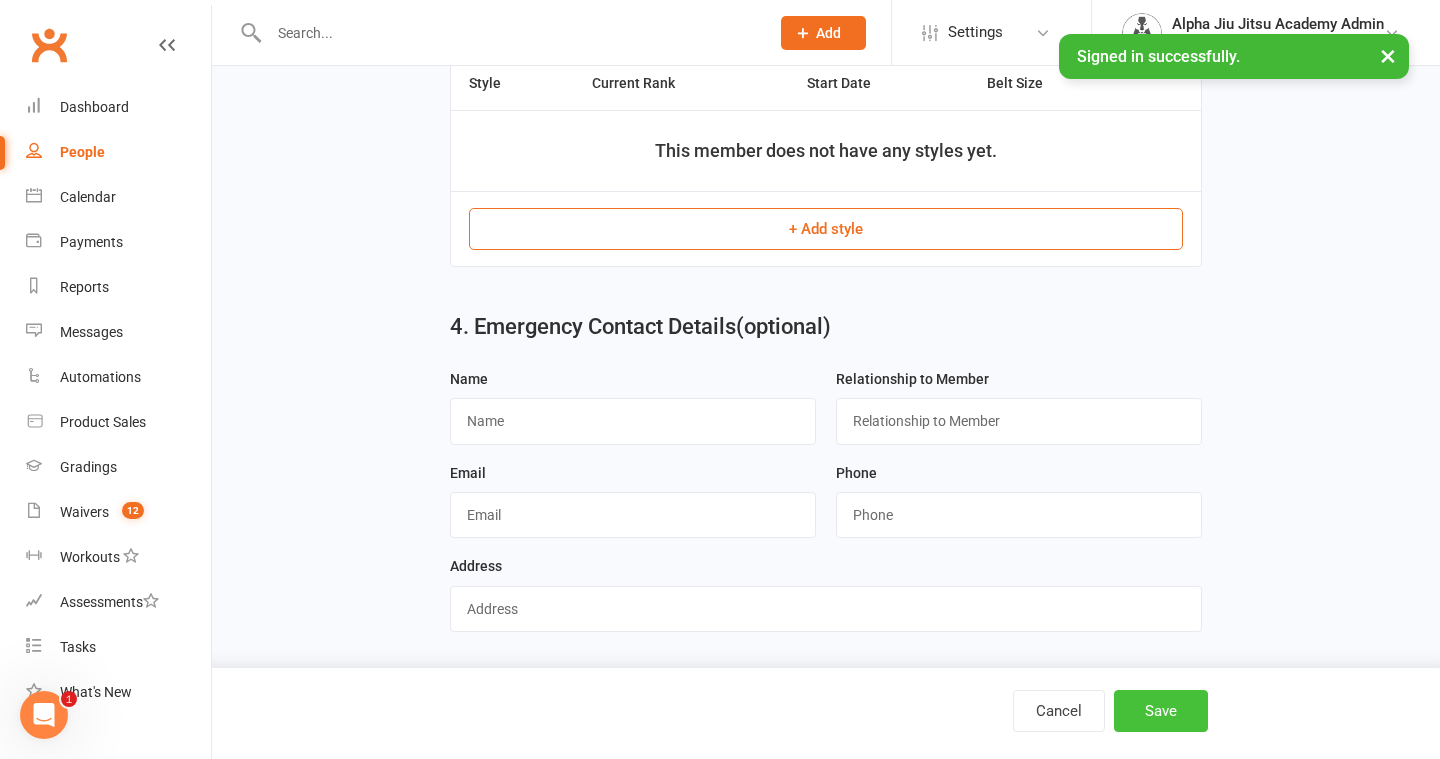 click on "Save" at bounding box center (1161, 711) 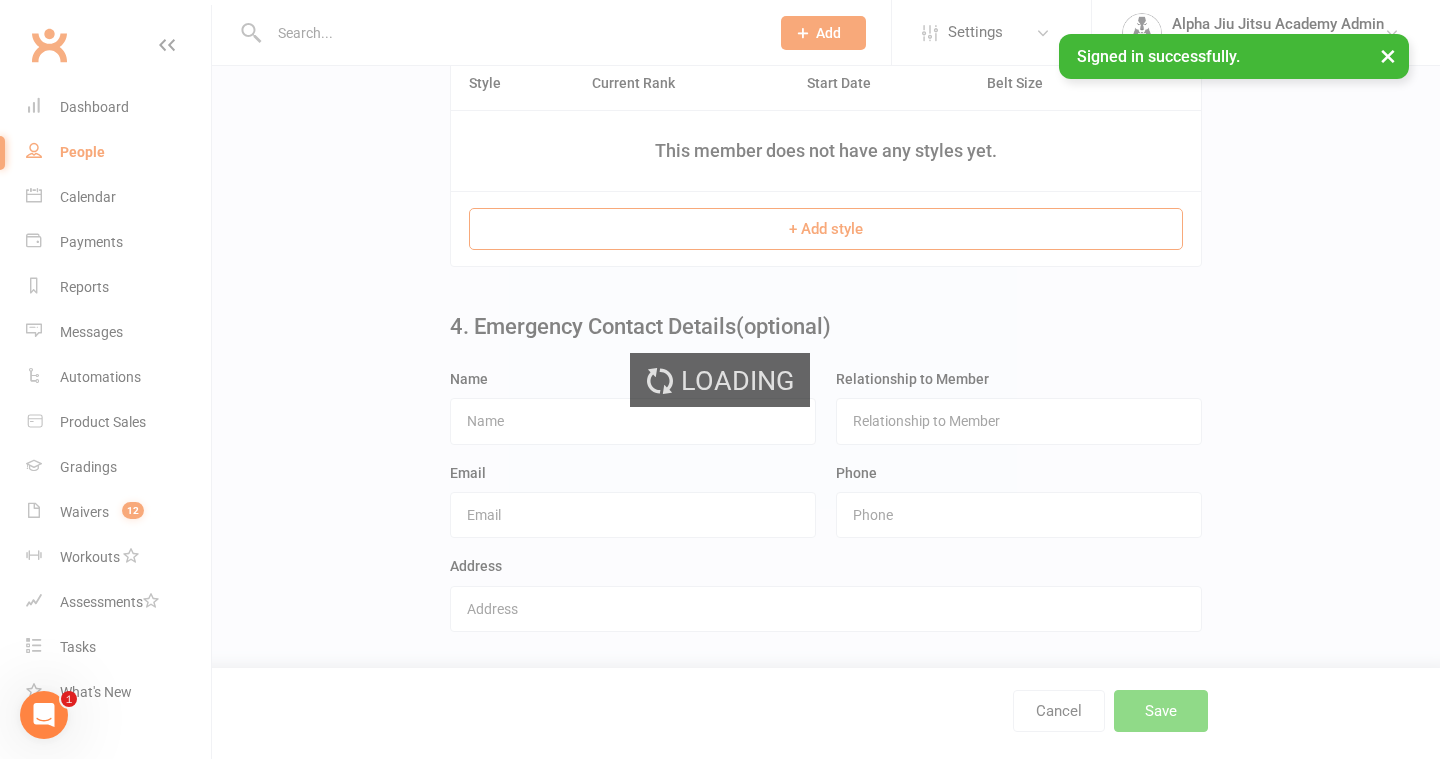 scroll, scrollTop: 0, scrollLeft: 0, axis: both 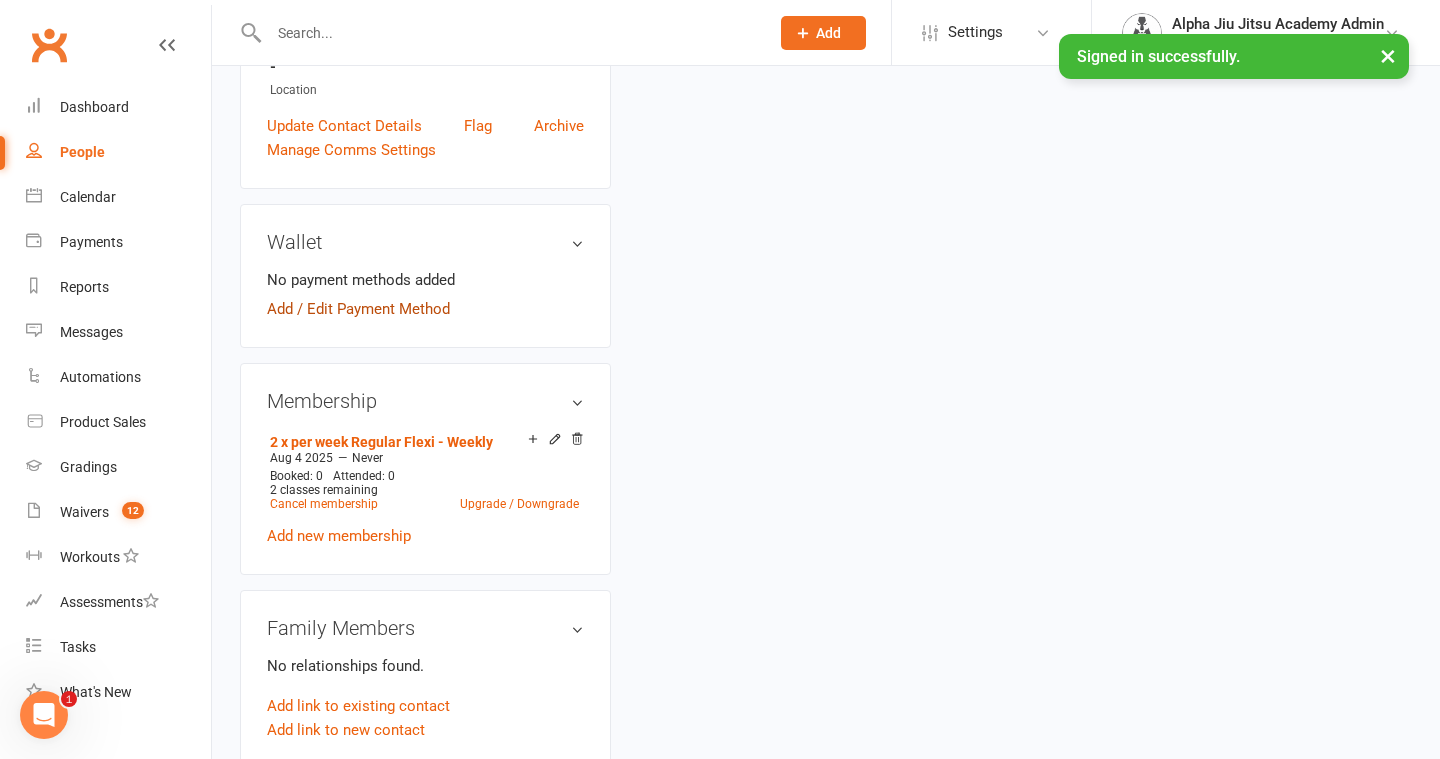 click on "Add / Edit Payment Method" at bounding box center [358, 309] 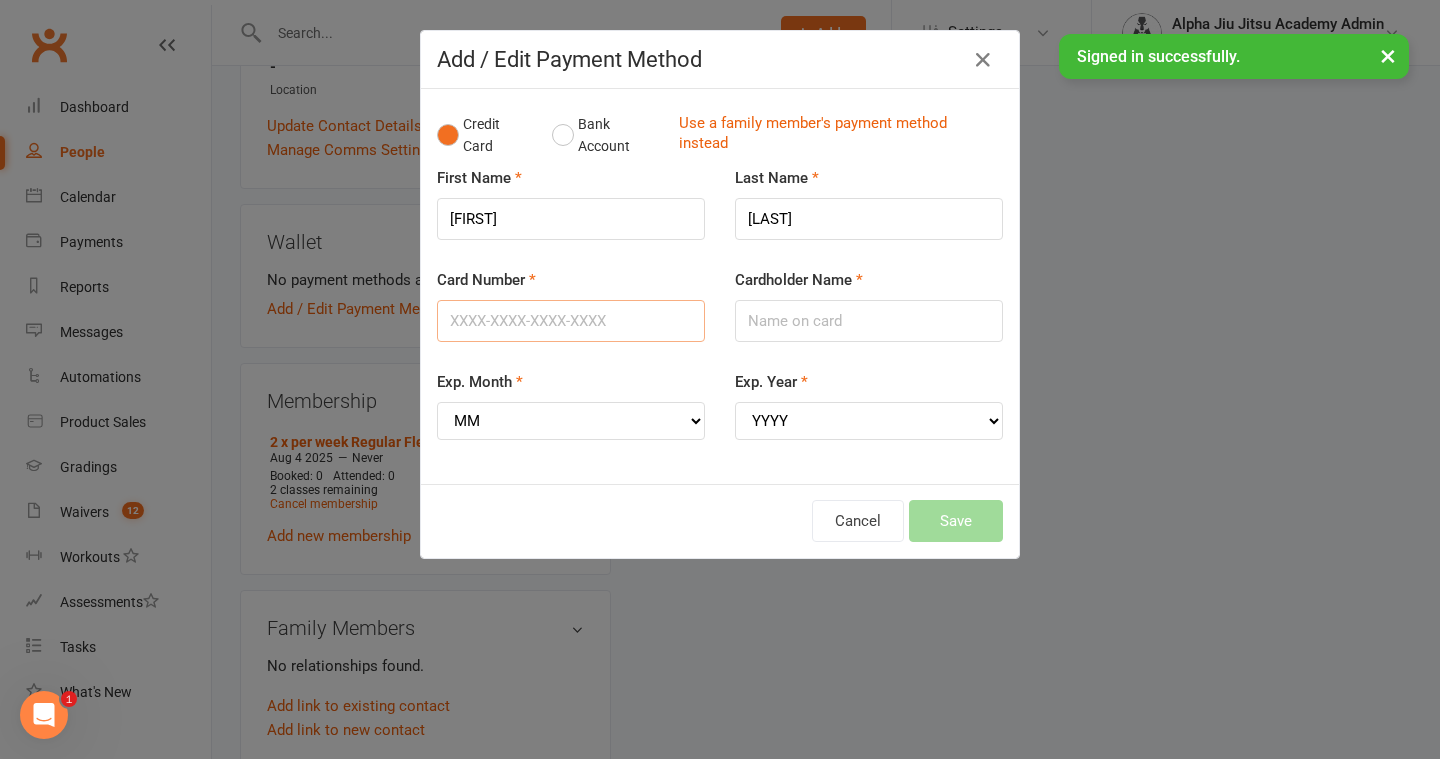 click on "Card Number" at bounding box center [571, 321] 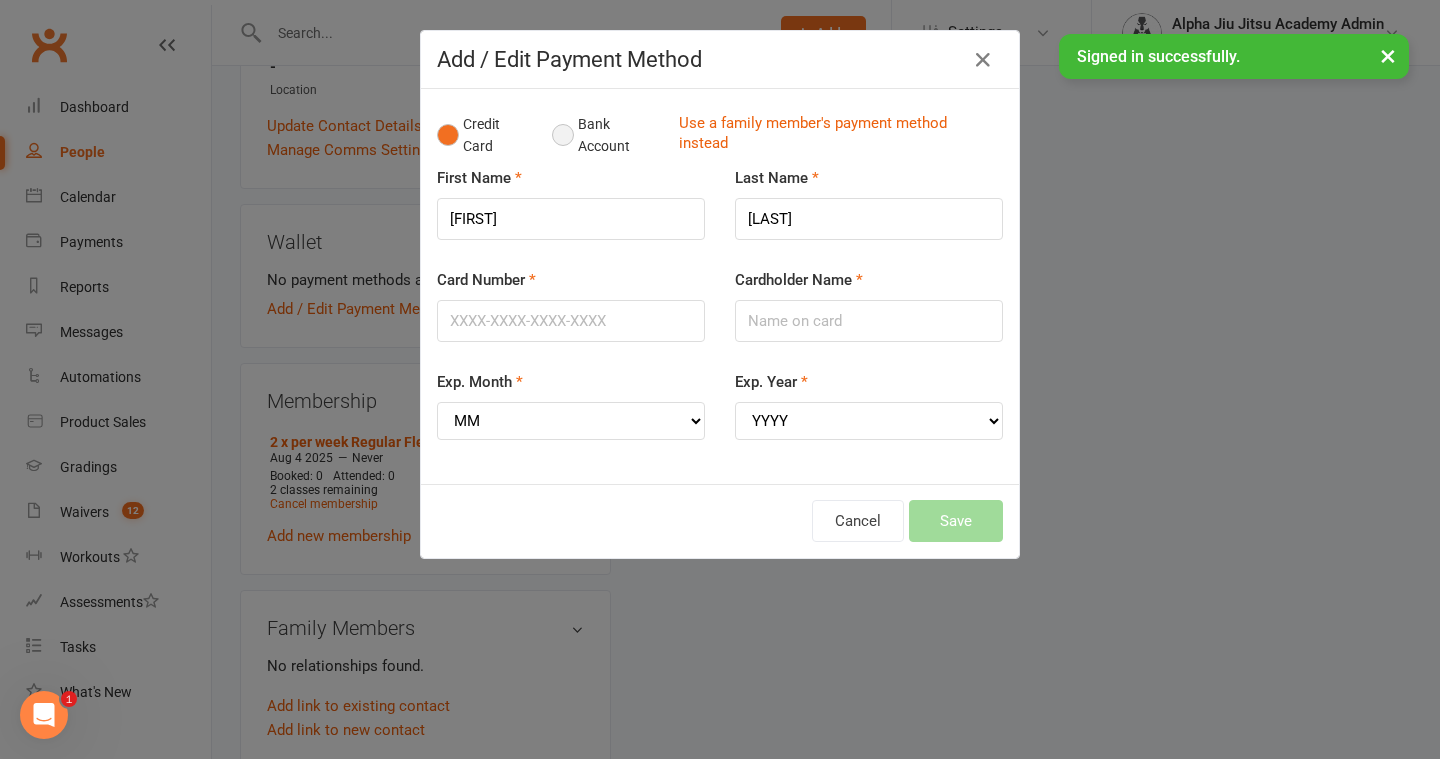 click on "Bank Account" at bounding box center (607, 135) 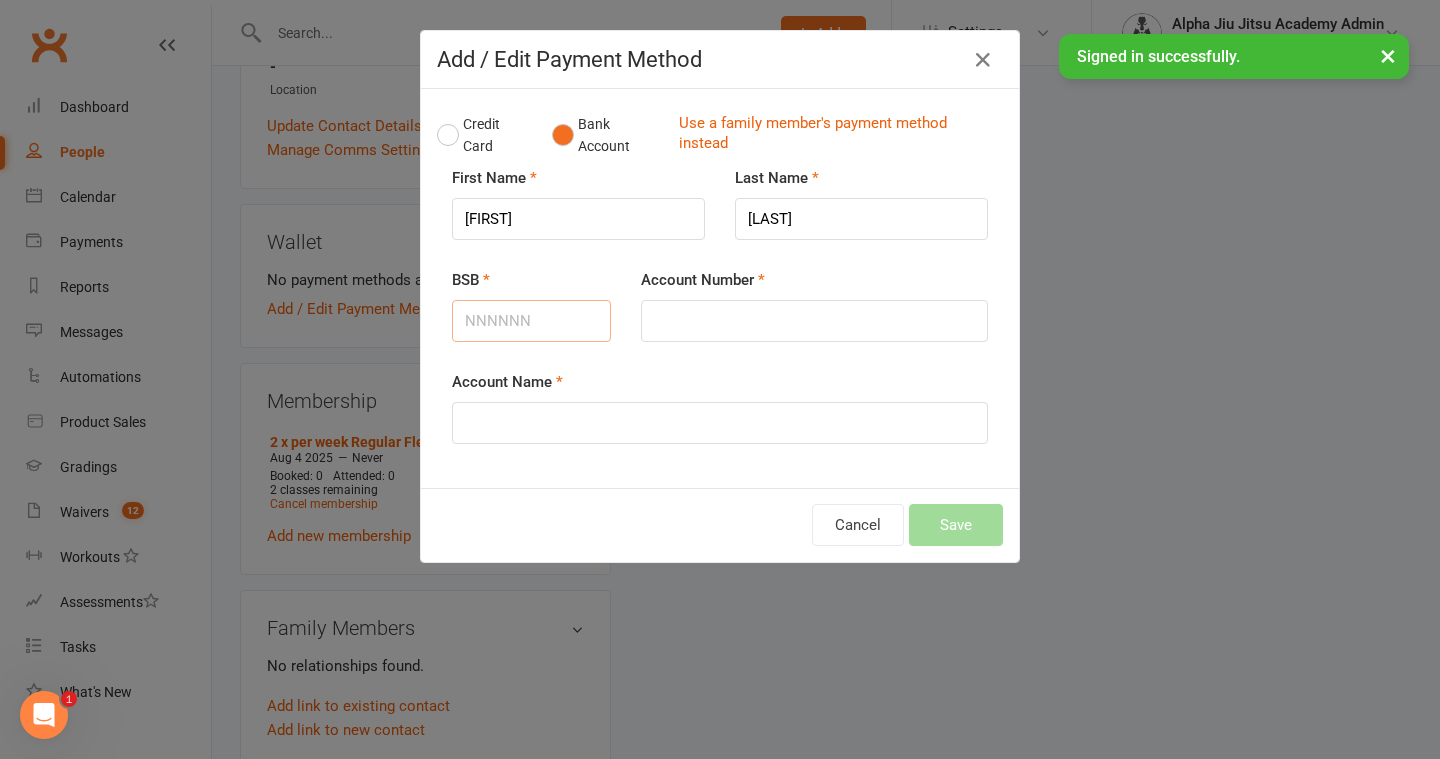 click on "BSB" at bounding box center [531, 321] 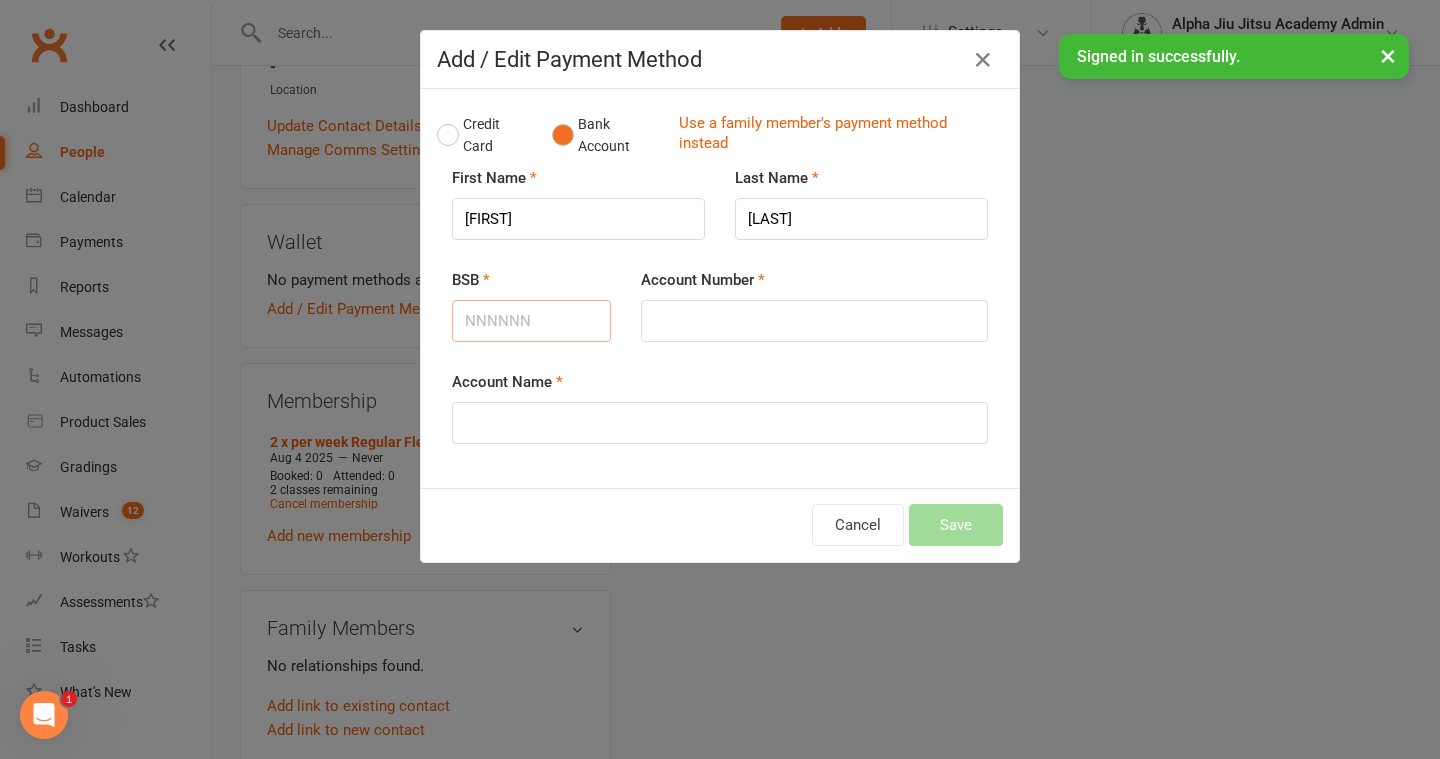 type on "[NUMBER]" 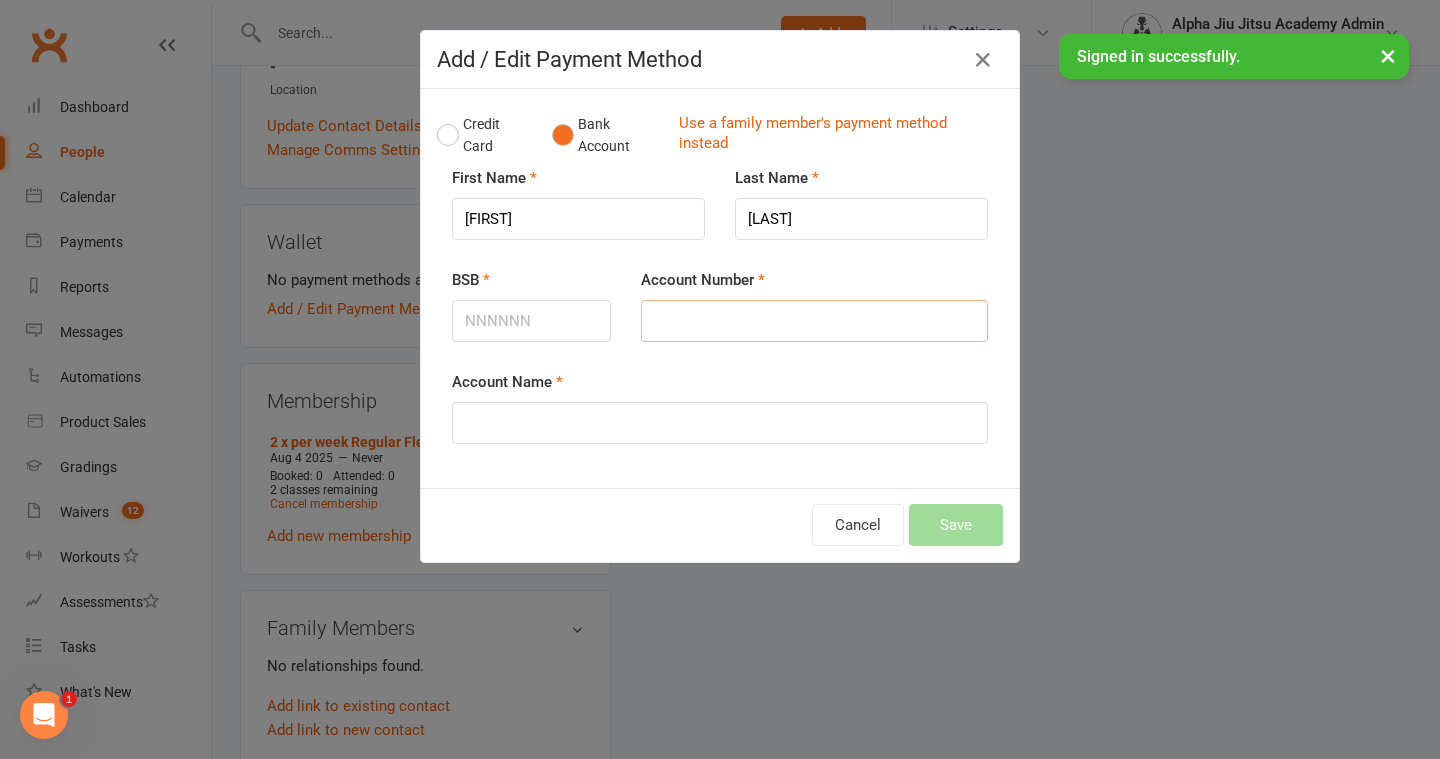 click on "Account Number" at bounding box center [814, 321] 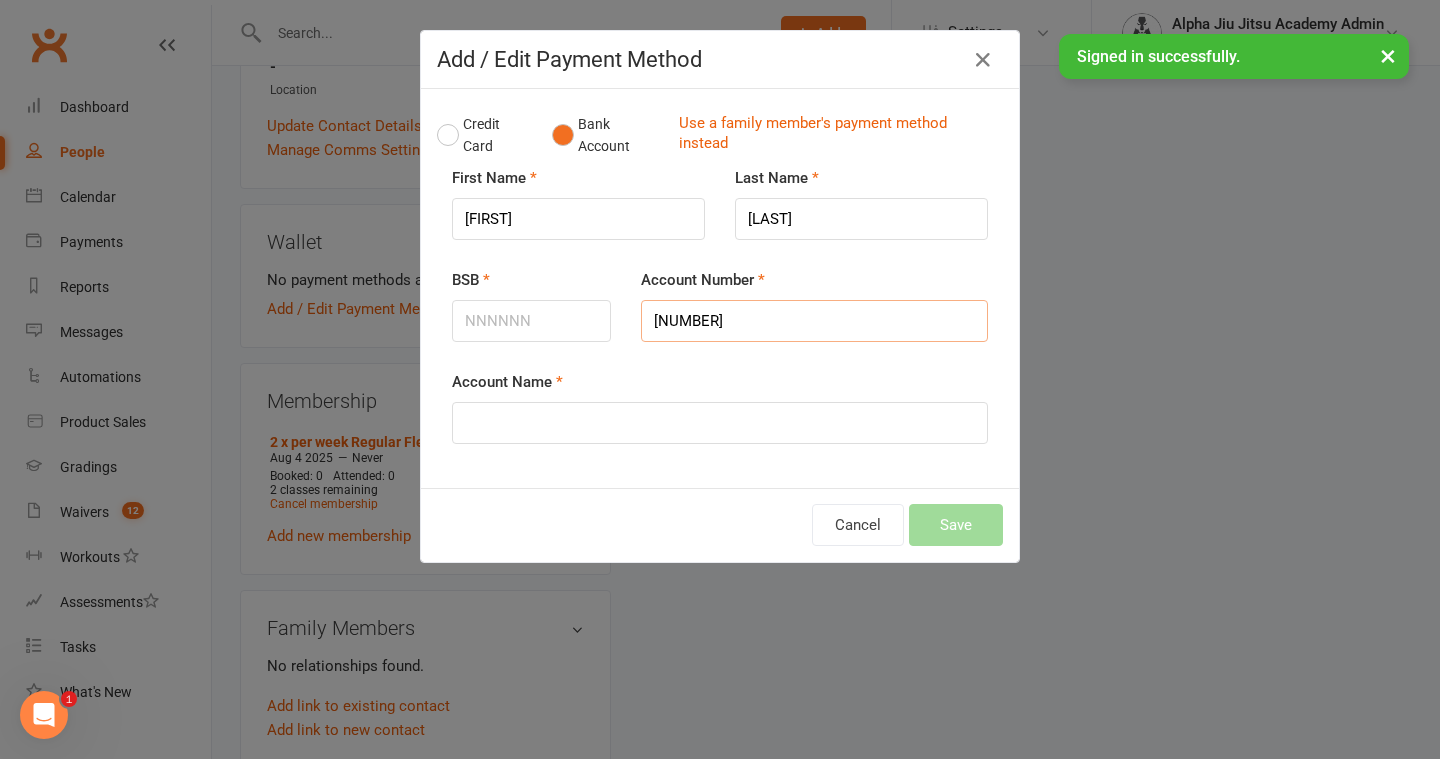 type on "[NUMBER]" 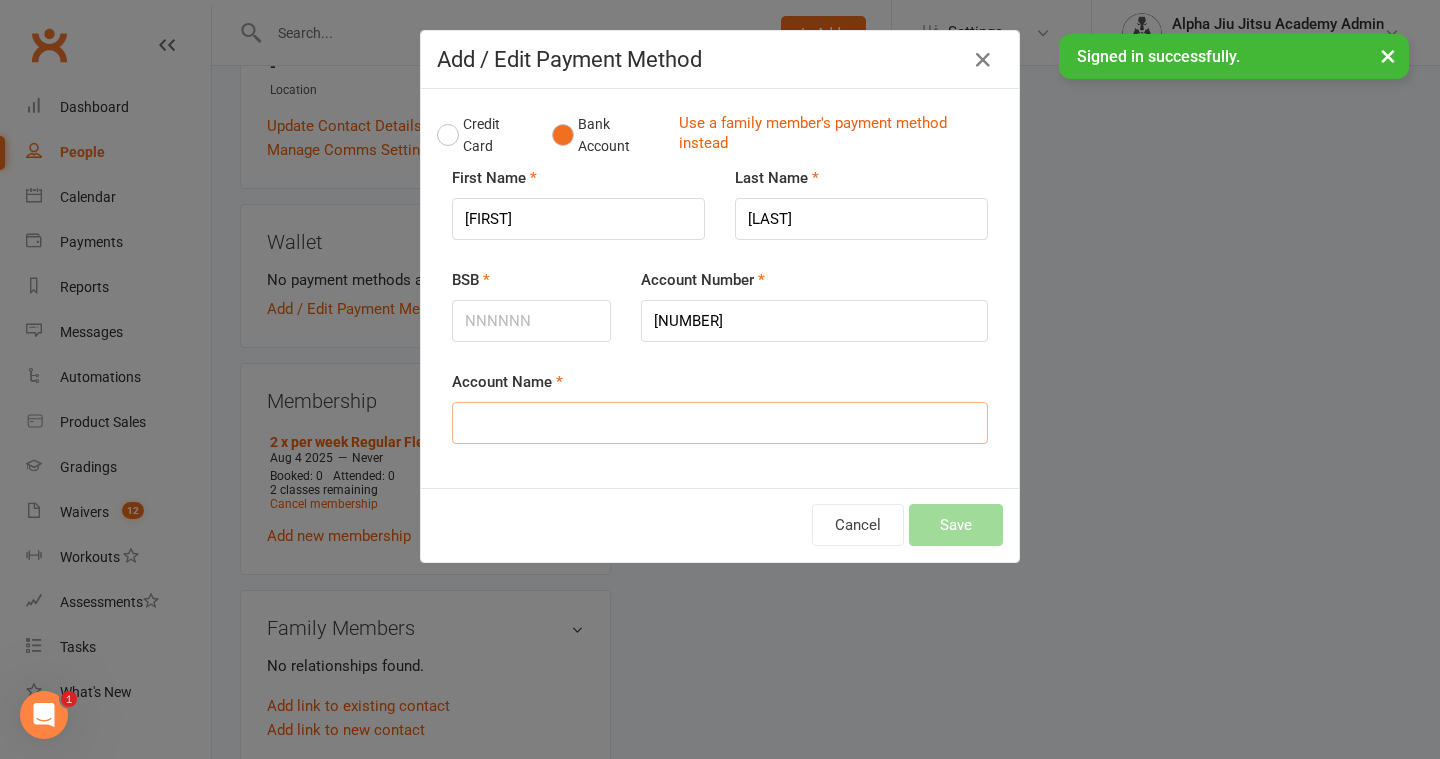 click on "Account Name" at bounding box center (720, 423) 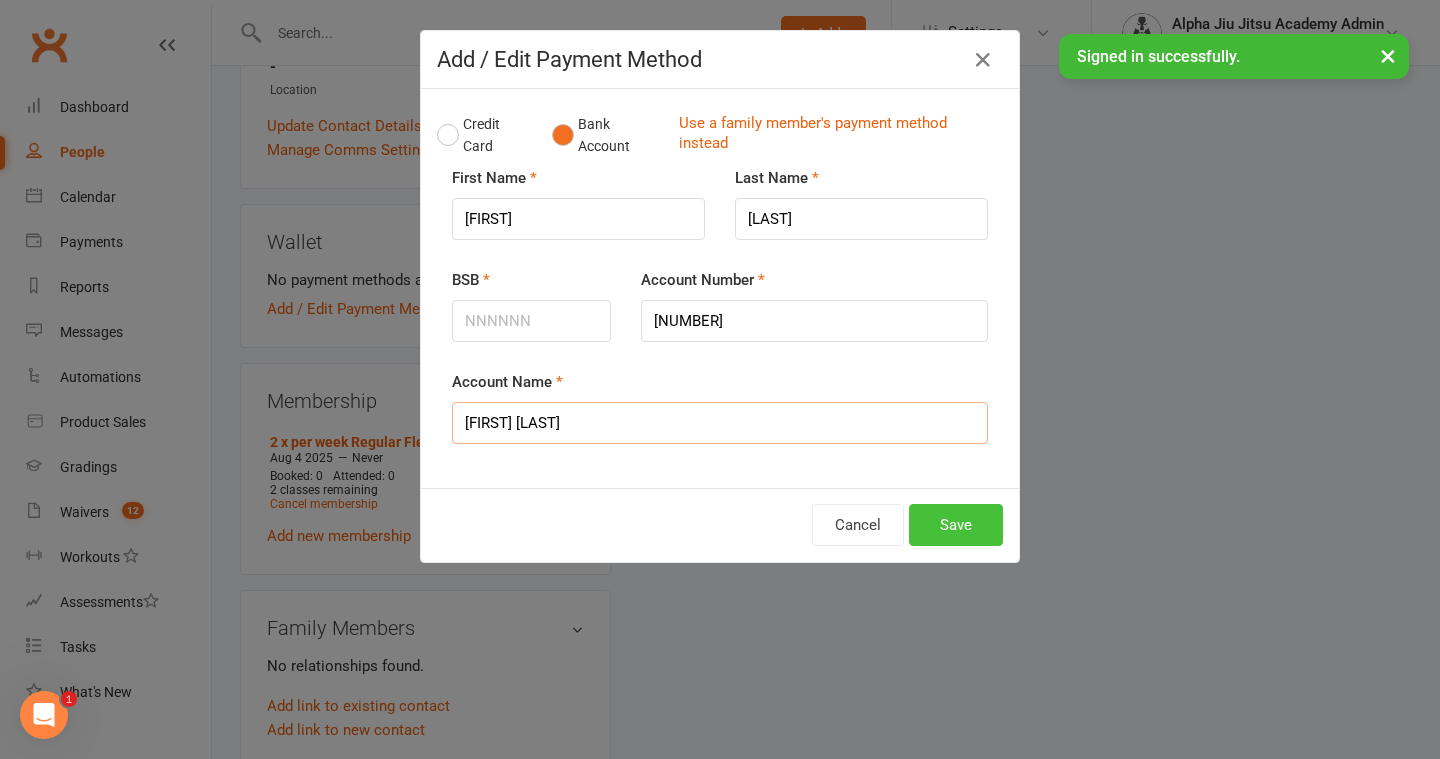 type on "[FIRST] [LAST]" 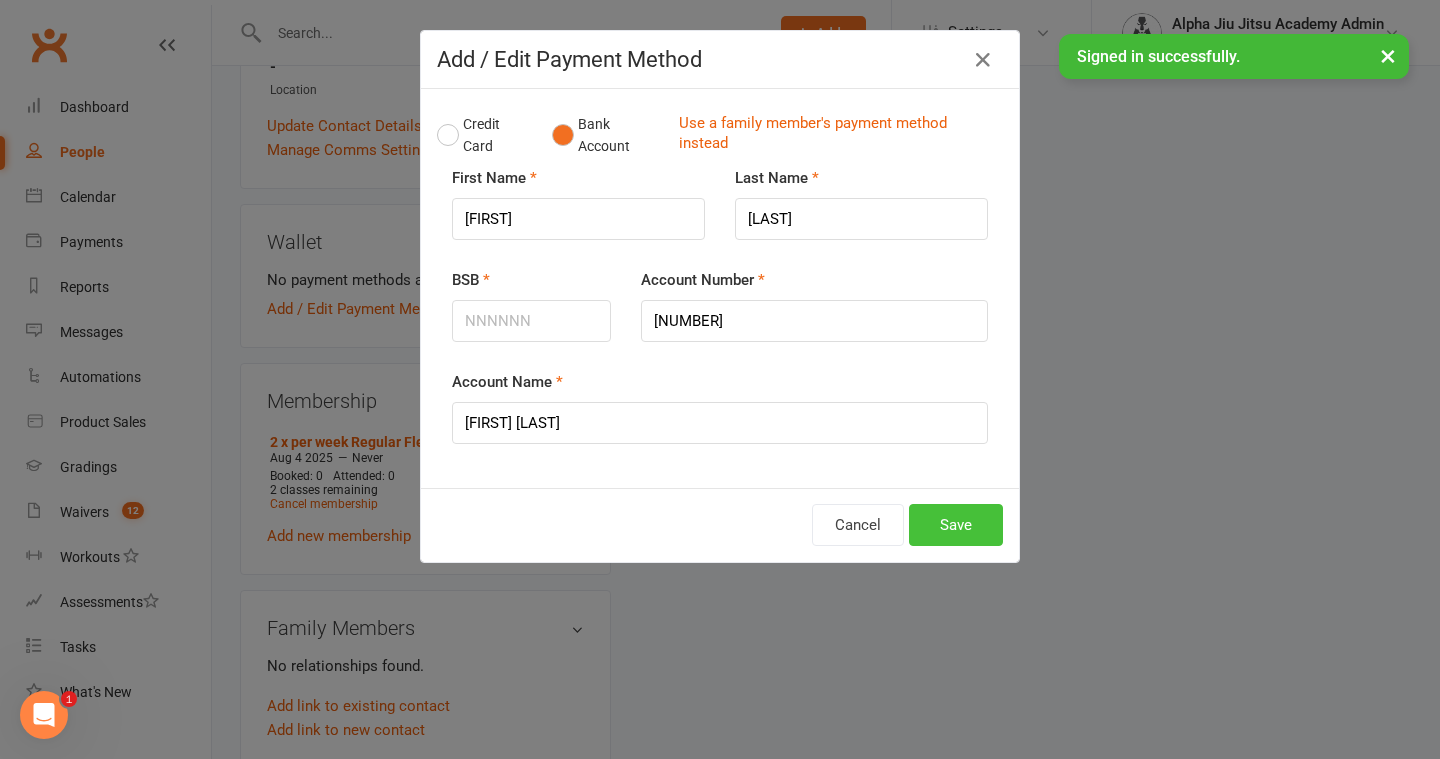click on "Save" at bounding box center [956, 525] 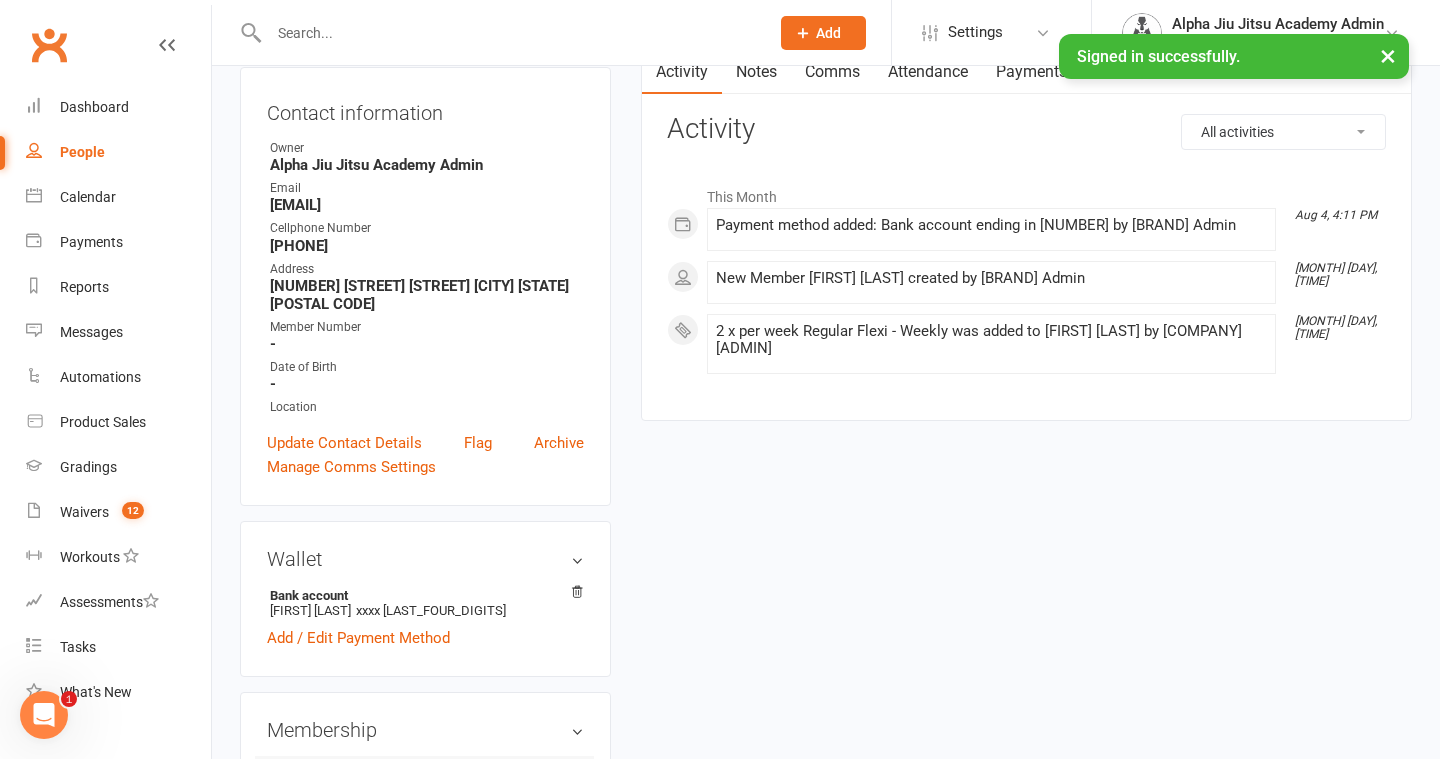 scroll, scrollTop: 0, scrollLeft: 0, axis: both 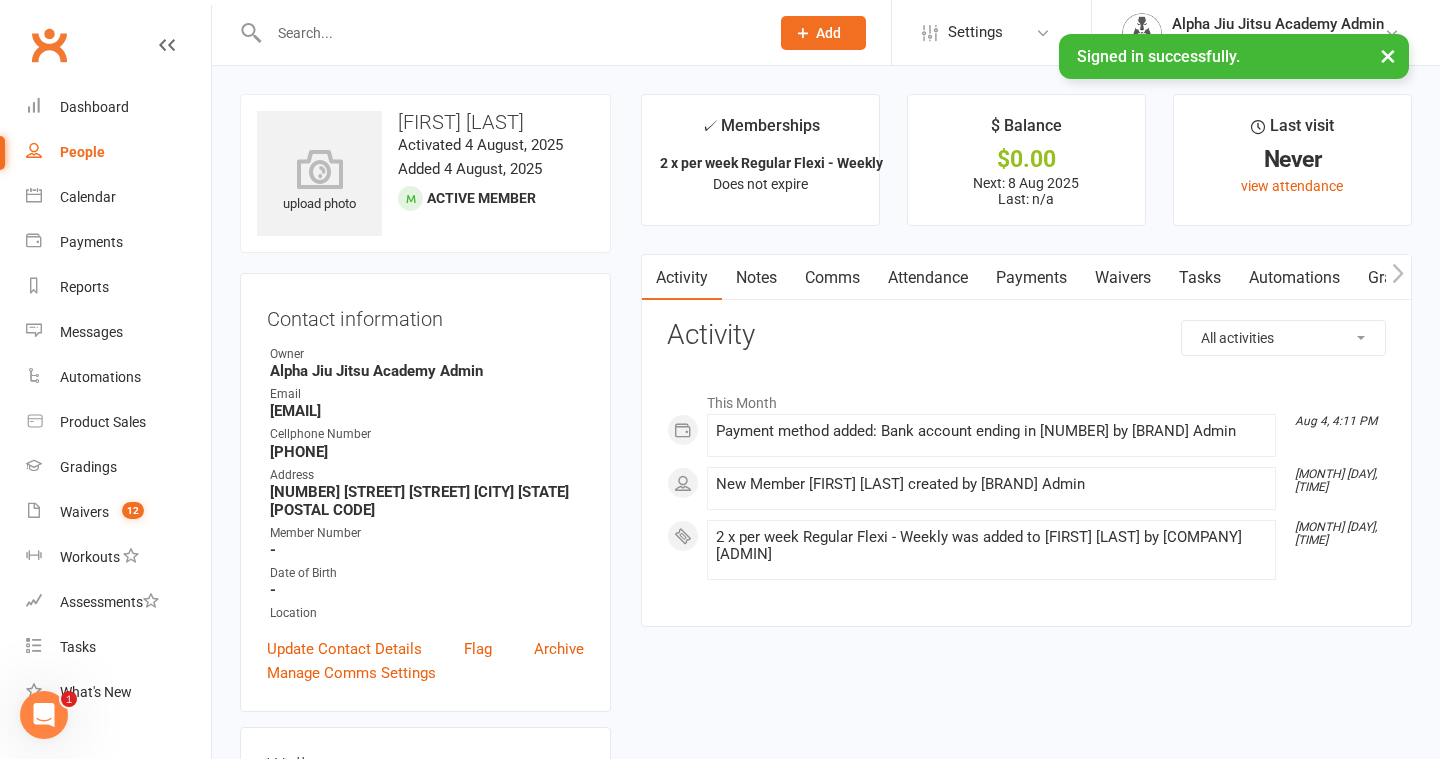 click on "People" at bounding box center (82, 152) 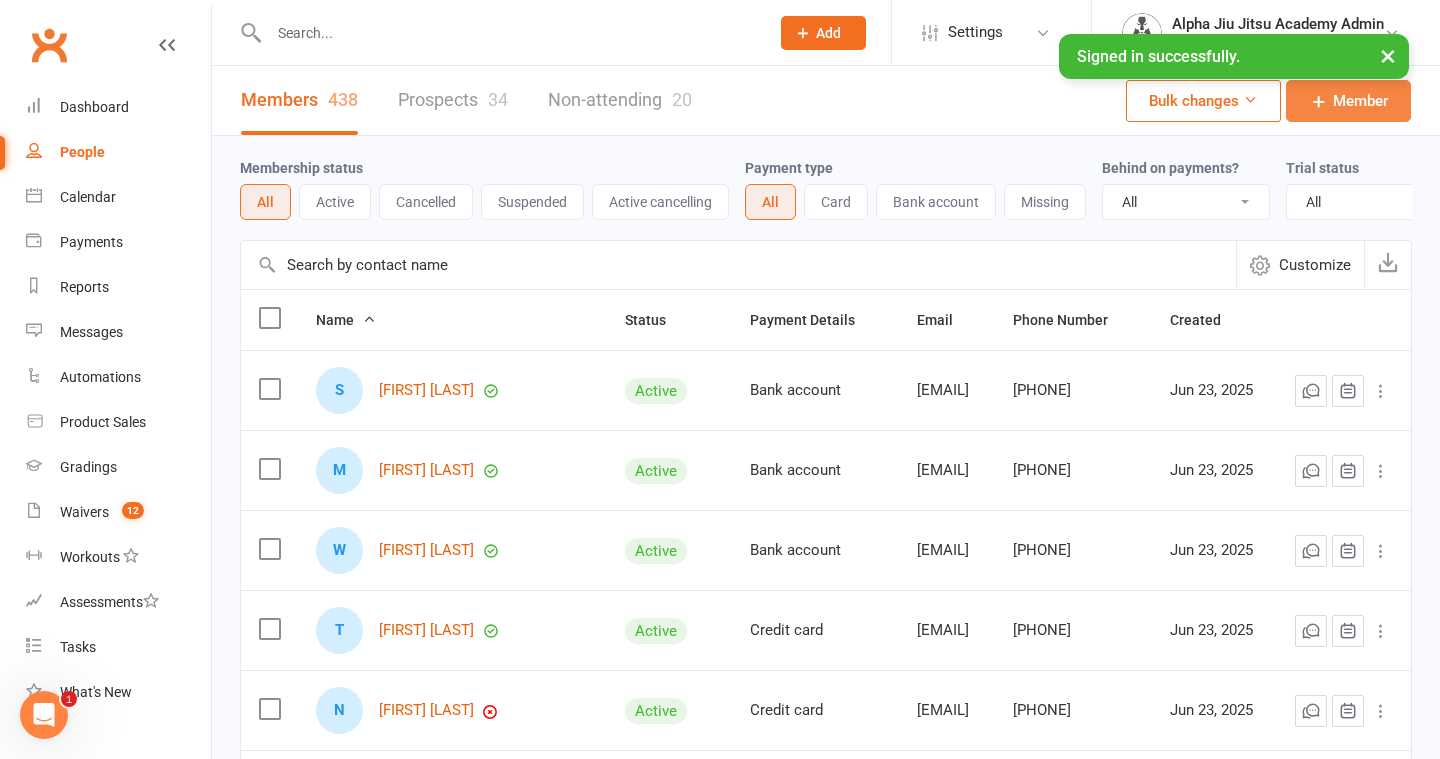 click on "Member" at bounding box center [1360, 101] 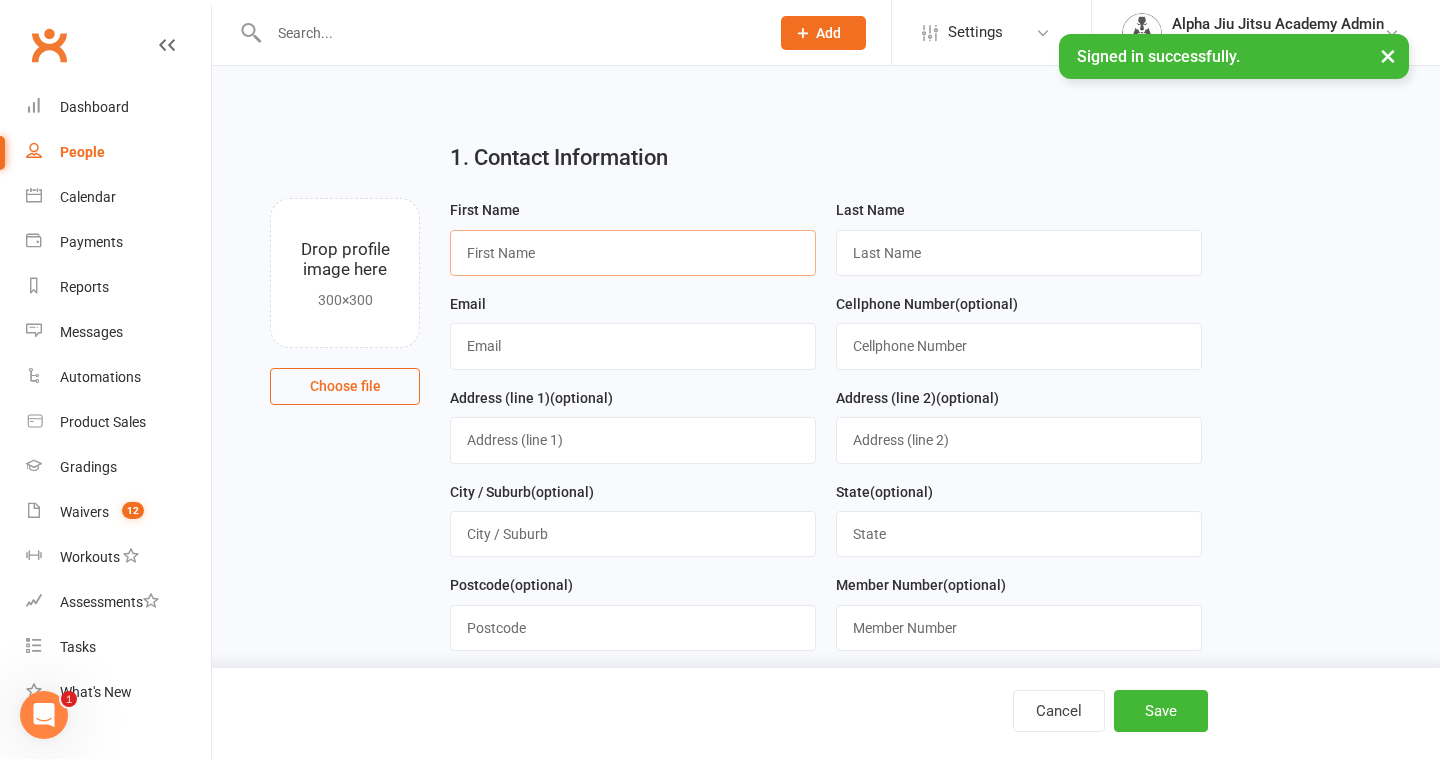 click at bounding box center [633, 253] 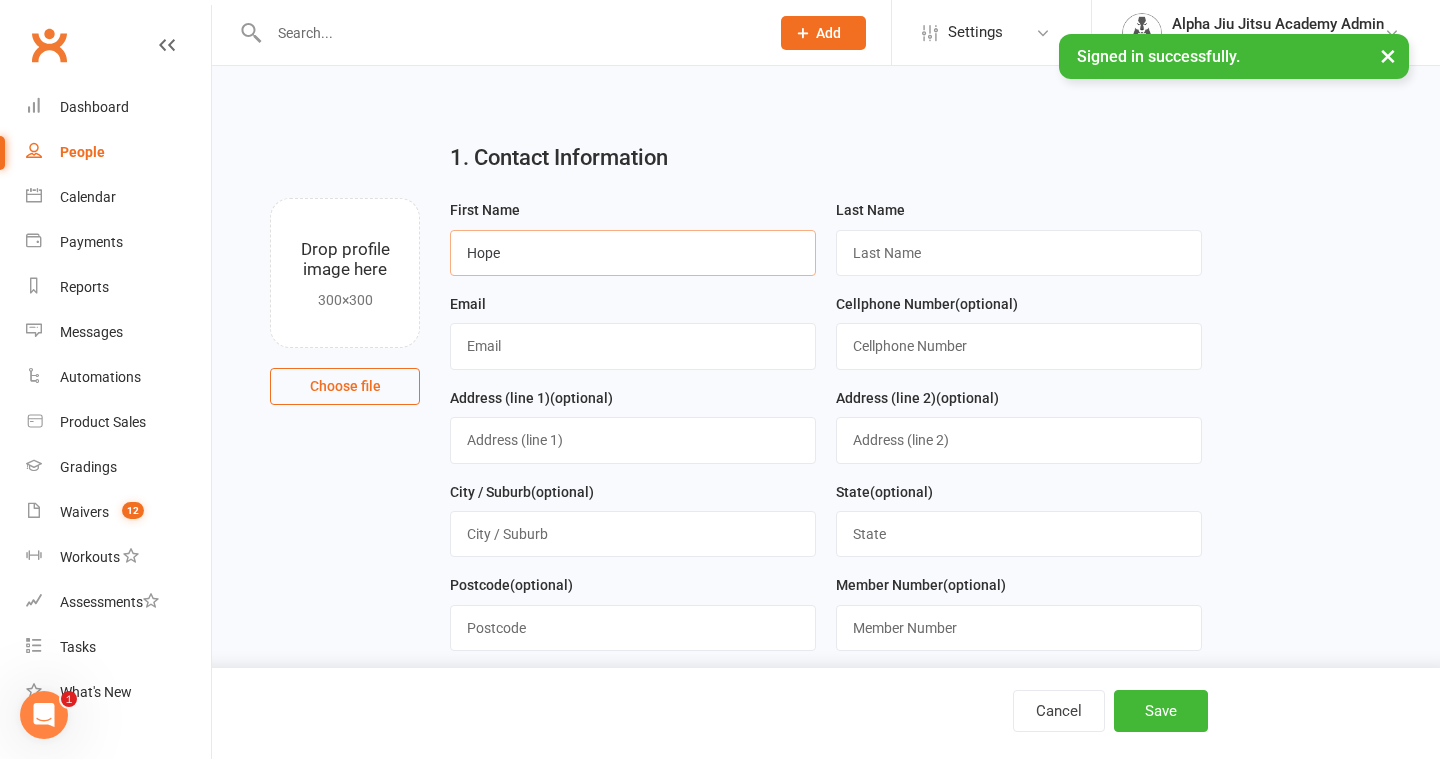 type on "Hope" 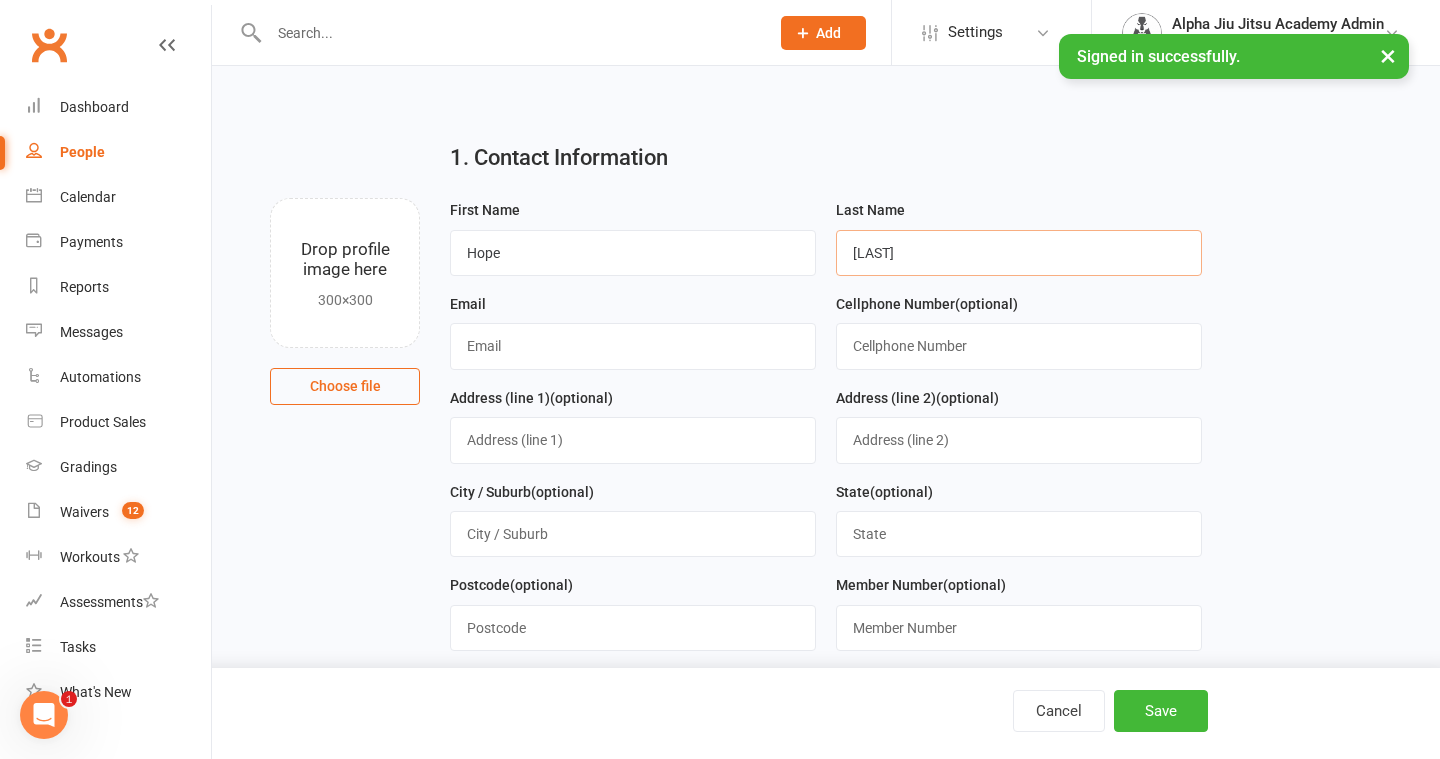 type on "[LAST]" 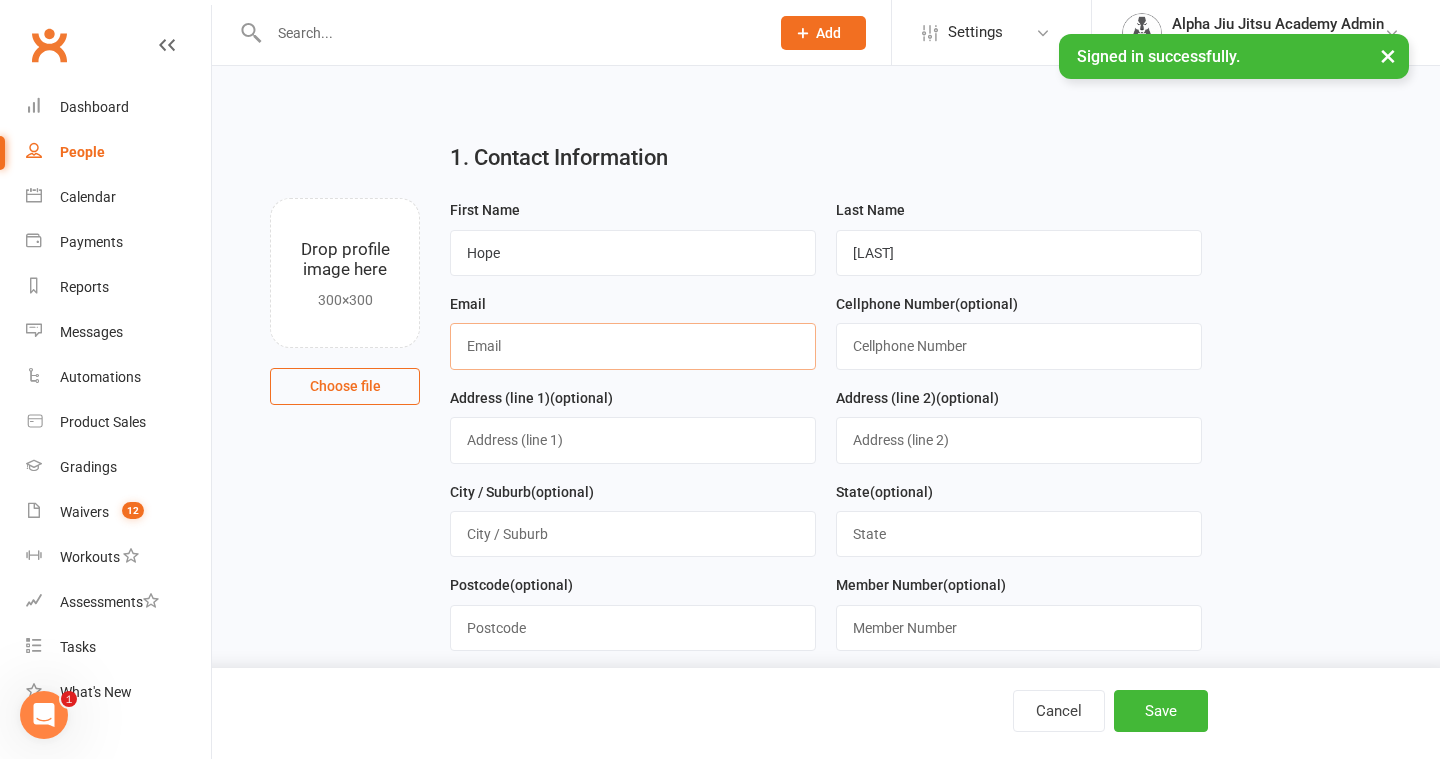click at bounding box center [633, 346] 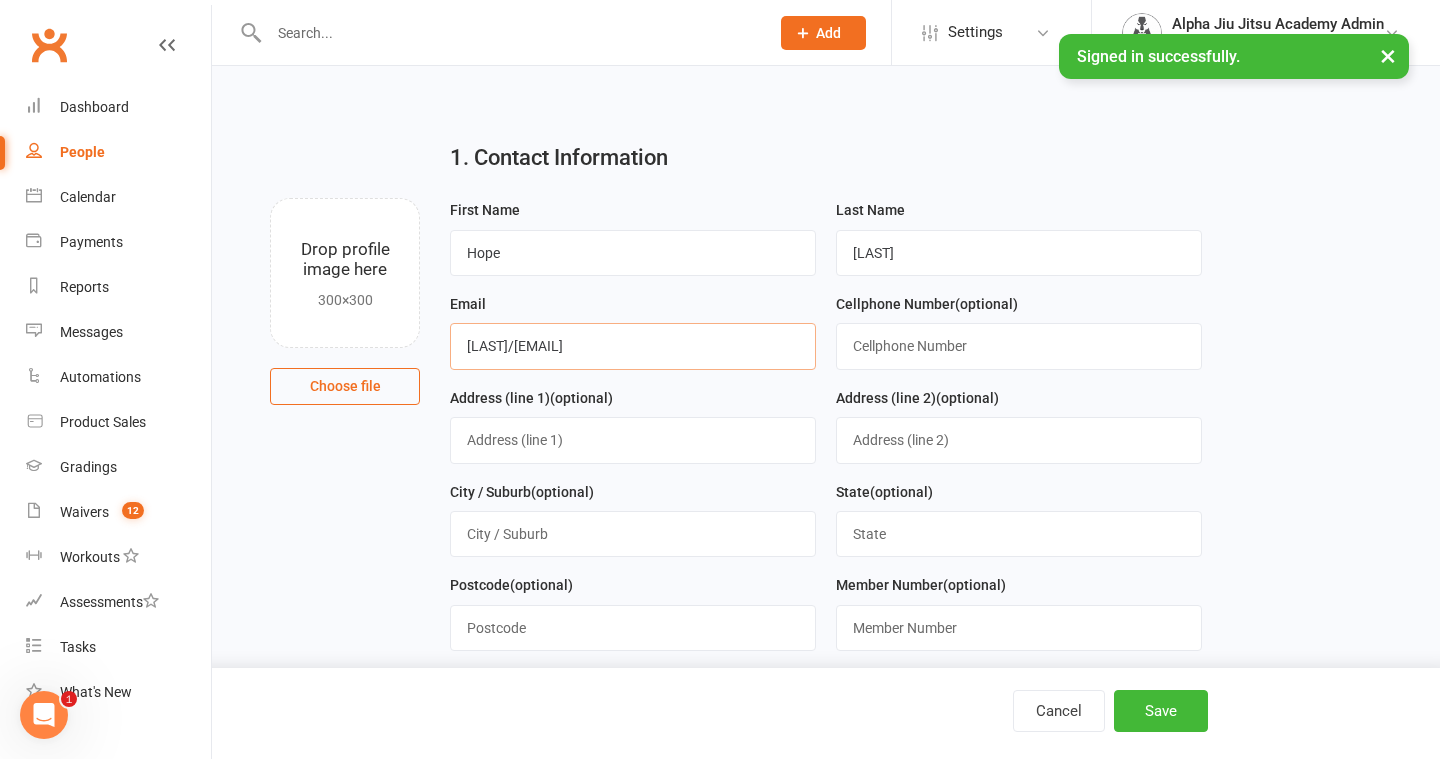 type on "[LAST]/[EMAIL]" 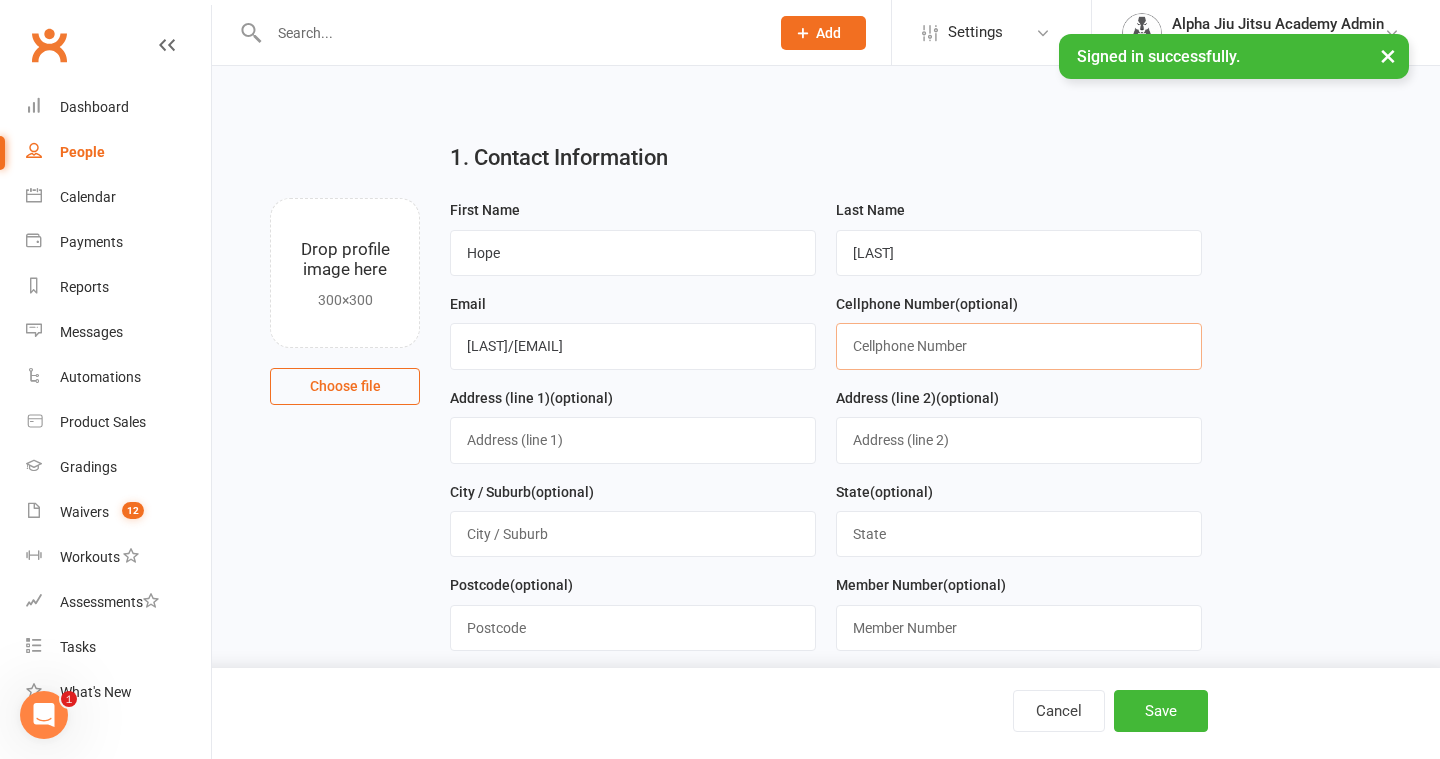 click at bounding box center [1019, 346] 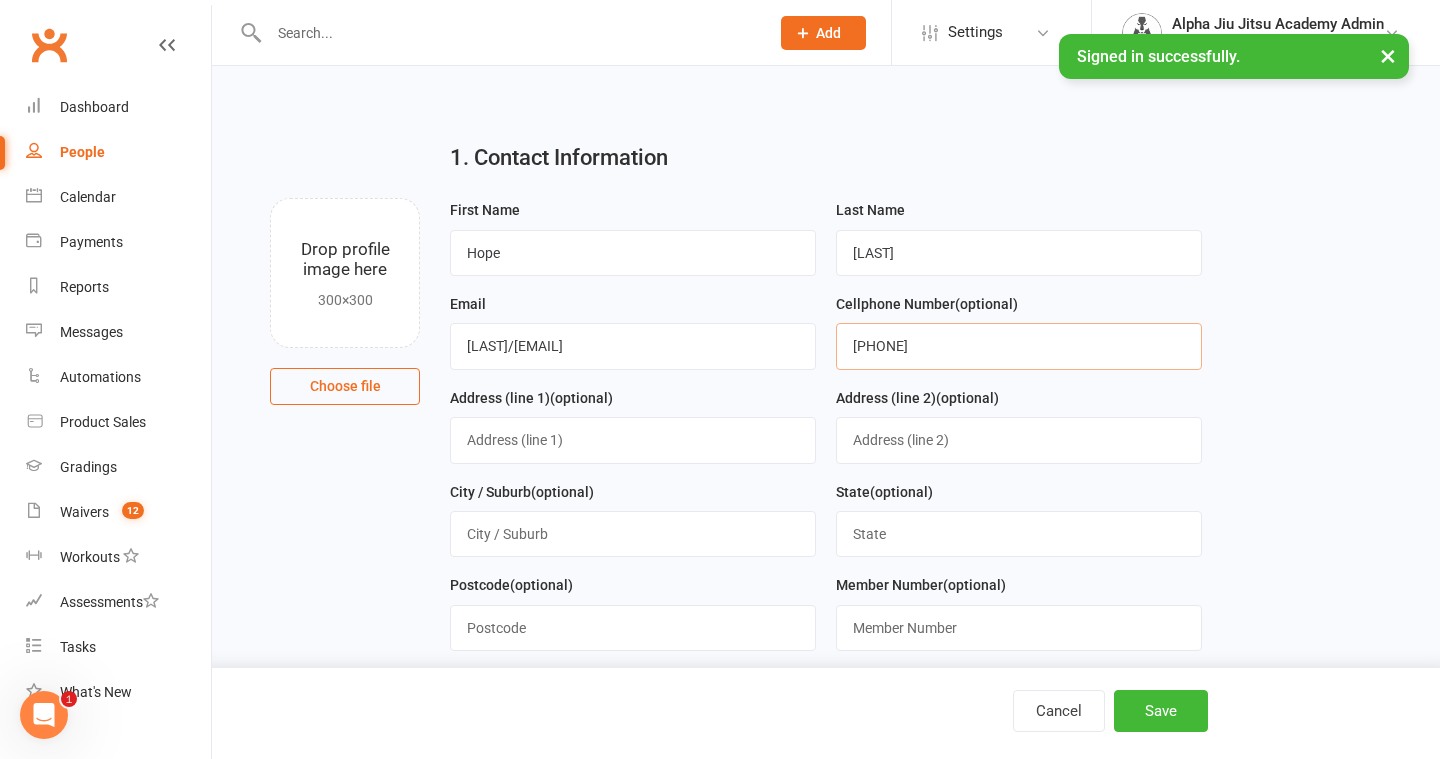 type on "[PHONE]" 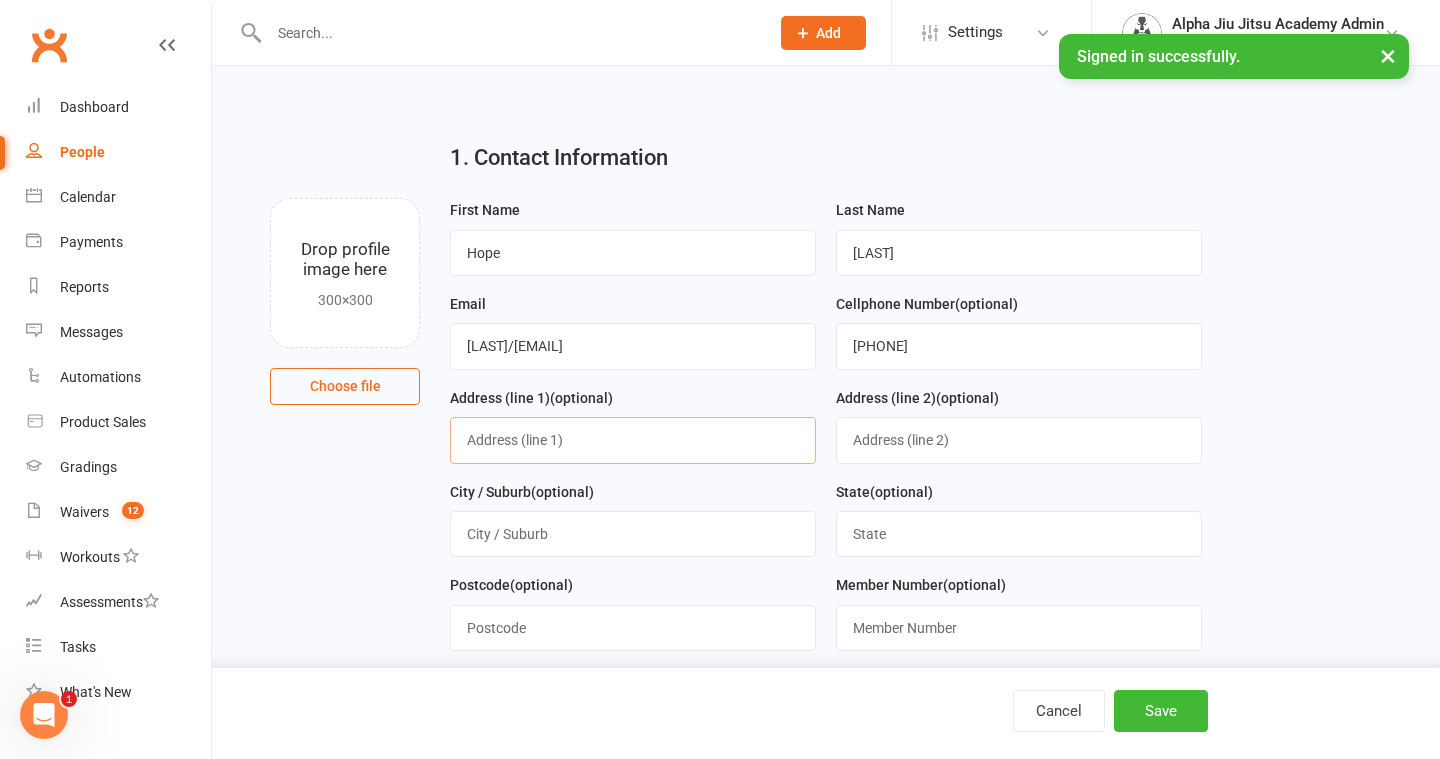 click at bounding box center [633, 440] 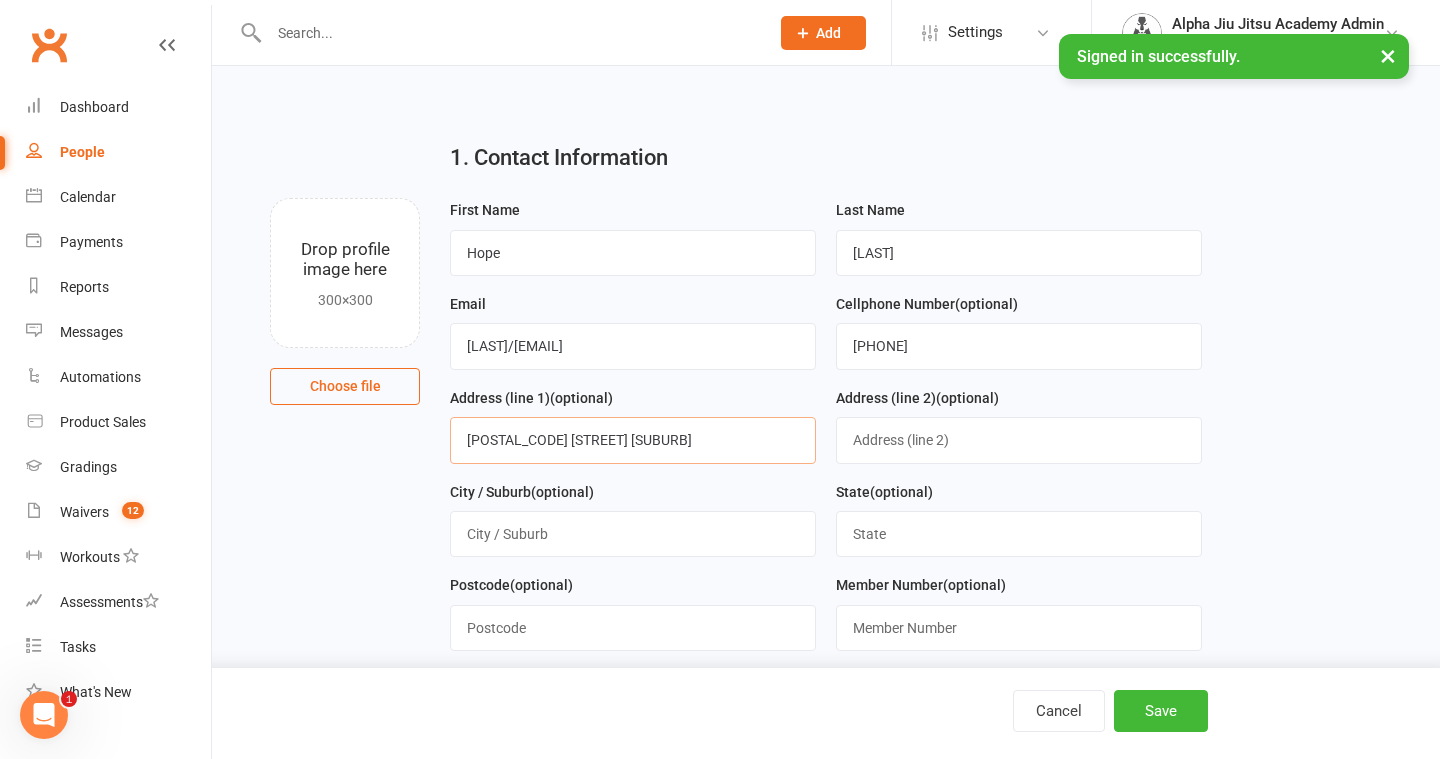 type on "[POSTAL_CODE] [STREET] [SUBURB]" 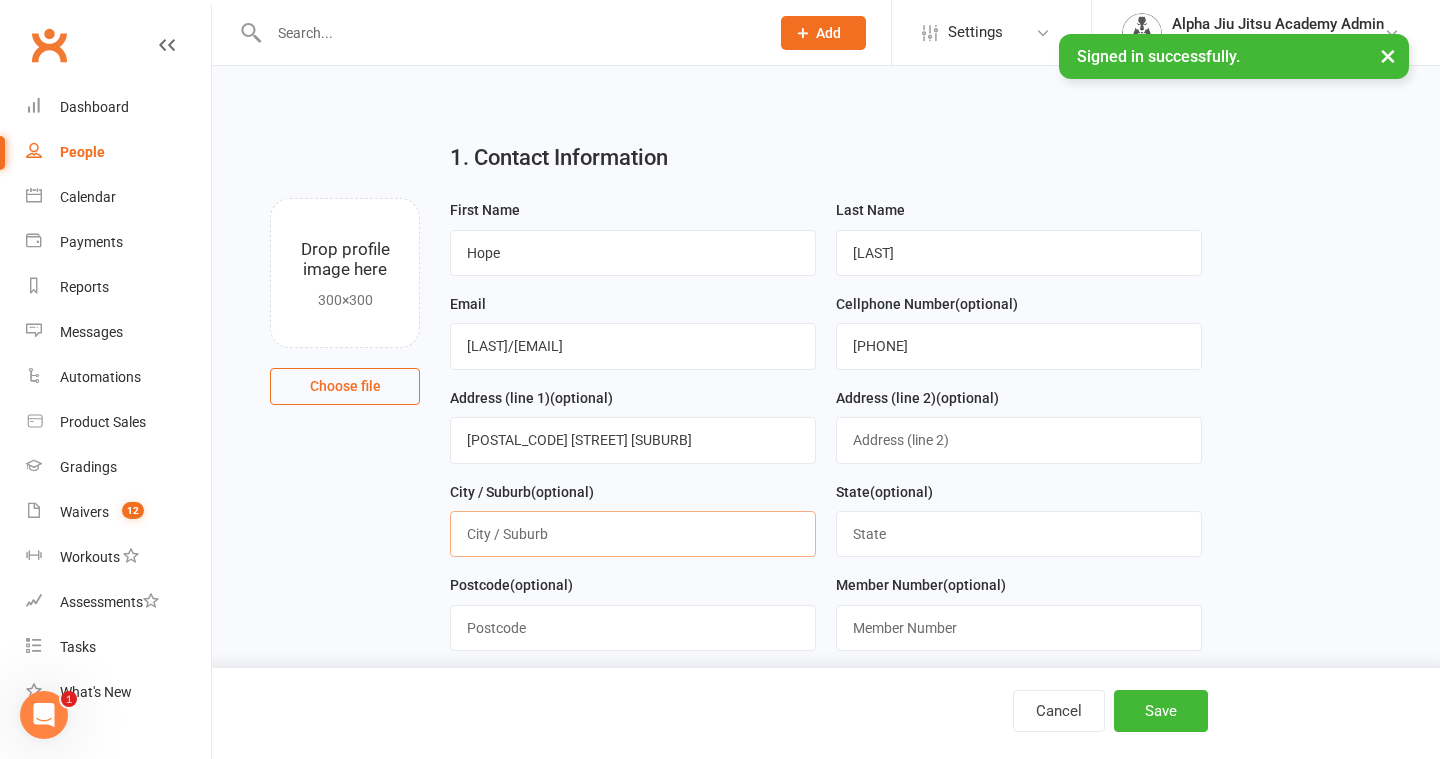 click at bounding box center [633, 534] 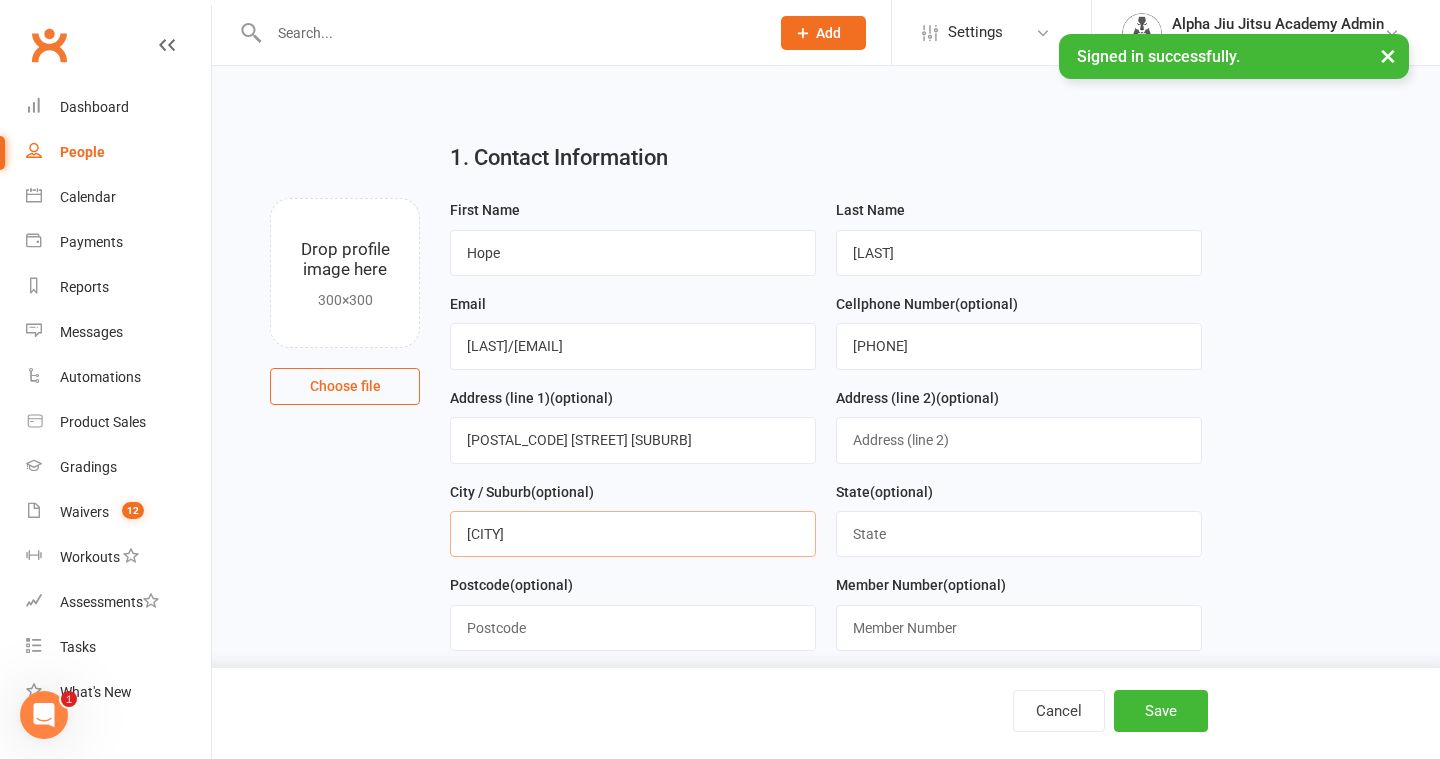 type on "[CITY]" 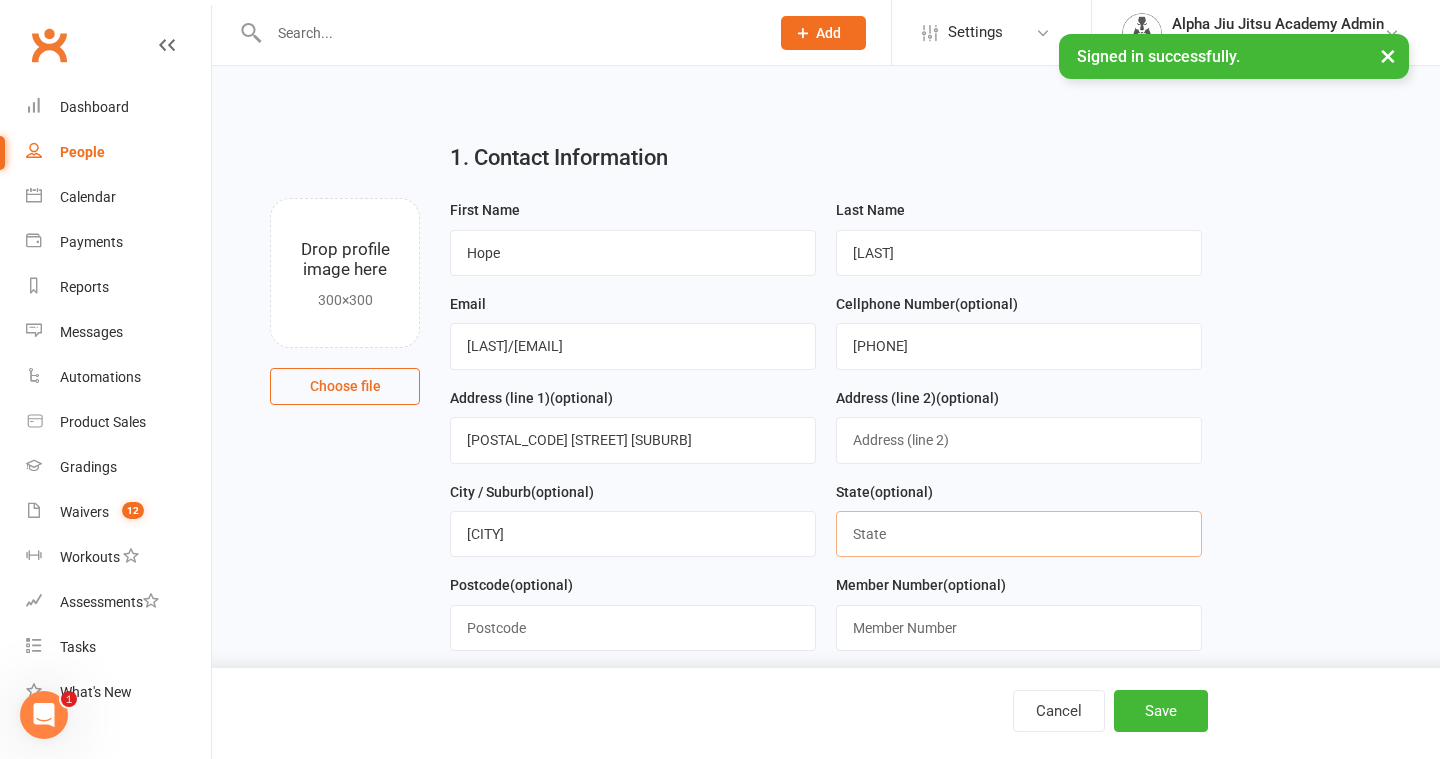 click at bounding box center (1019, 534) 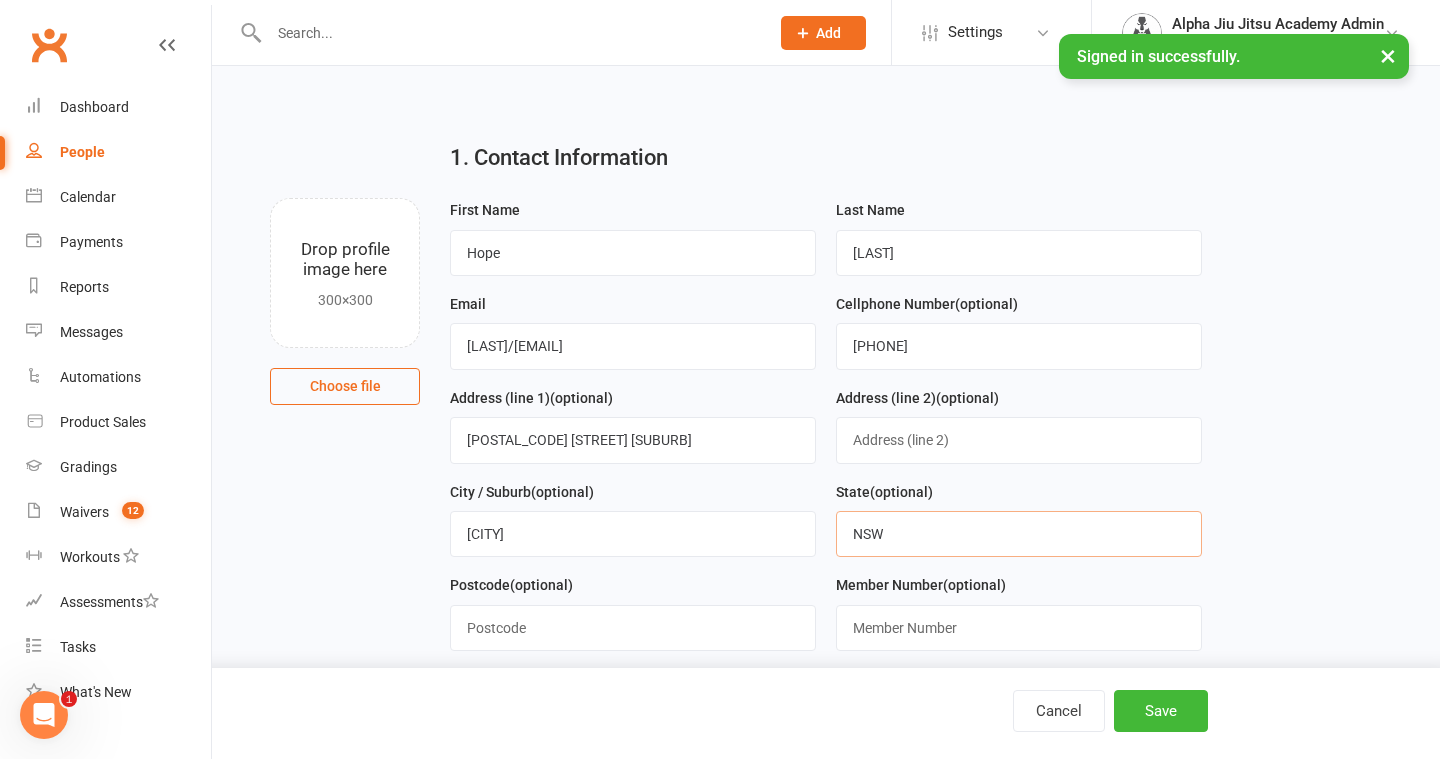 type on "NSW" 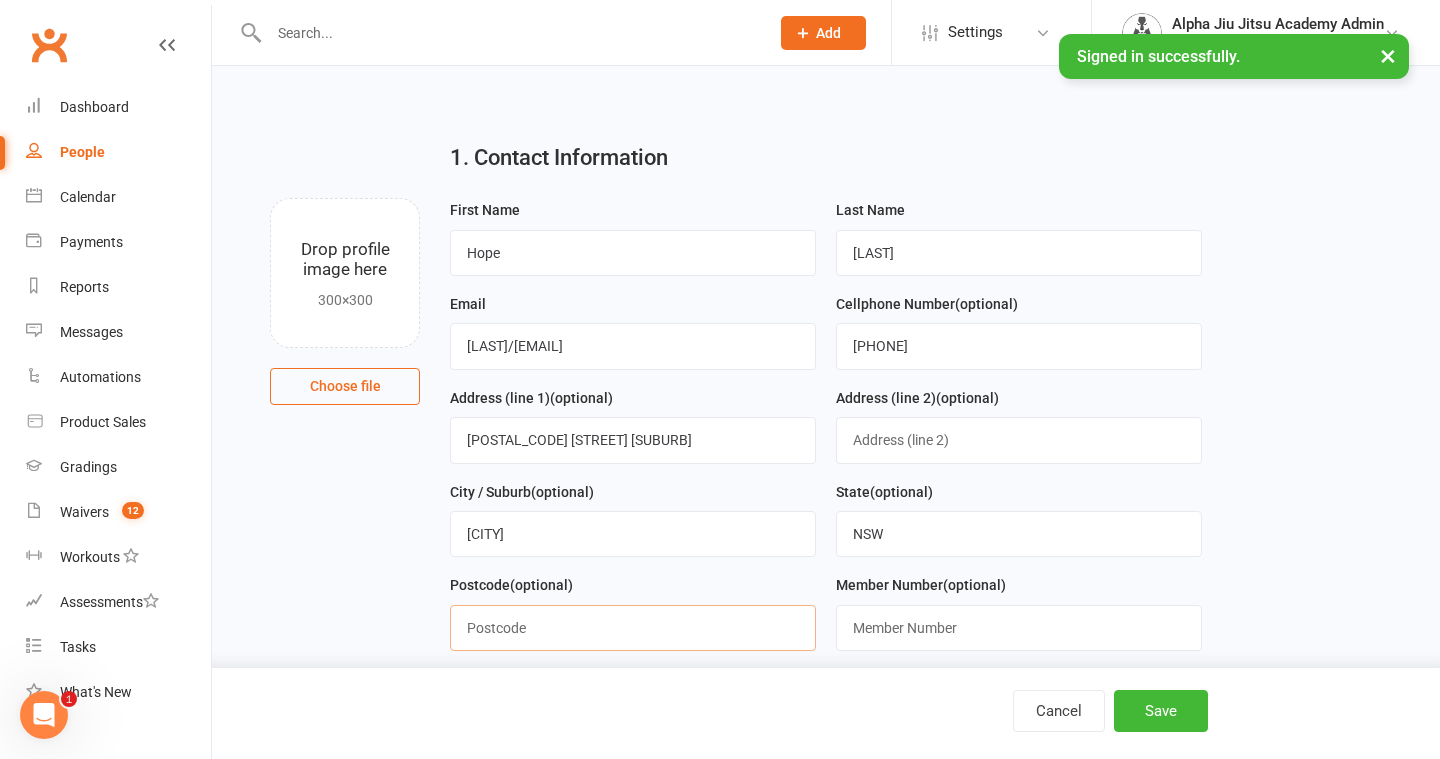 click at bounding box center (633, 628) 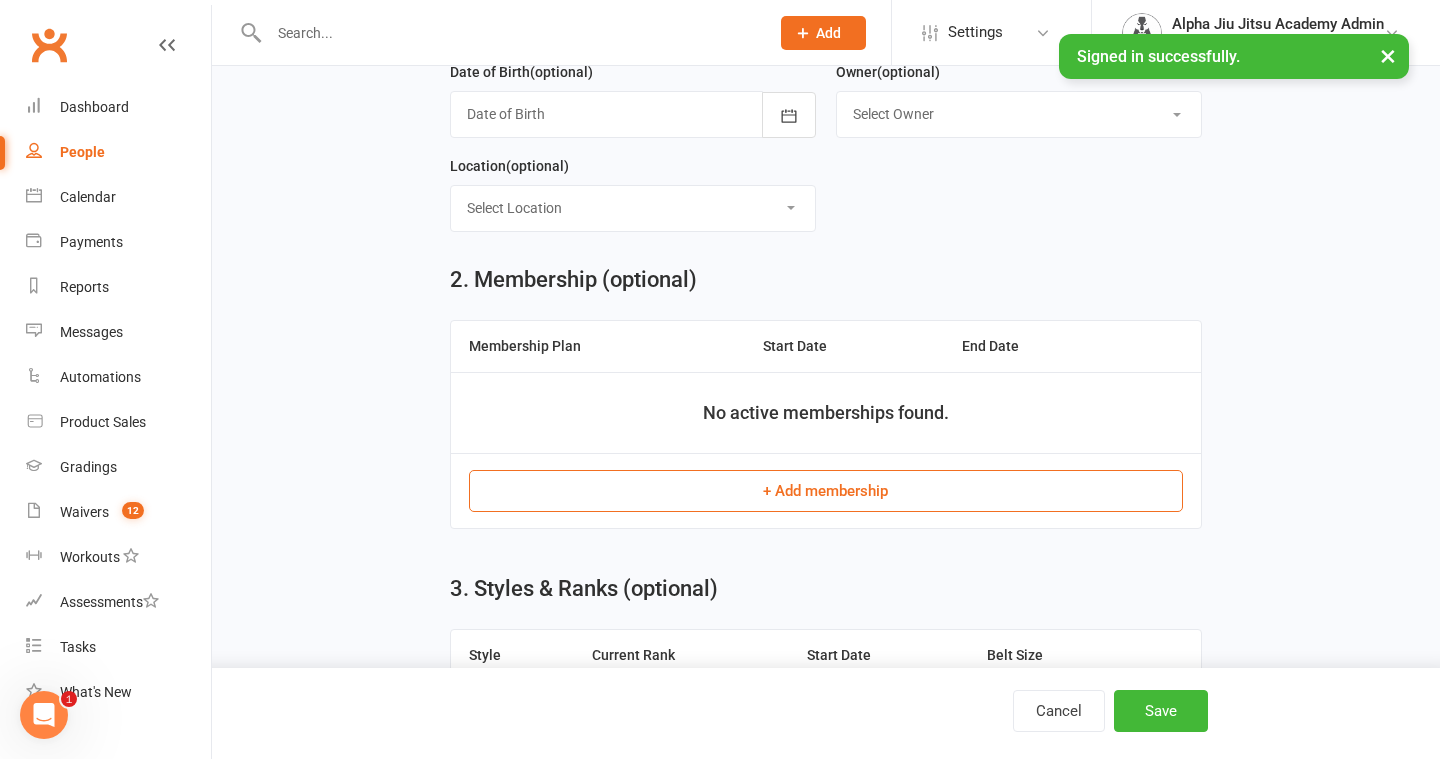scroll, scrollTop: 654, scrollLeft: 0, axis: vertical 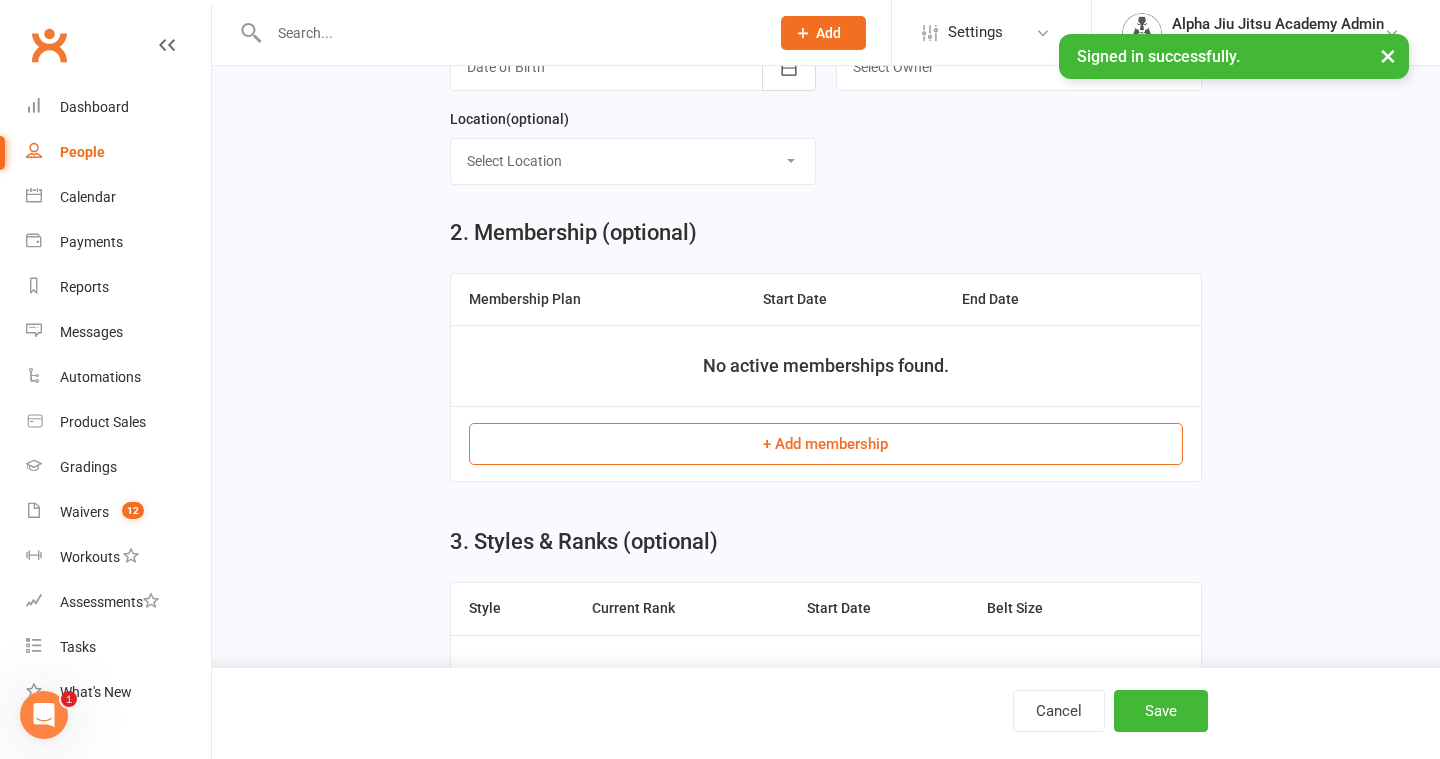type on "[NUMBER]" 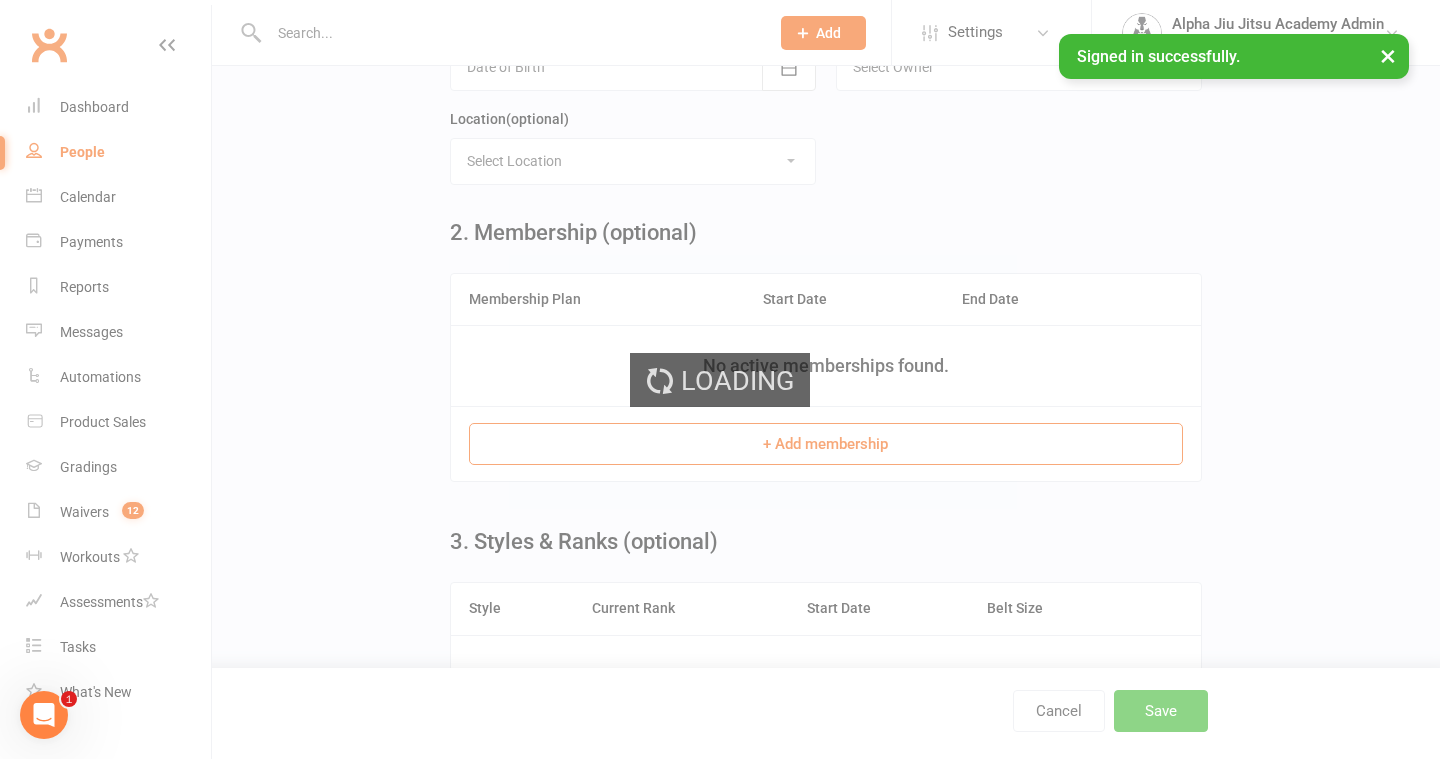 scroll, scrollTop: 0, scrollLeft: 0, axis: both 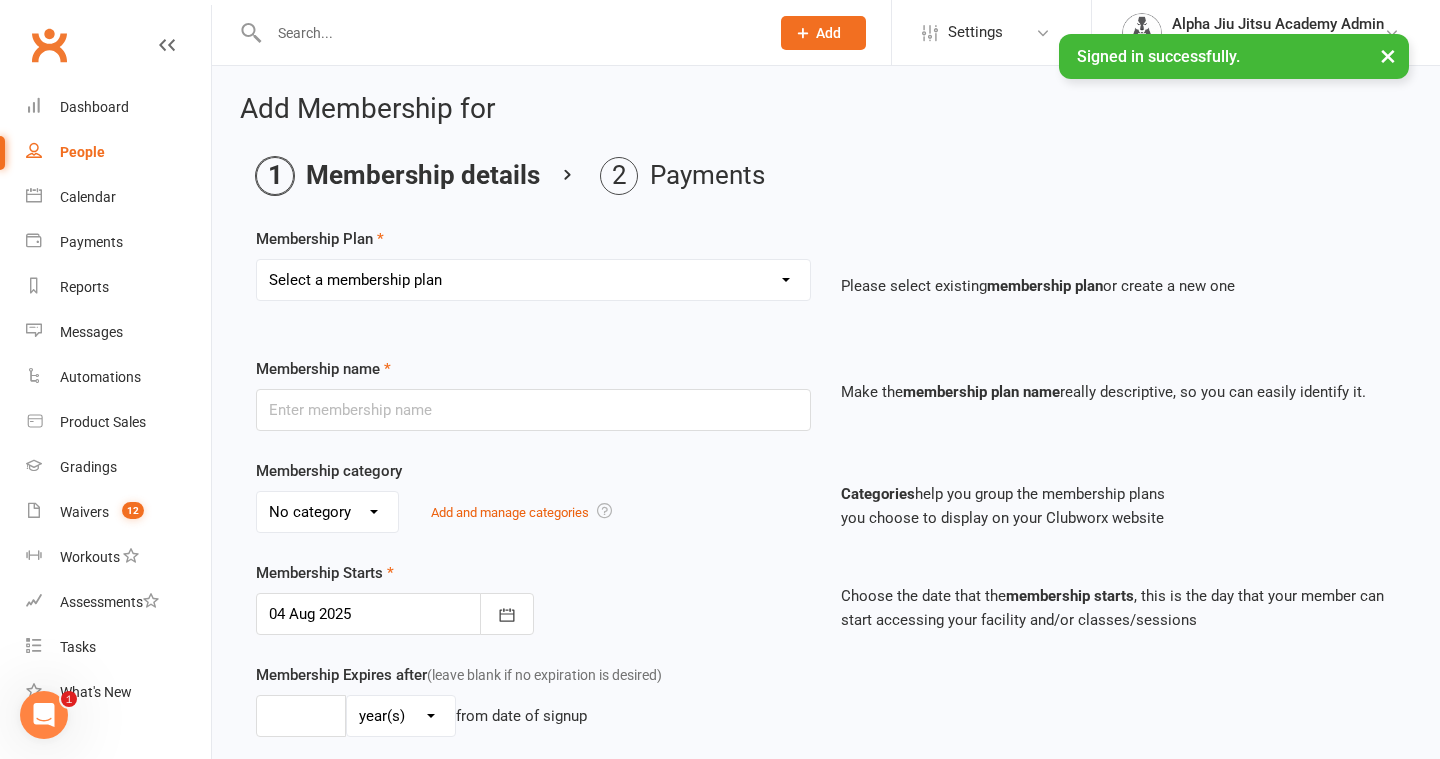 click on "Select a membership plan Create new Membership Plan 1 x per week Regular Flexi - Weekly 1 x per week Sibling Discount Flexi - Weekly 2 x per week Regular Flexi - Weekly 2 x per week Sibling Discount Flexi - Weekly Under 7 - Flexi Unlimited Training - Weekly Juniors, Teens, Adults - Flexi Unlimited Training - Weekly 1 x per week Regular Annual - Weekly 1 x per week Sibling Discount Annual - Weekly 2 x per week Regular Annual - Weekly 2 x per week Sibling Discount Annual - Weekly Under 7 - Annual Unlimited Training - Weekly Juniors, Teens, Adults - Annual Unlimited Training - Weekly 1 x per week Regular Flexi - Fortnightly/Biweekly 1 x per week Sibling Discount Flexi - Fortnightly/Biweekly 2 x per week Regular Flexi - Fortnightly/Biweekly 2 x per week Sibling Discount Flexi - Fortnightly/Biweekly Under 7 - Flexi Unlimited Training - Fortnightly/Biweekly Juniors, Teens, Adults - Flexi Unlimited Training - Fortnightly/Biweekly 1 x per week Regular Annual - Fortnightly/Biweekly 1 x per week Regular Flexi - Monthly" at bounding box center (533, 280) 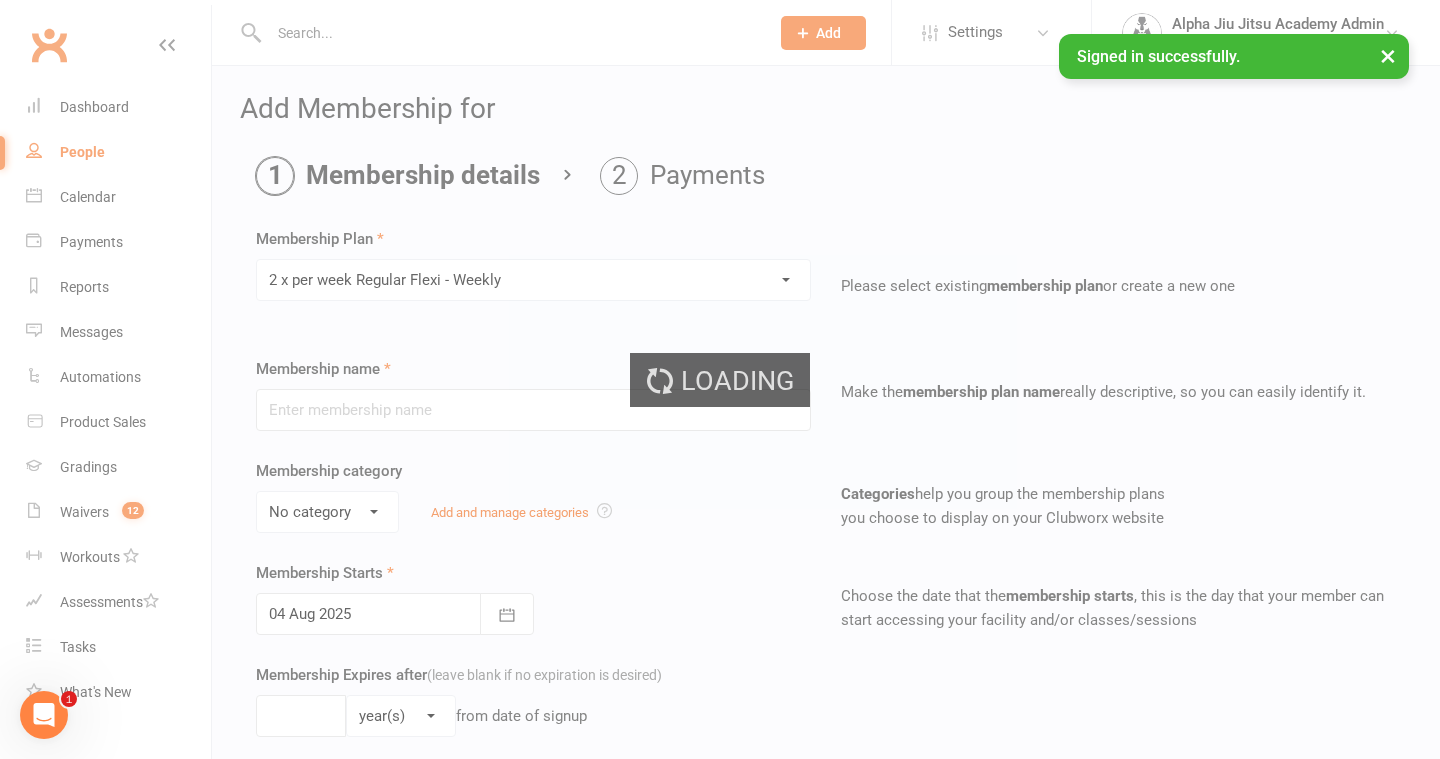 type on "2 x per week Regular Flexi - Weekly" 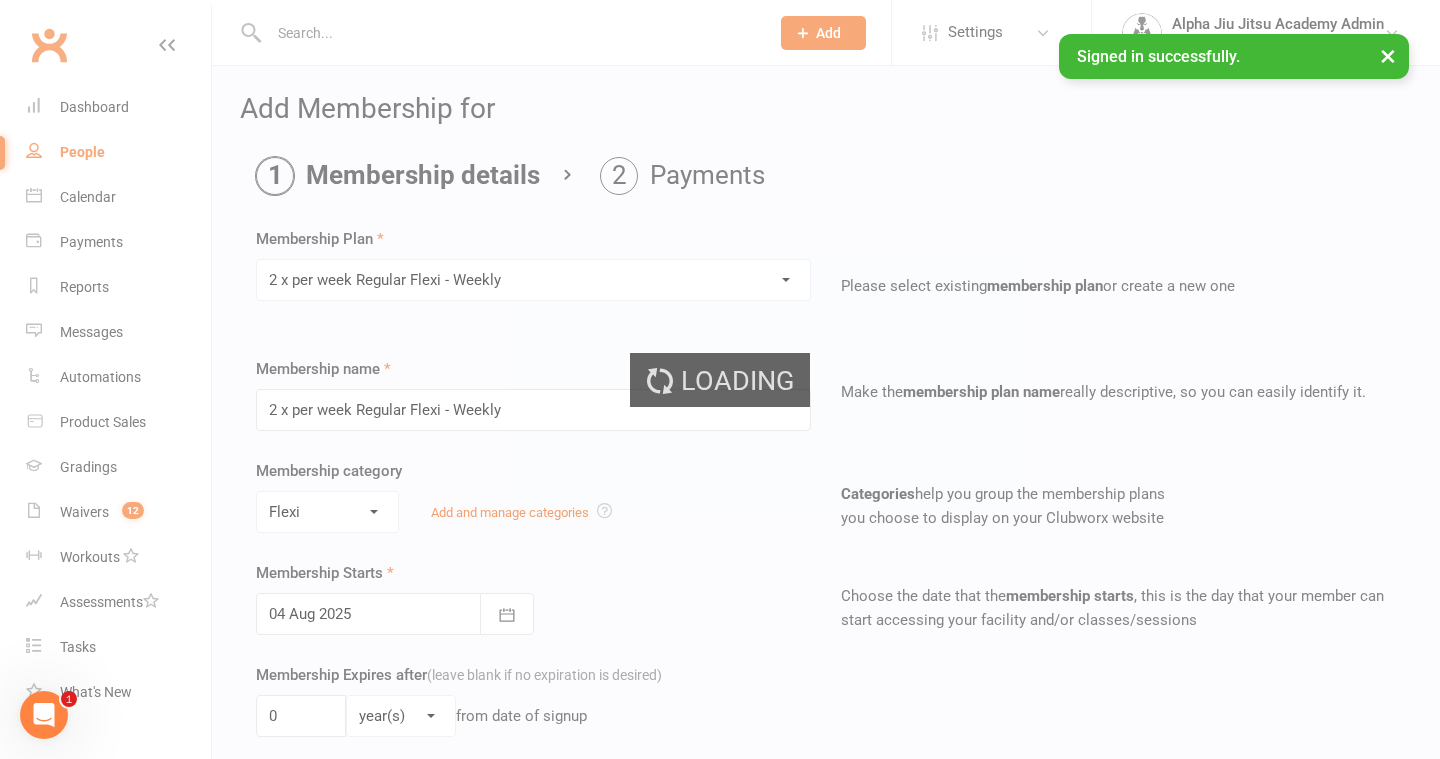 select on "?" 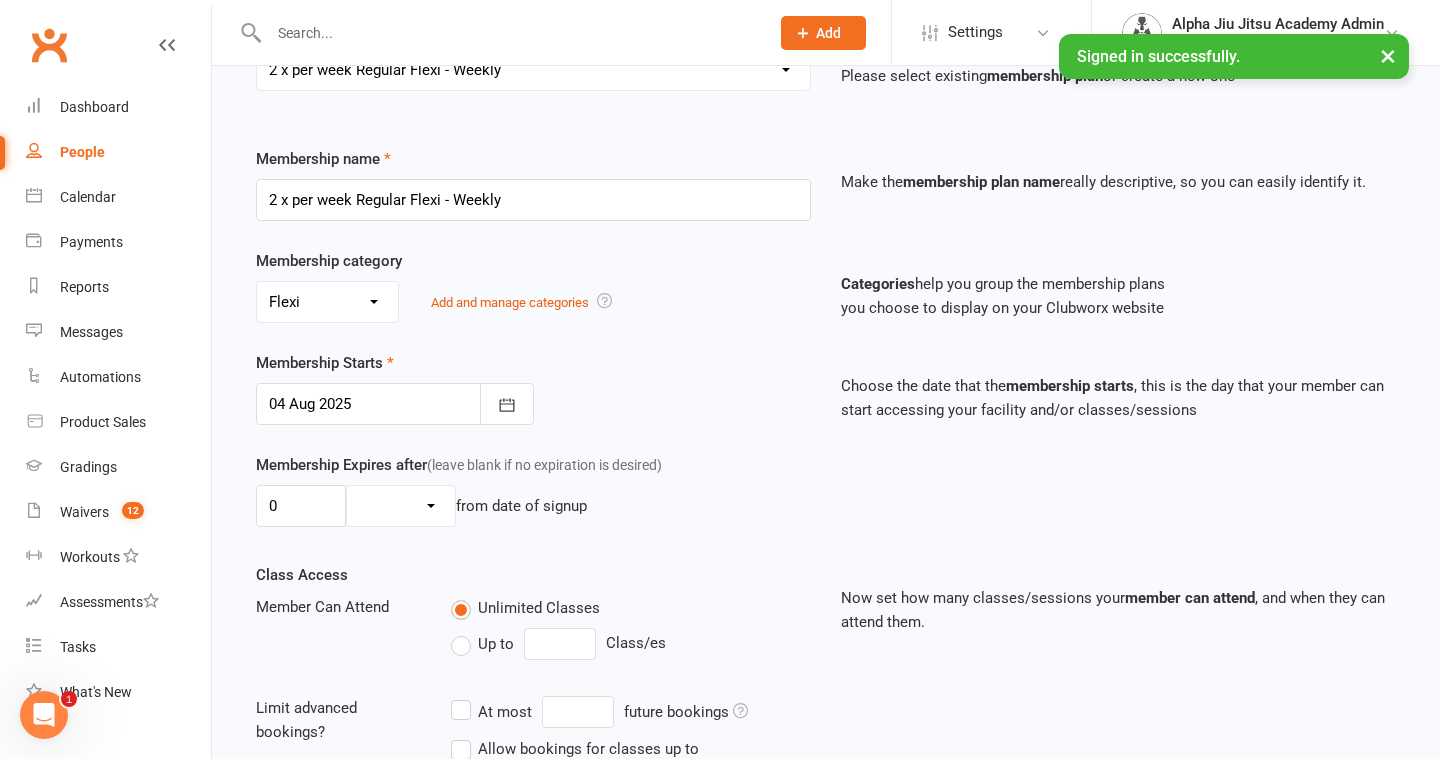 scroll, scrollTop: 278, scrollLeft: 0, axis: vertical 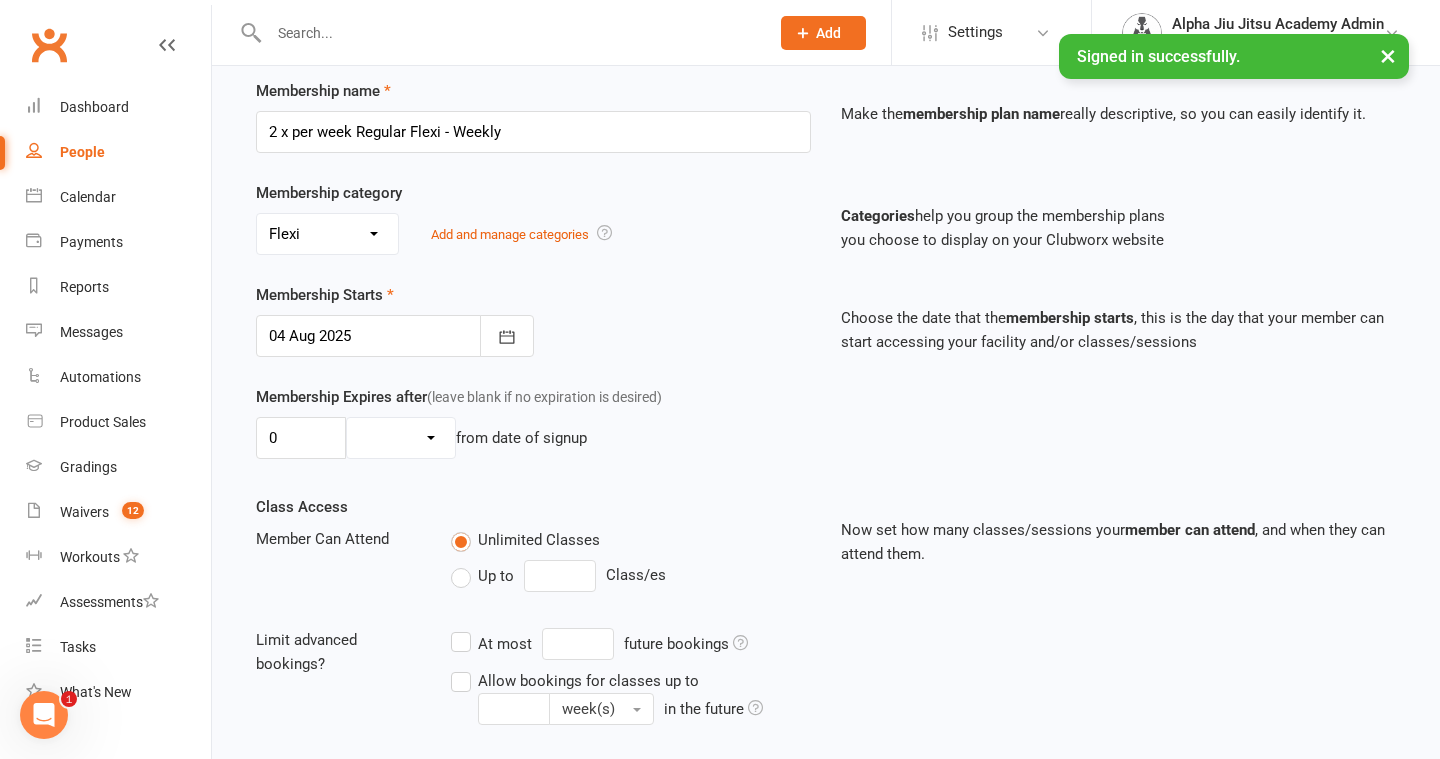 click on "Up to" at bounding box center (482, 576) 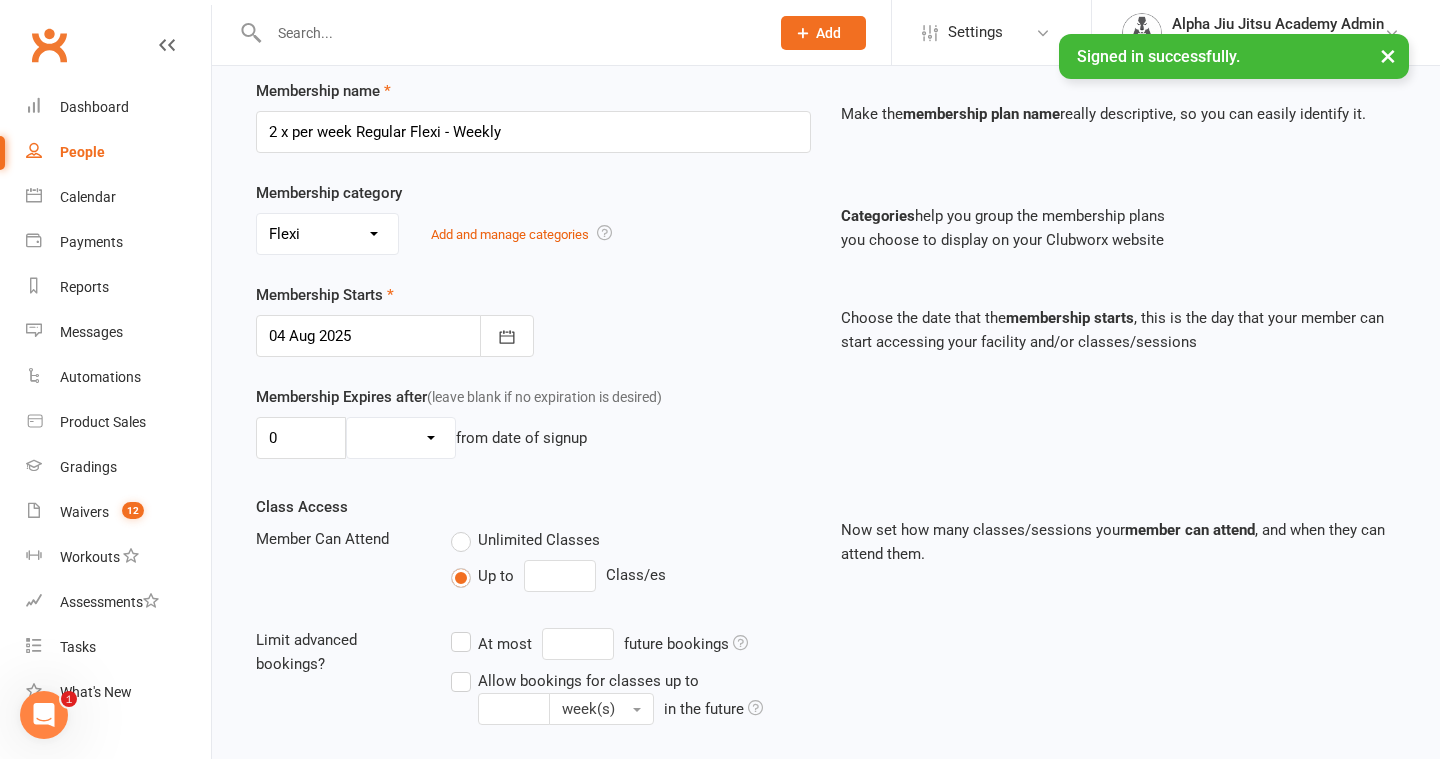 type on "0" 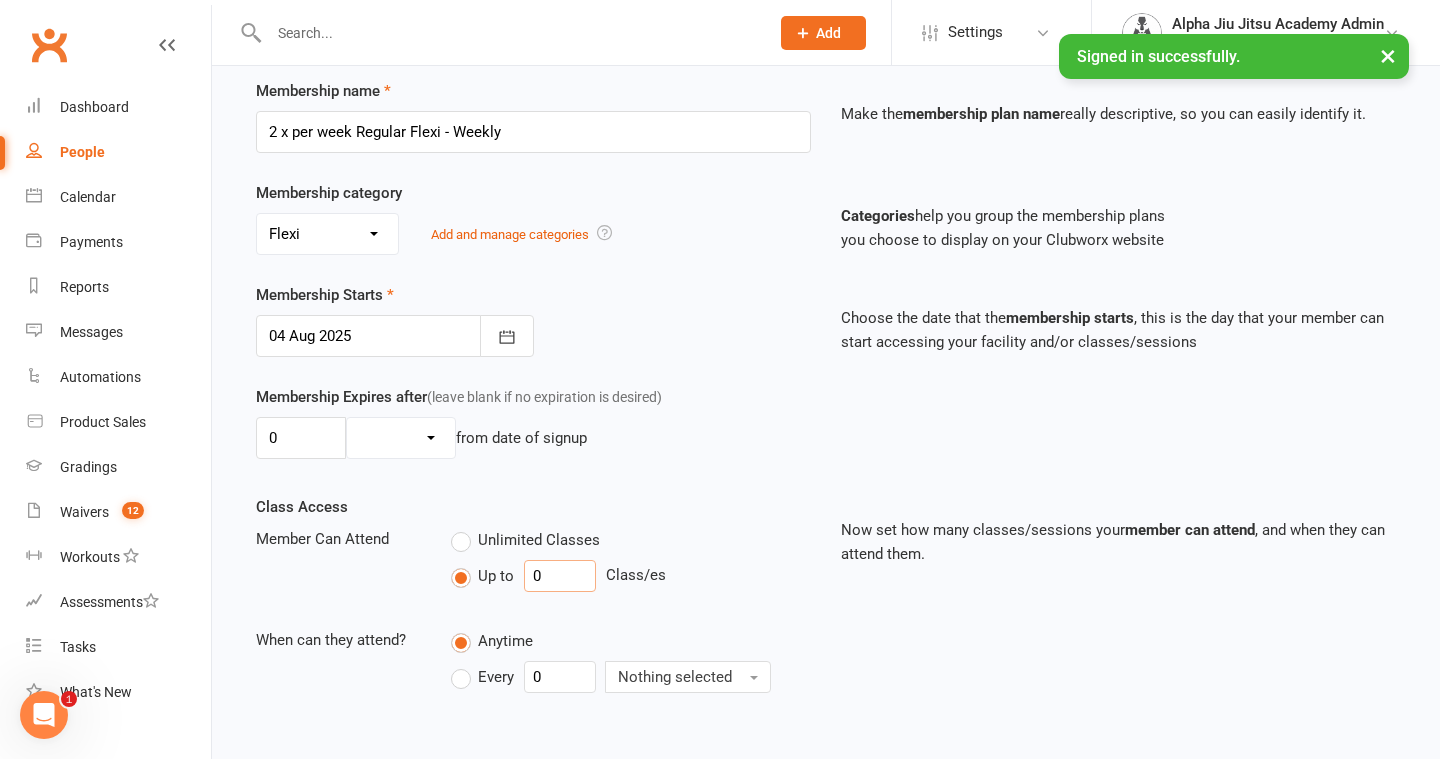 click on "0" at bounding box center (560, 576) 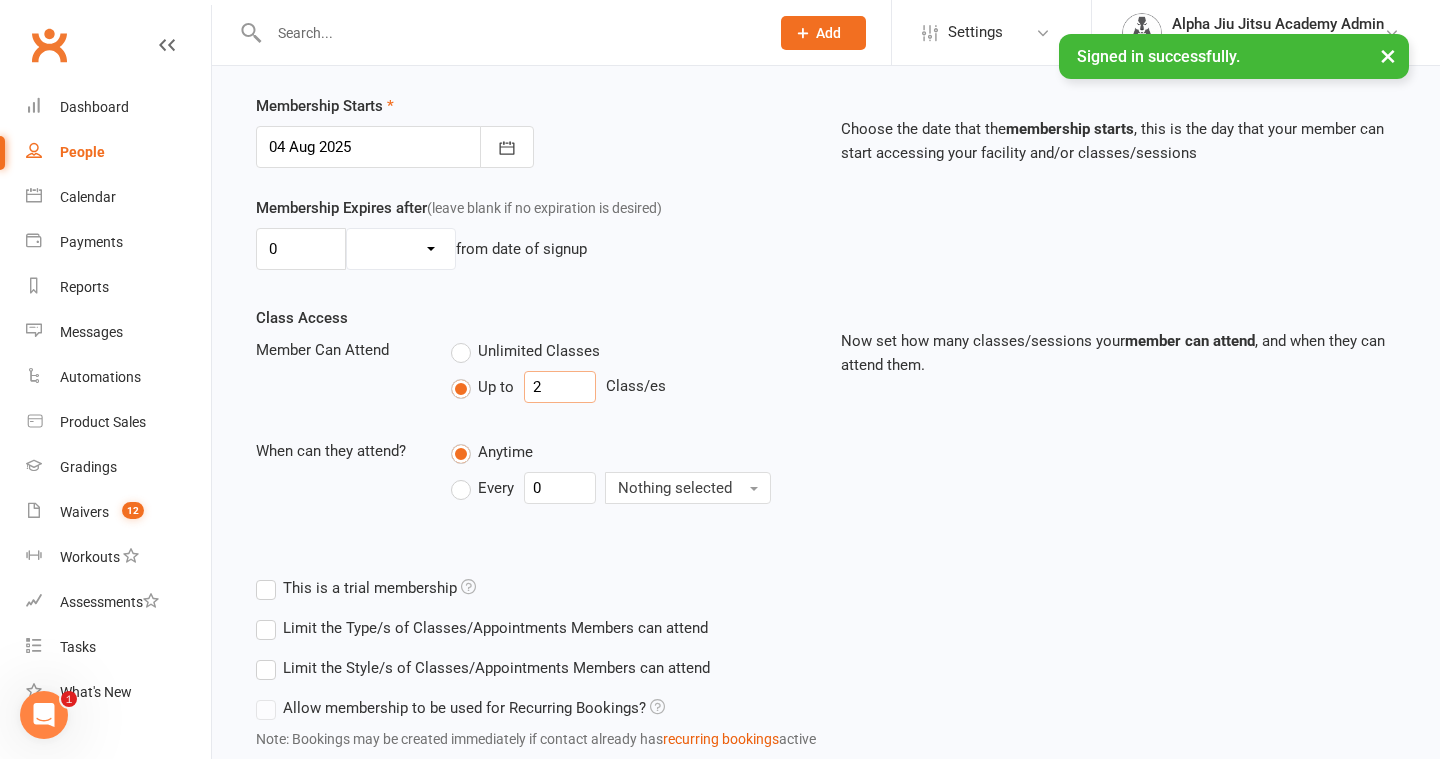 scroll, scrollTop: 605, scrollLeft: 0, axis: vertical 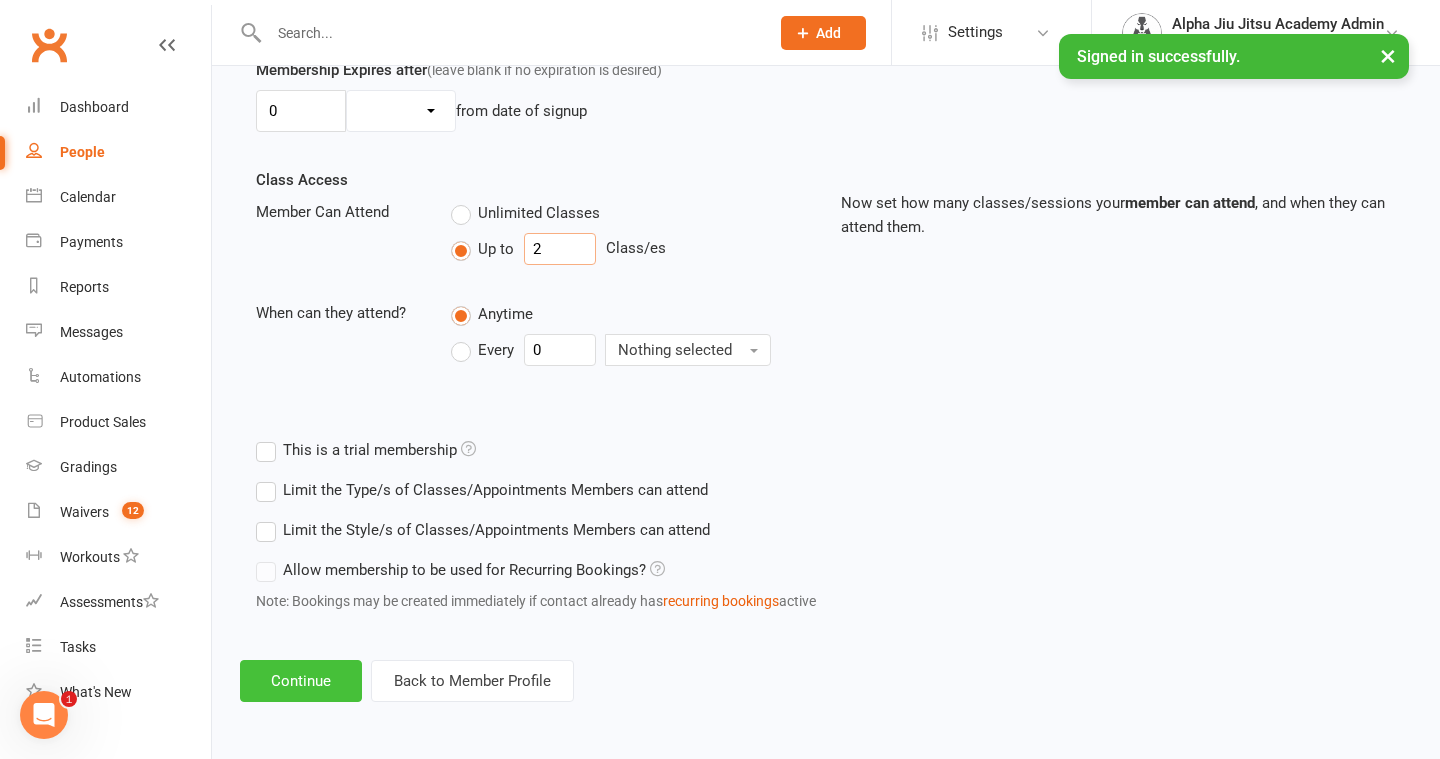 type on "2" 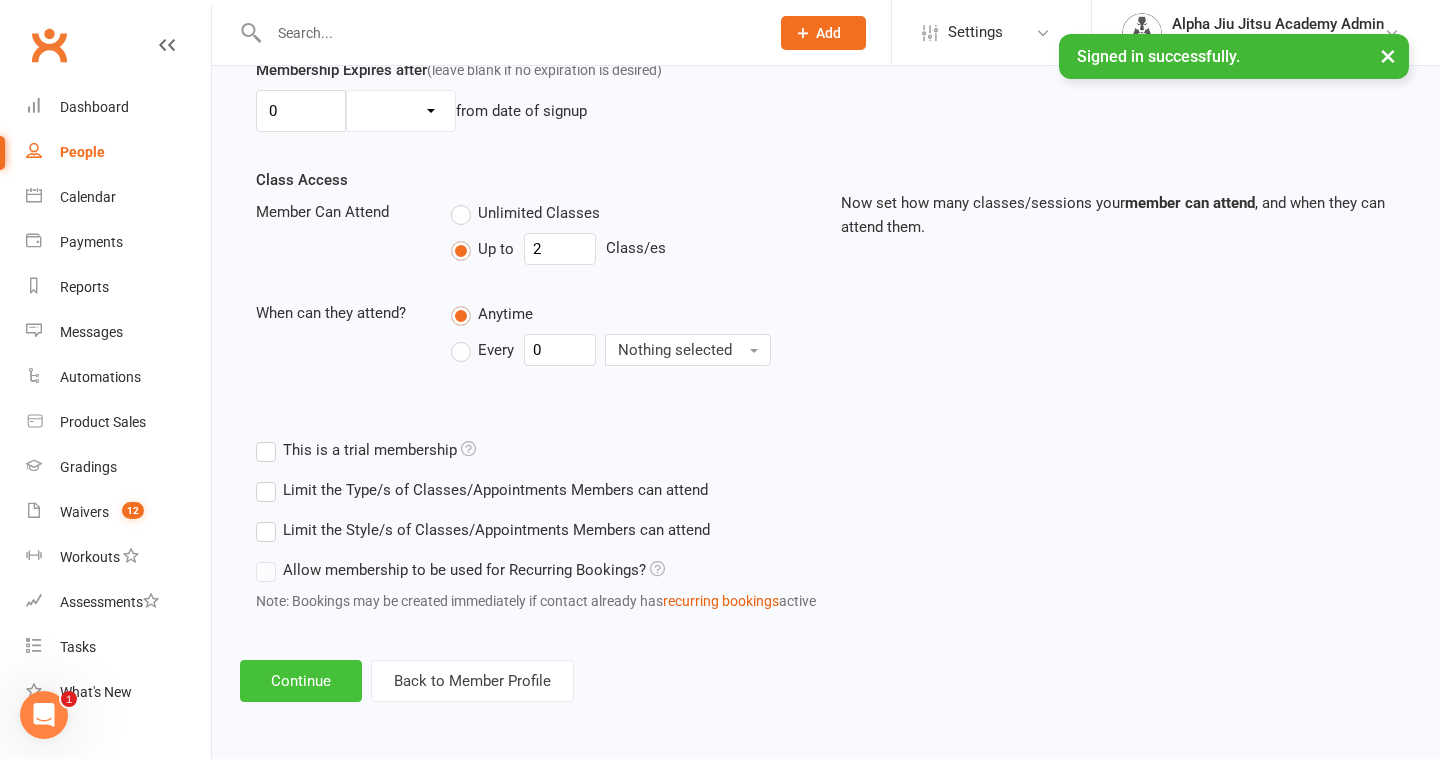 click on "Continue" at bounding box center (301, 681) 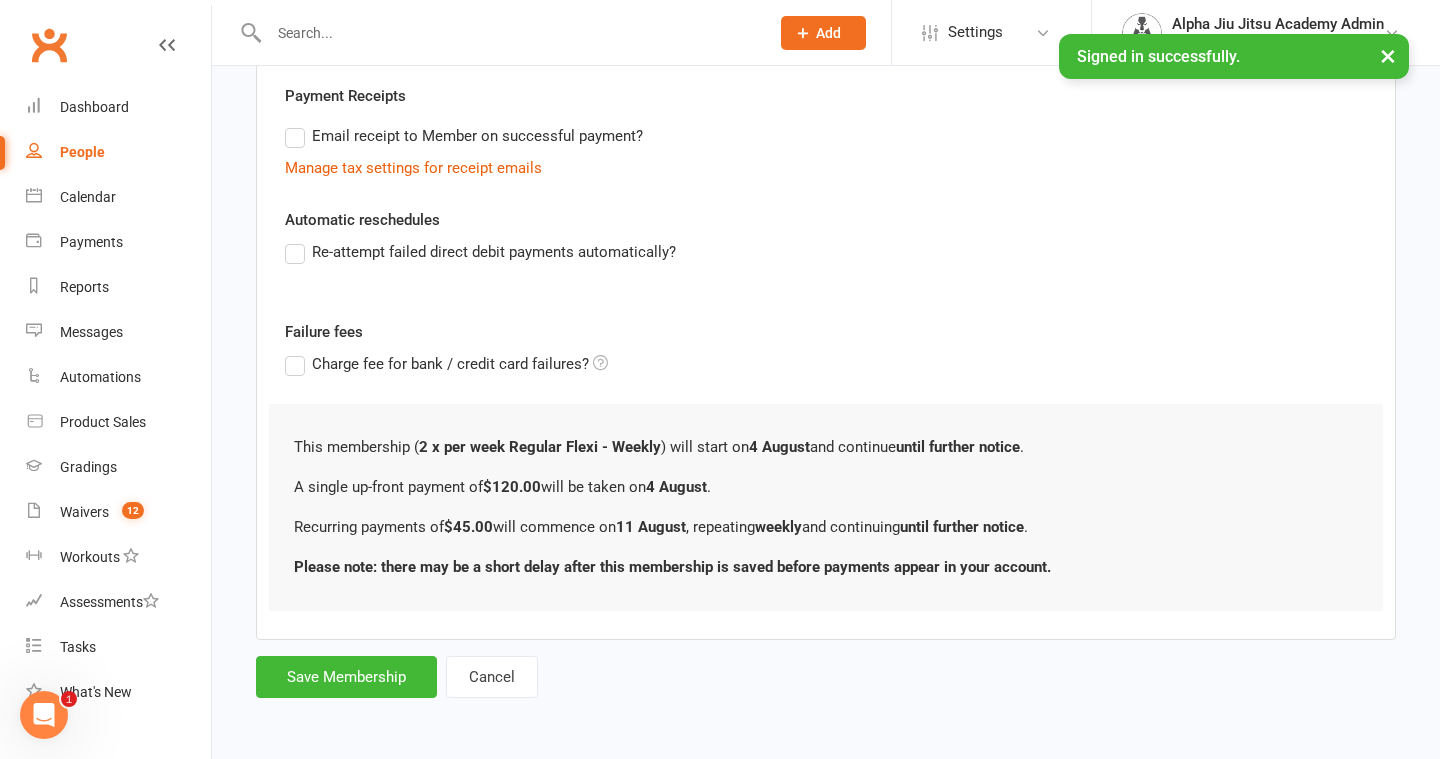 scroll, scrollTop: 0, scrollLeft: 0, axis: both 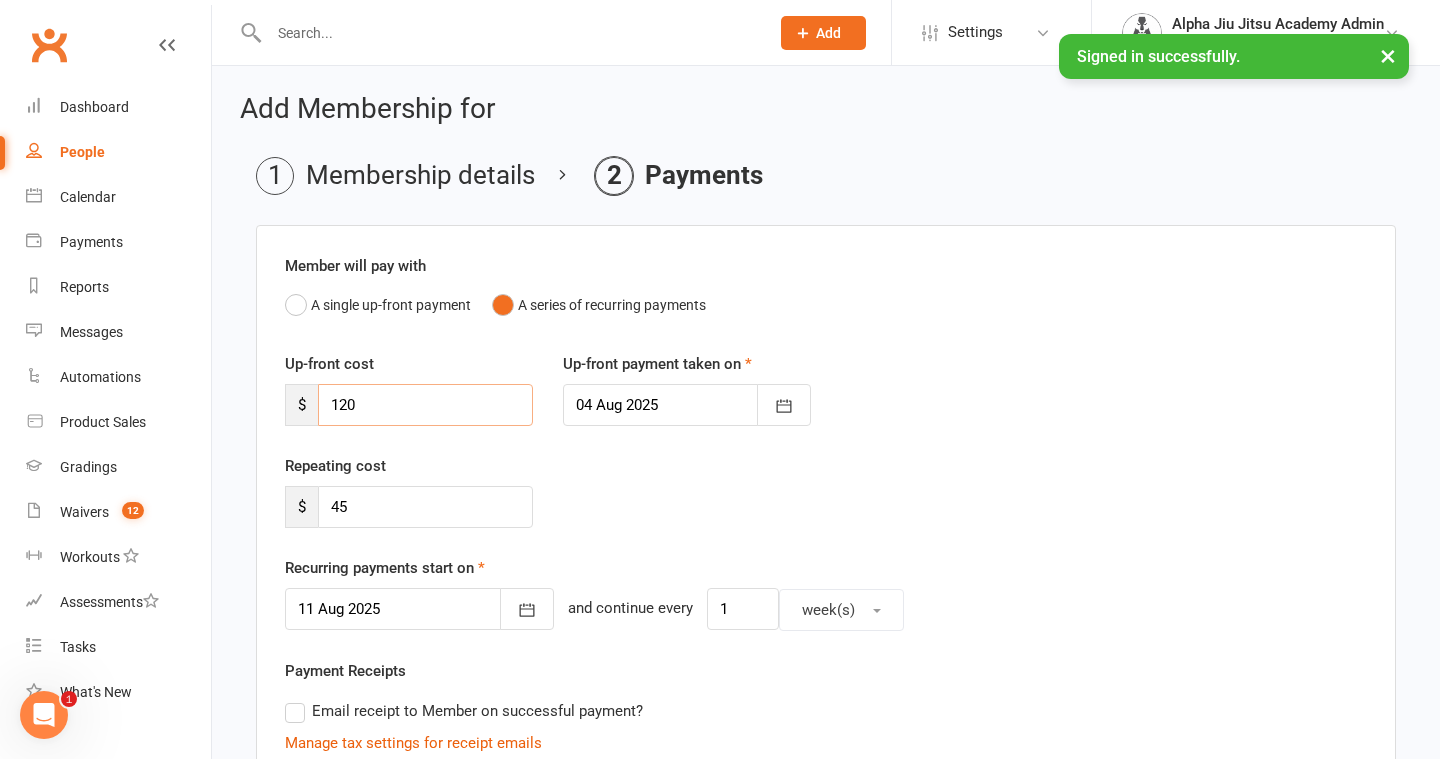 click on "120" at bounding box center [425, 405] 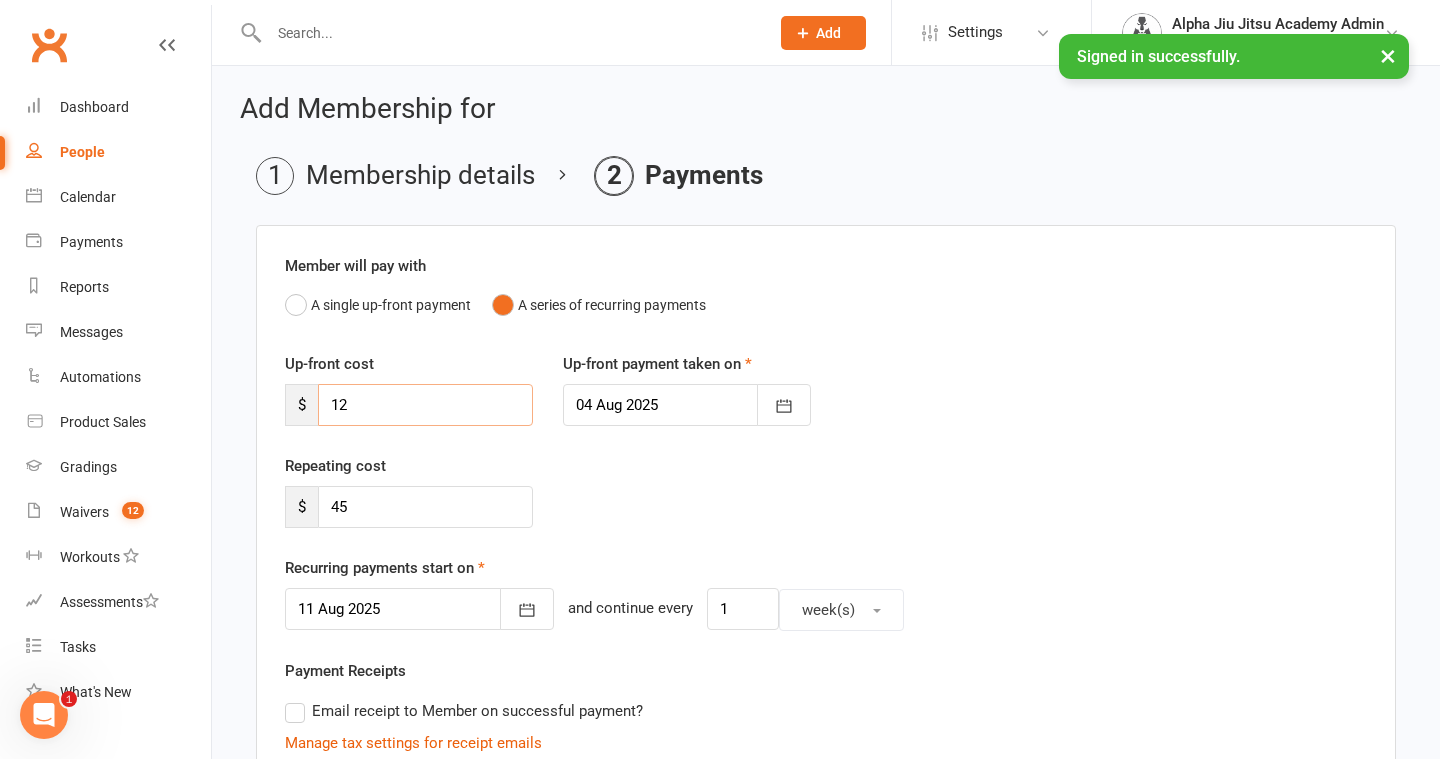 type on "1" 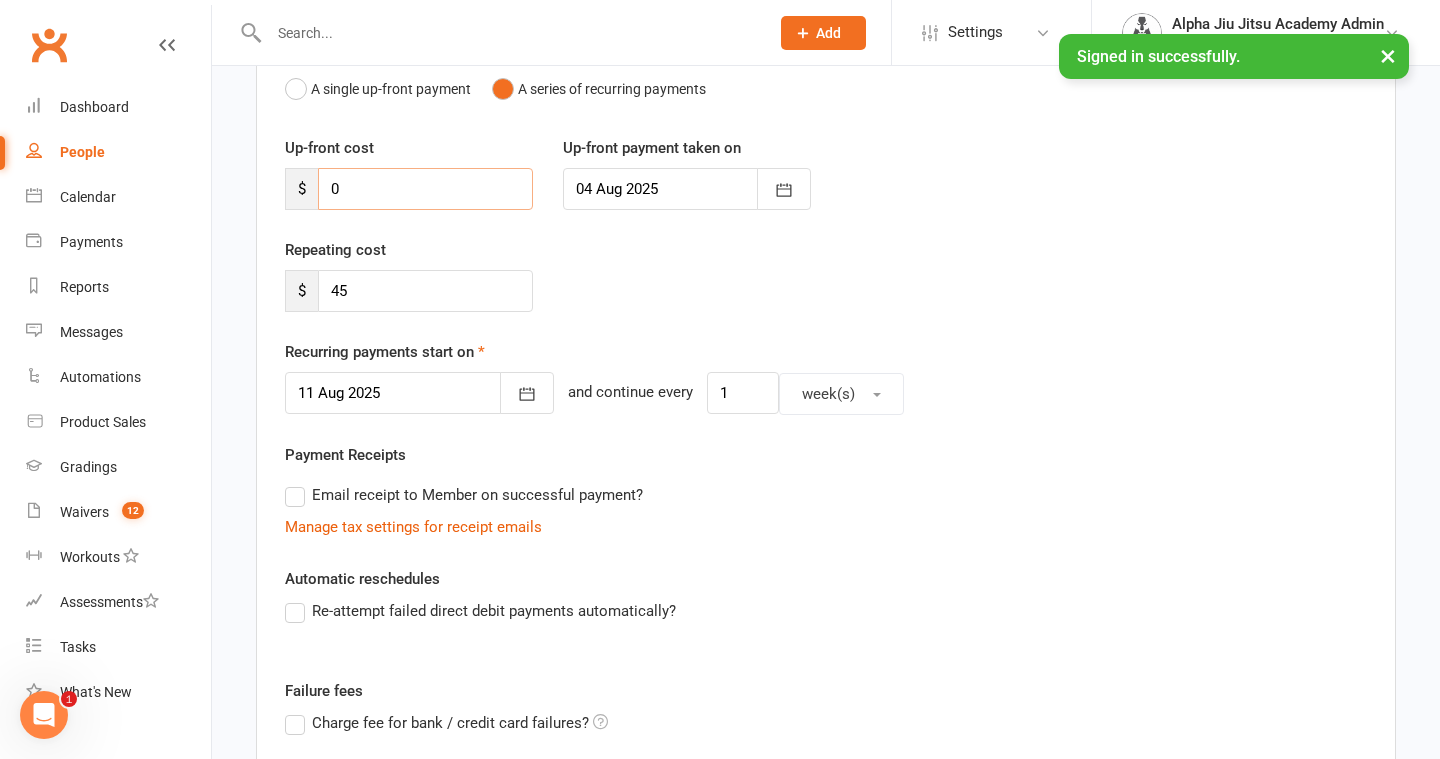 scroll, scrollTop: 282, scrollLeft: 0, axis: vertical 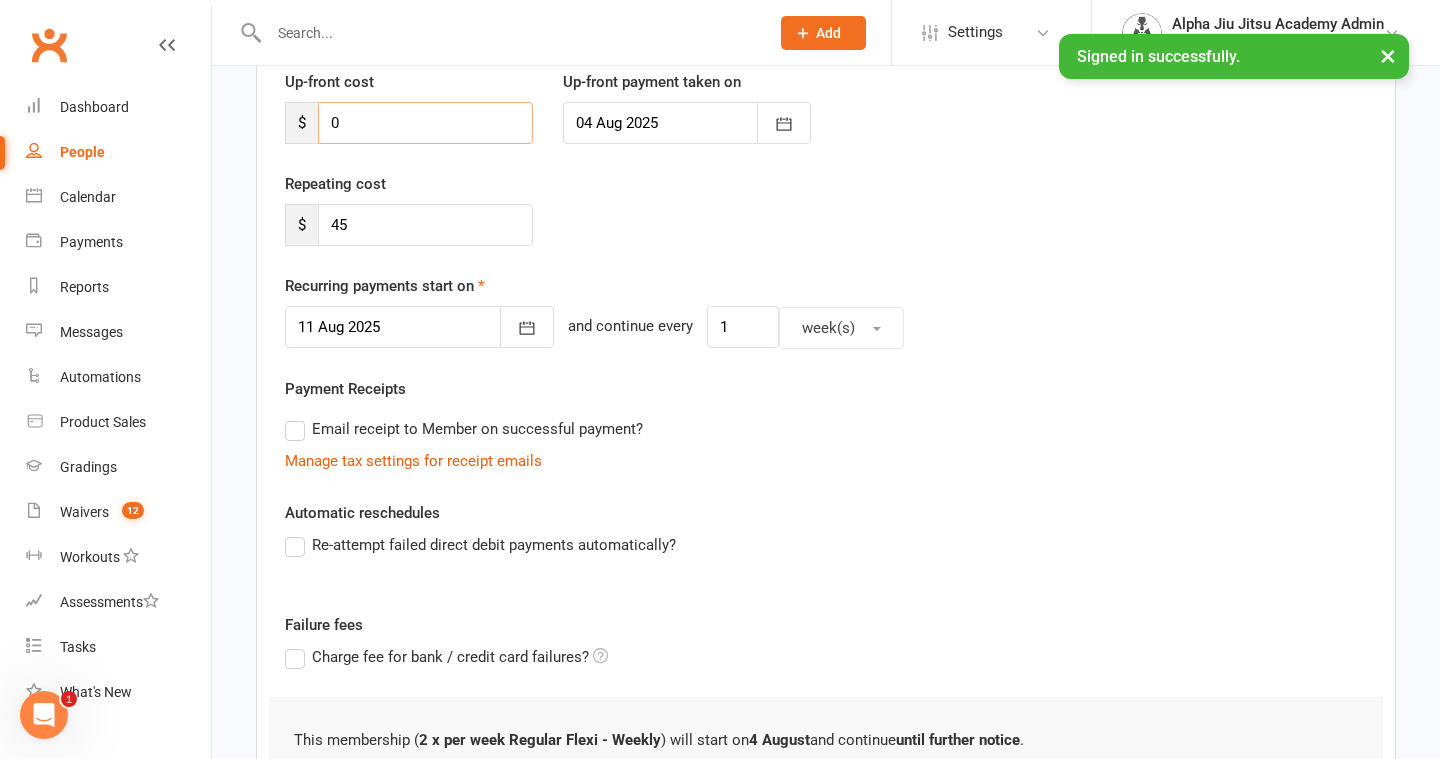 type on "0" 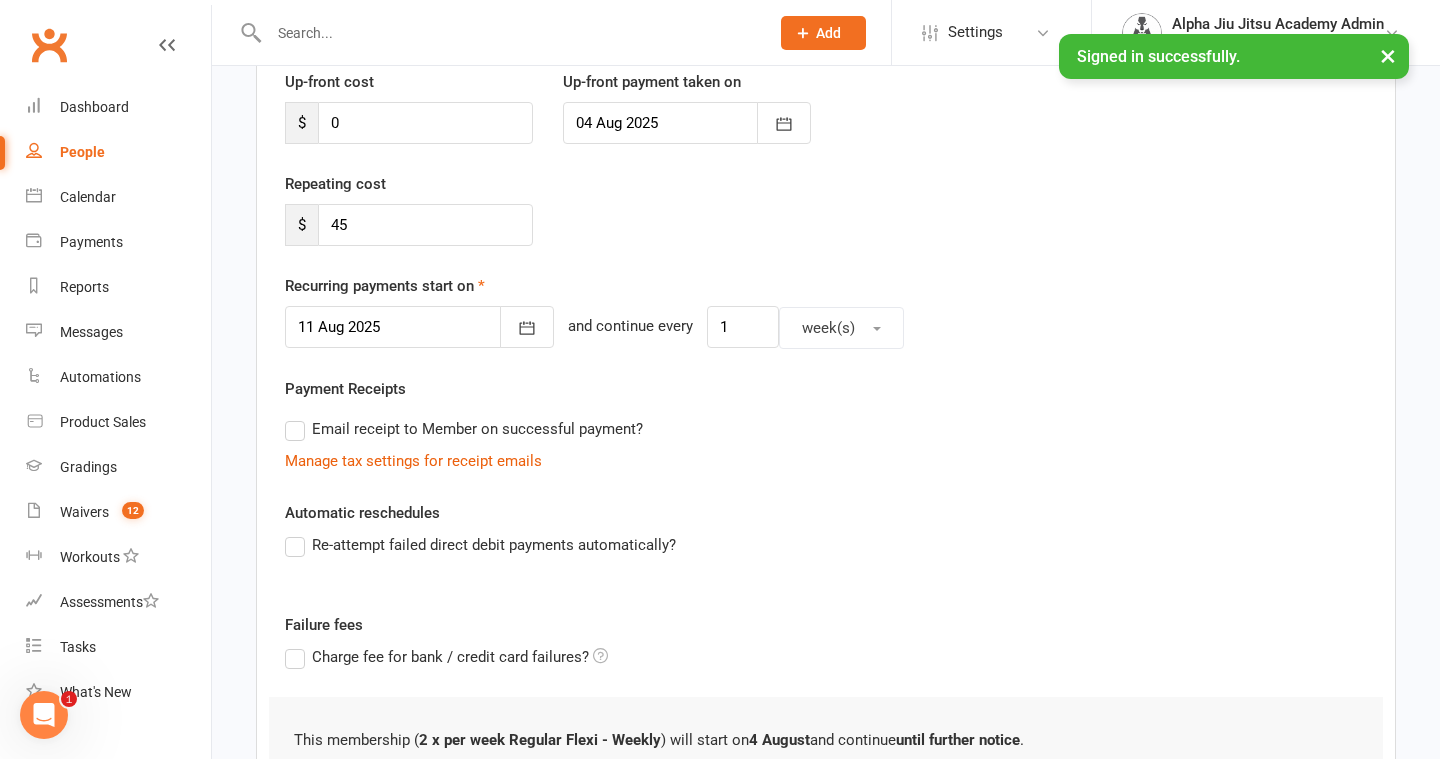 click at bounding box center [419, 327] 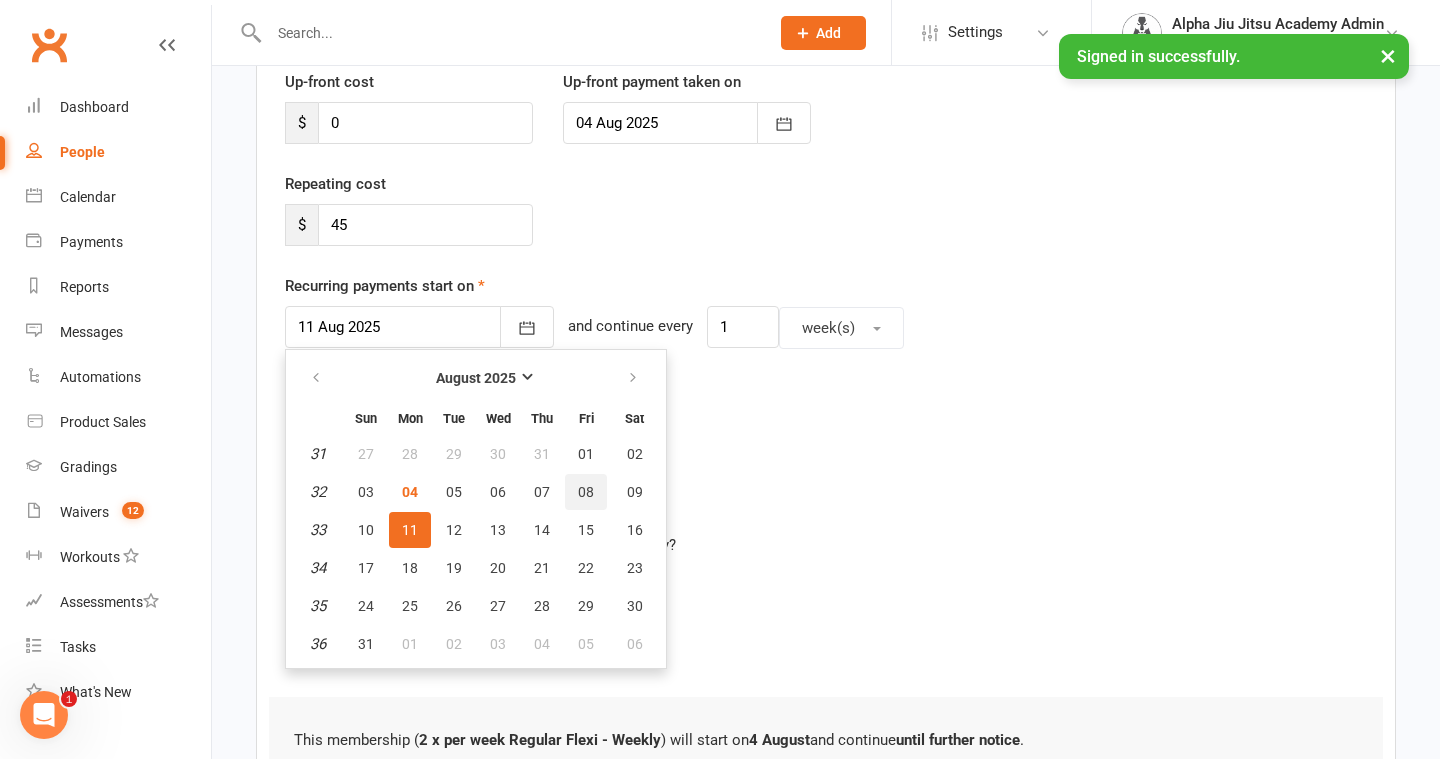 click on "08" at bounding box center [586, 492] 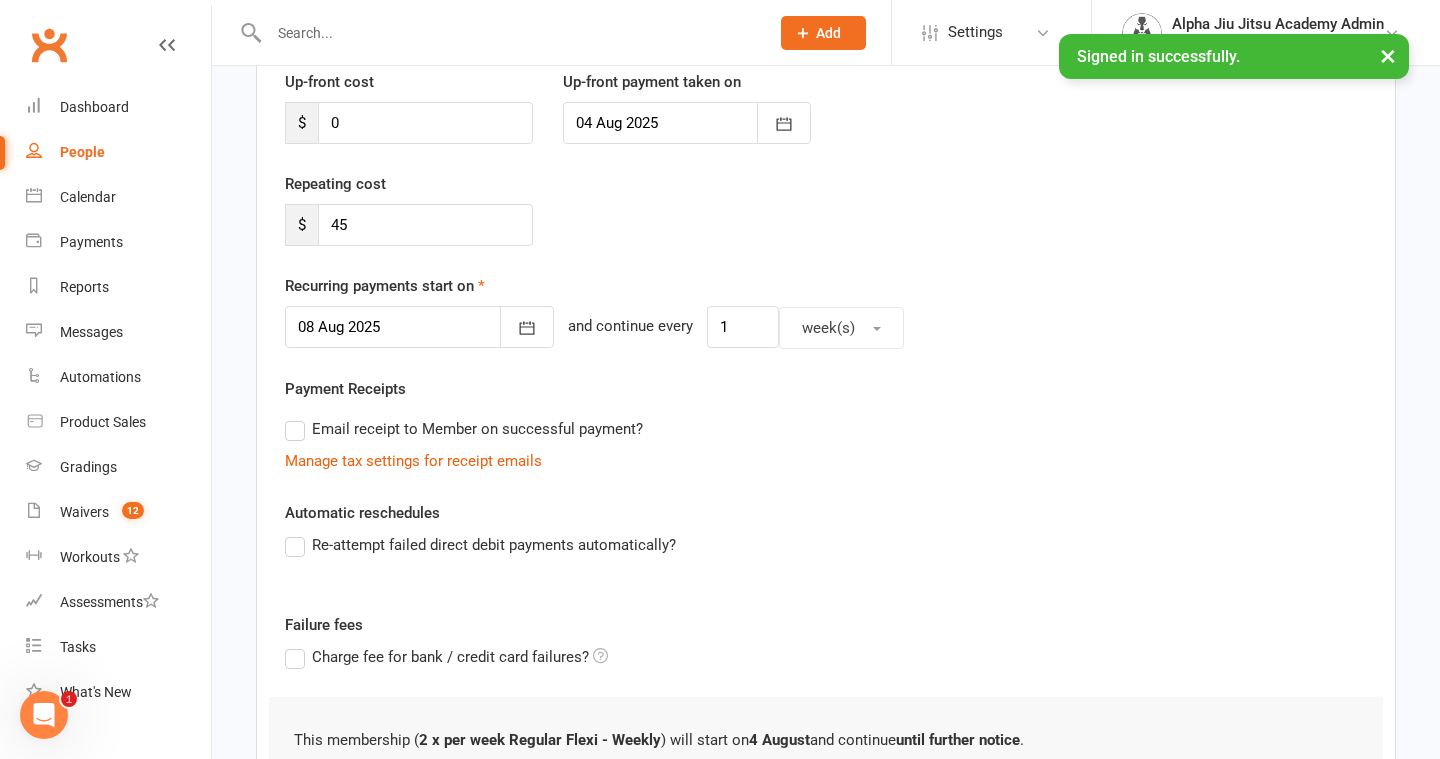click on "Email receipt to Member on successful payment?" at bounding box center (464, 429) 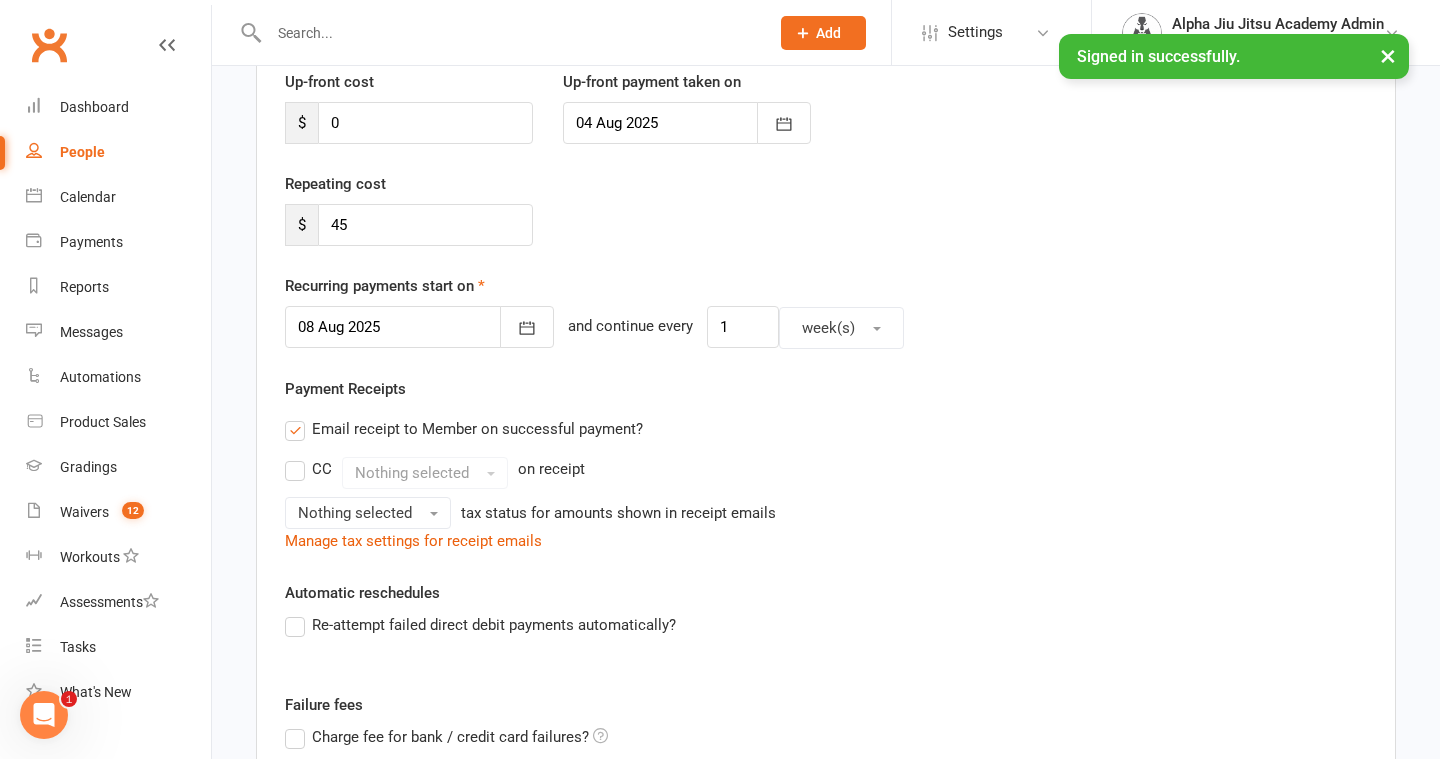 click on "Nothing selected" at bounding box center (425, 473) 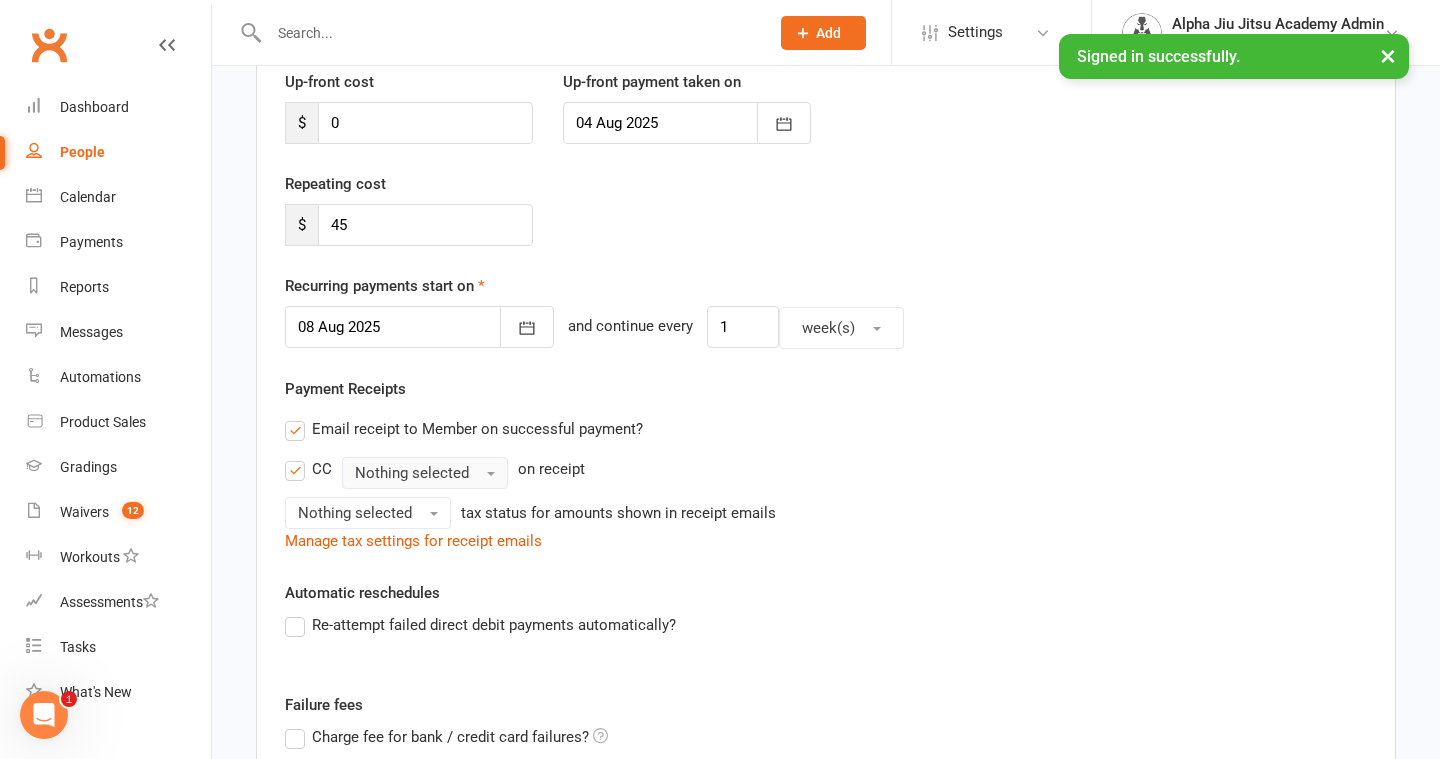 click on "Nothing selected" at bounding box center [425, 473] 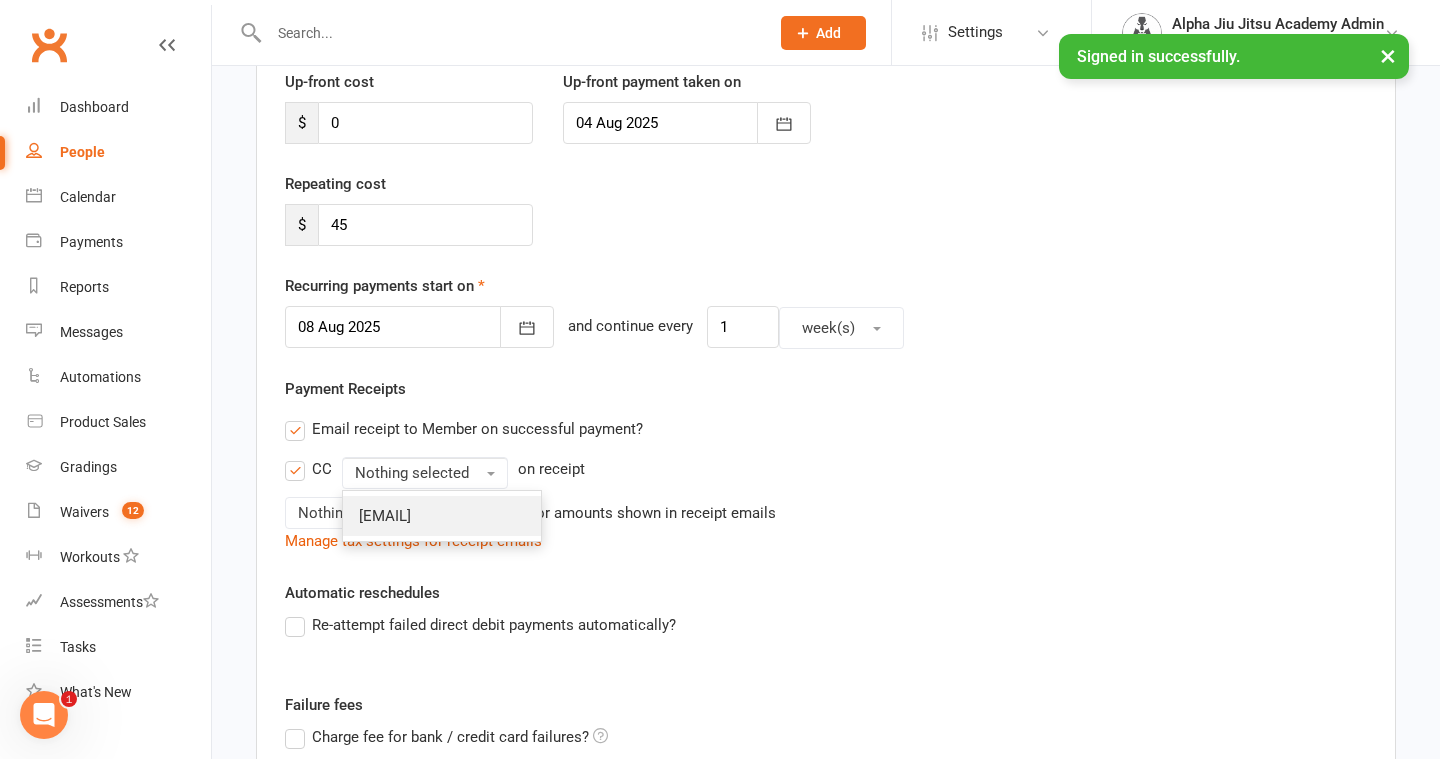 click on "[EMAIL]" at bounding box center [385, 516] 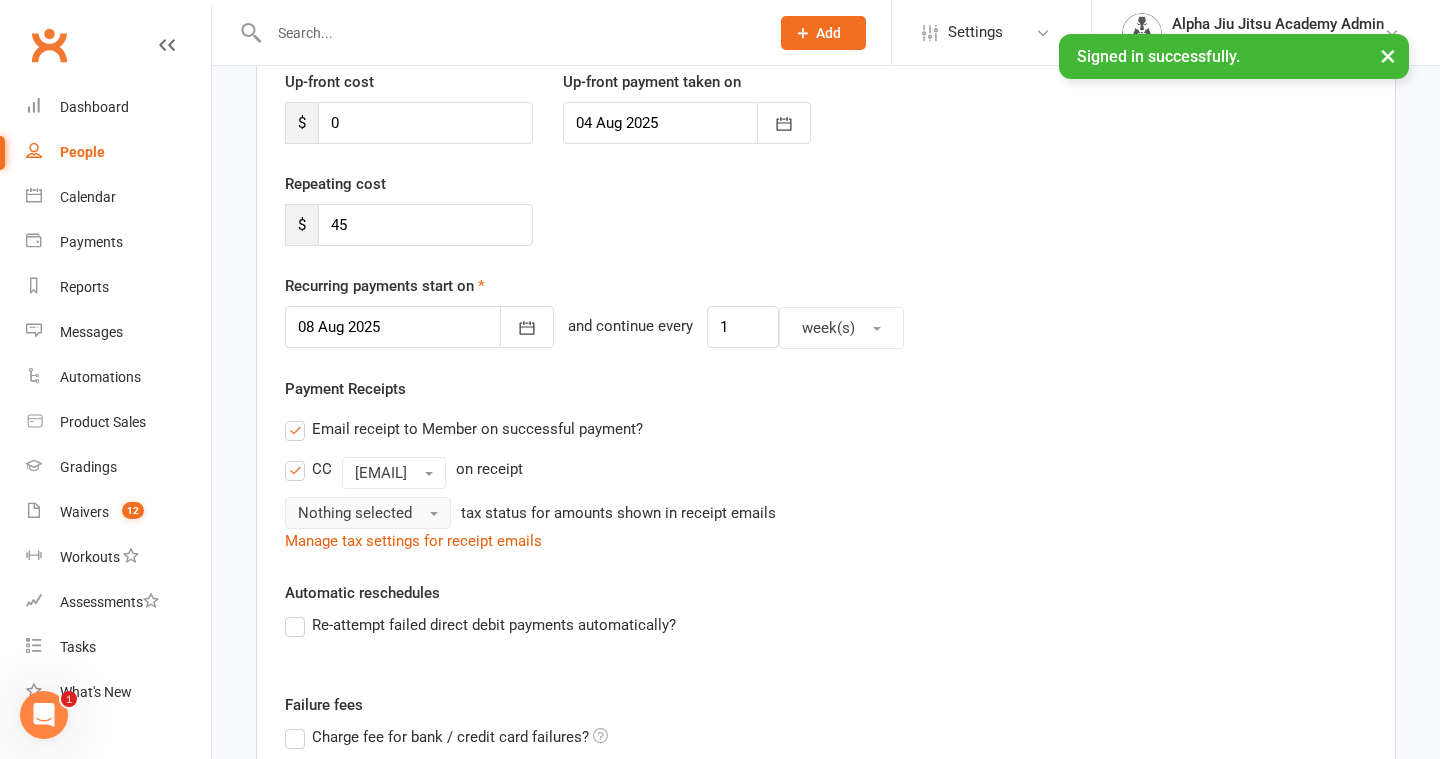 click on "Nothing selected" at bounding box center (355, 513) 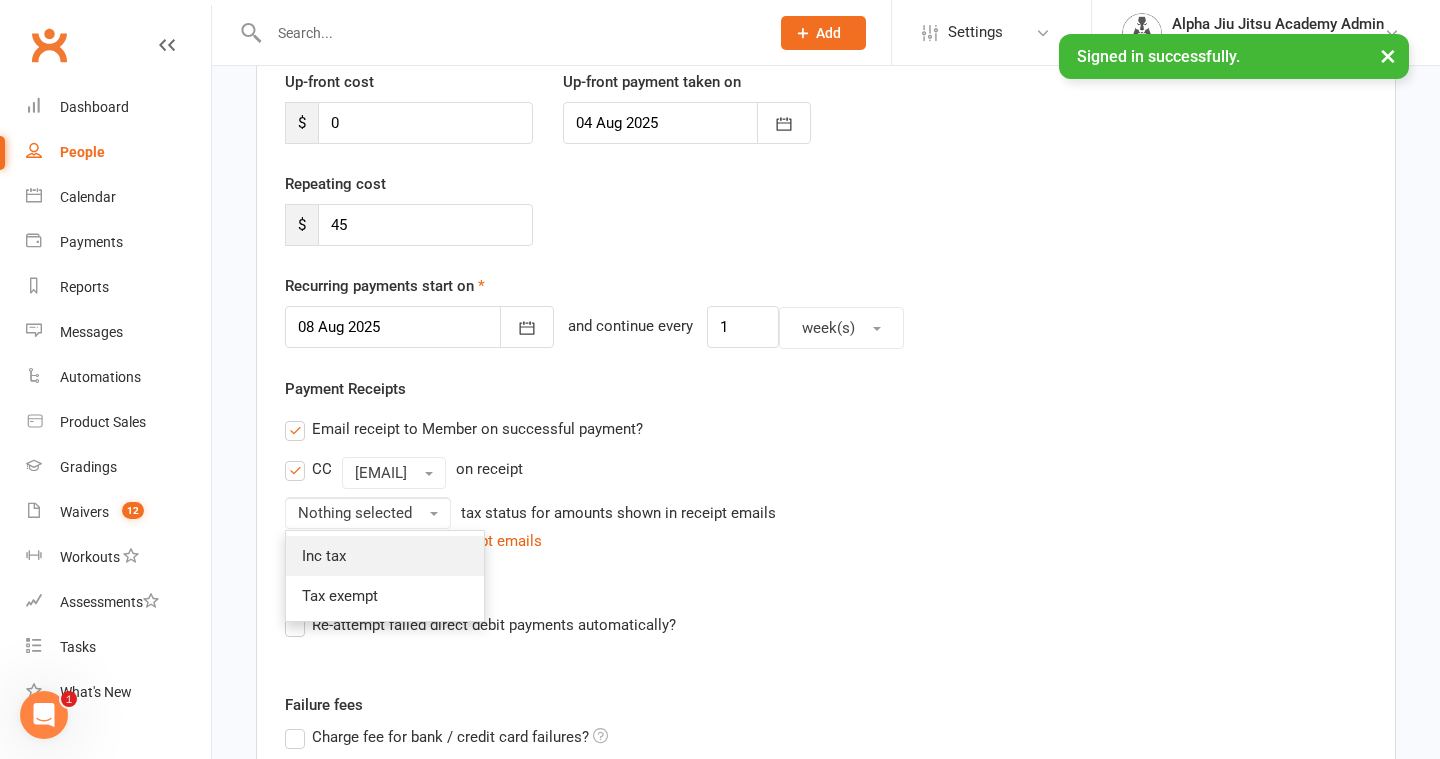 click on "Inc tax" at bounding box center (385, 556) 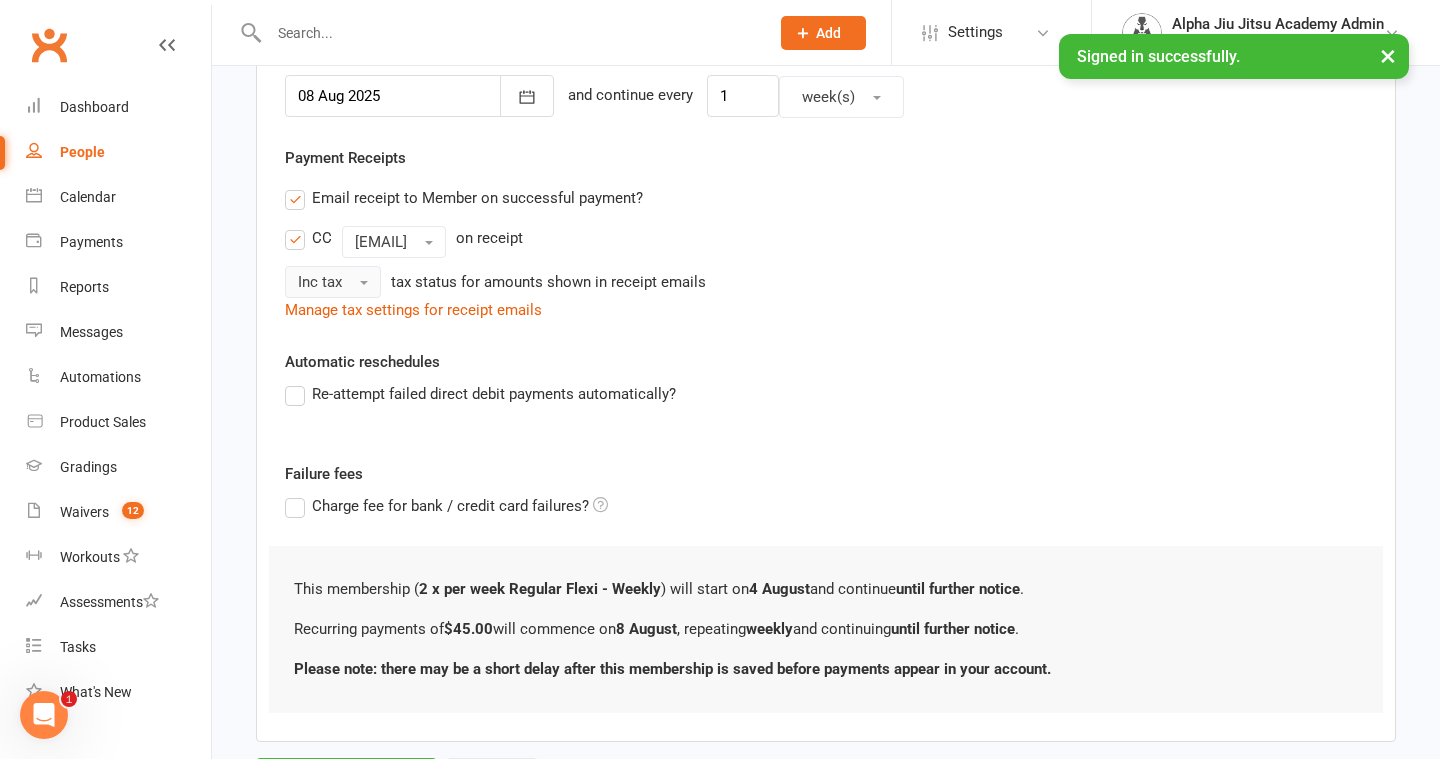 scroll, scrollTop: 568, scrollLeft: 0, axis: vertical 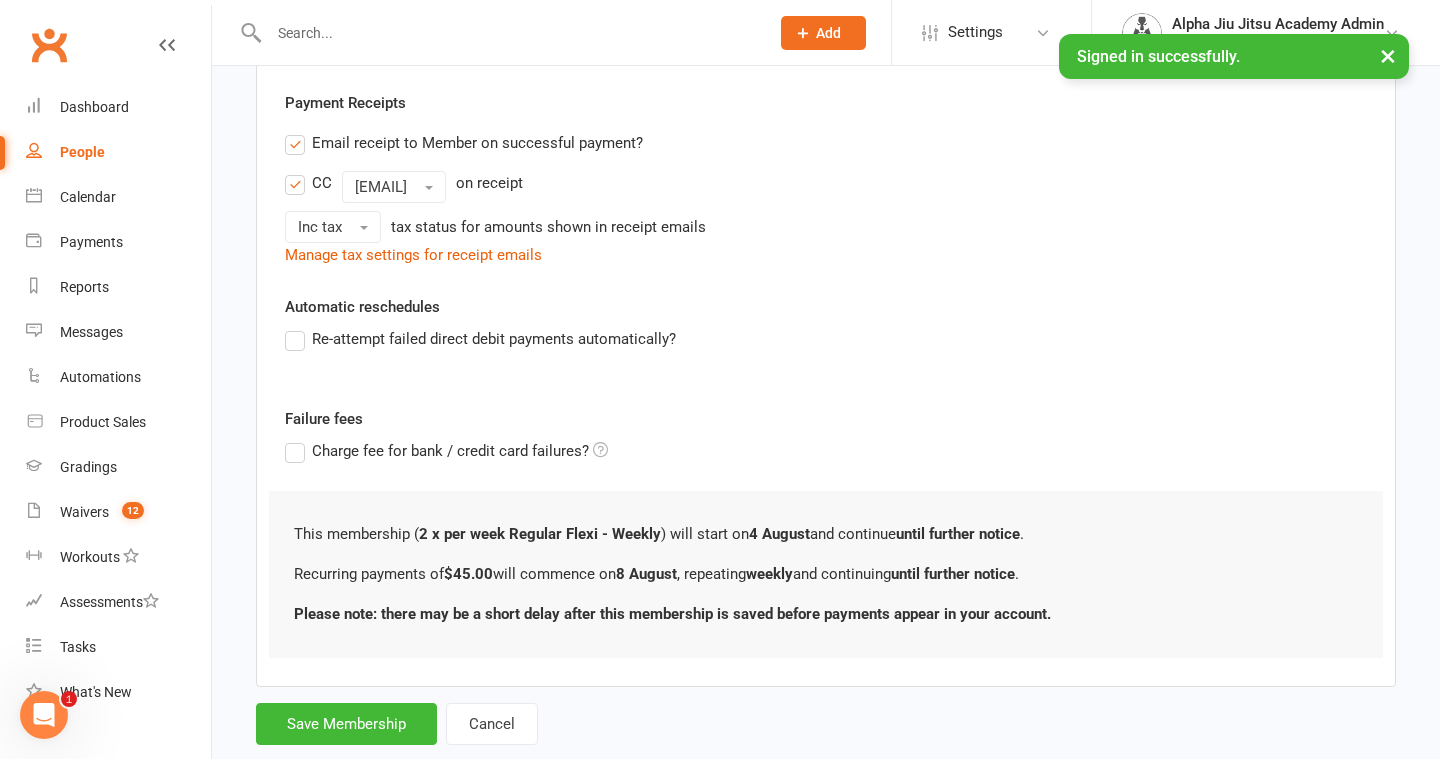 click on "Re-attempt failed direct debit payments automatically?" at bounding box center (480, 339) 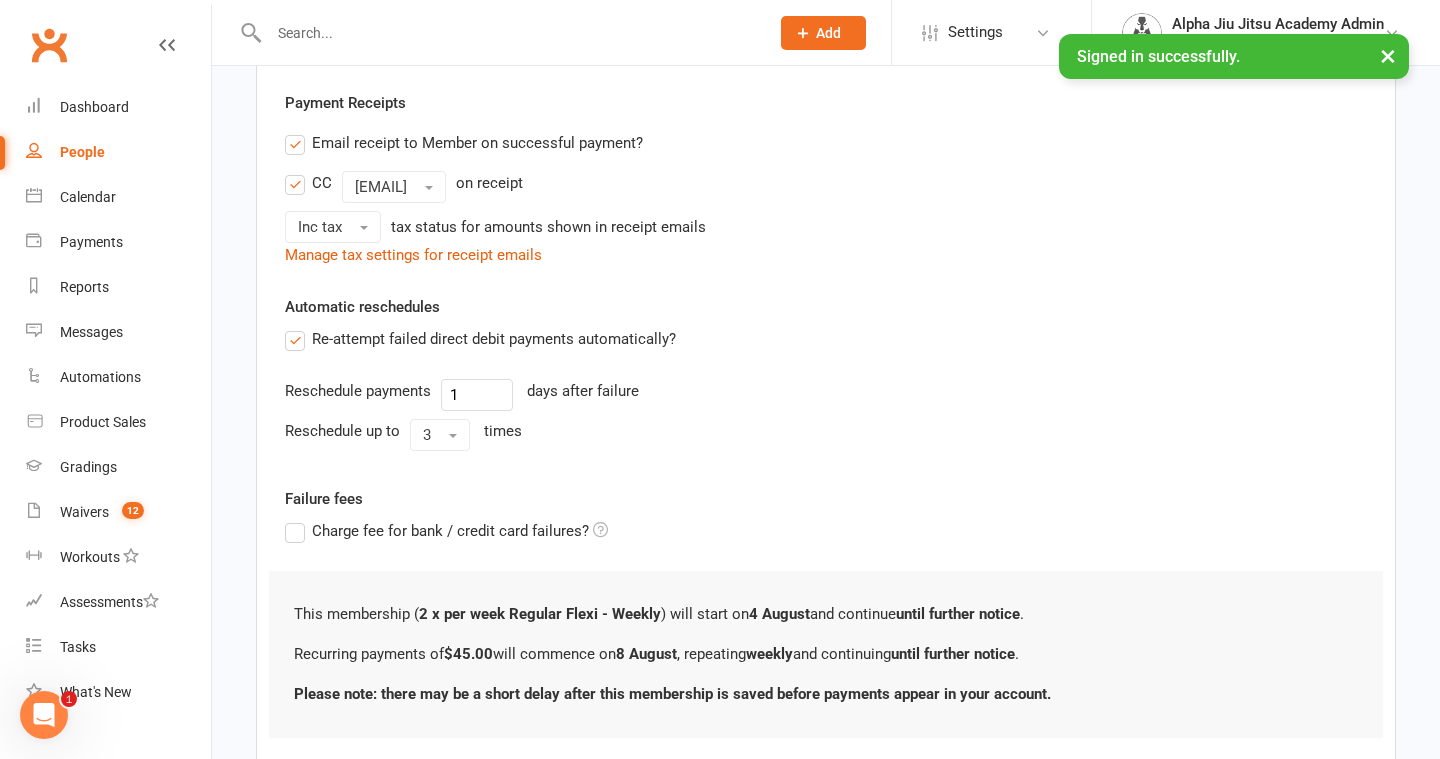 scroll, scrollTop: 695, scrollLeft: 0, axis: vertical 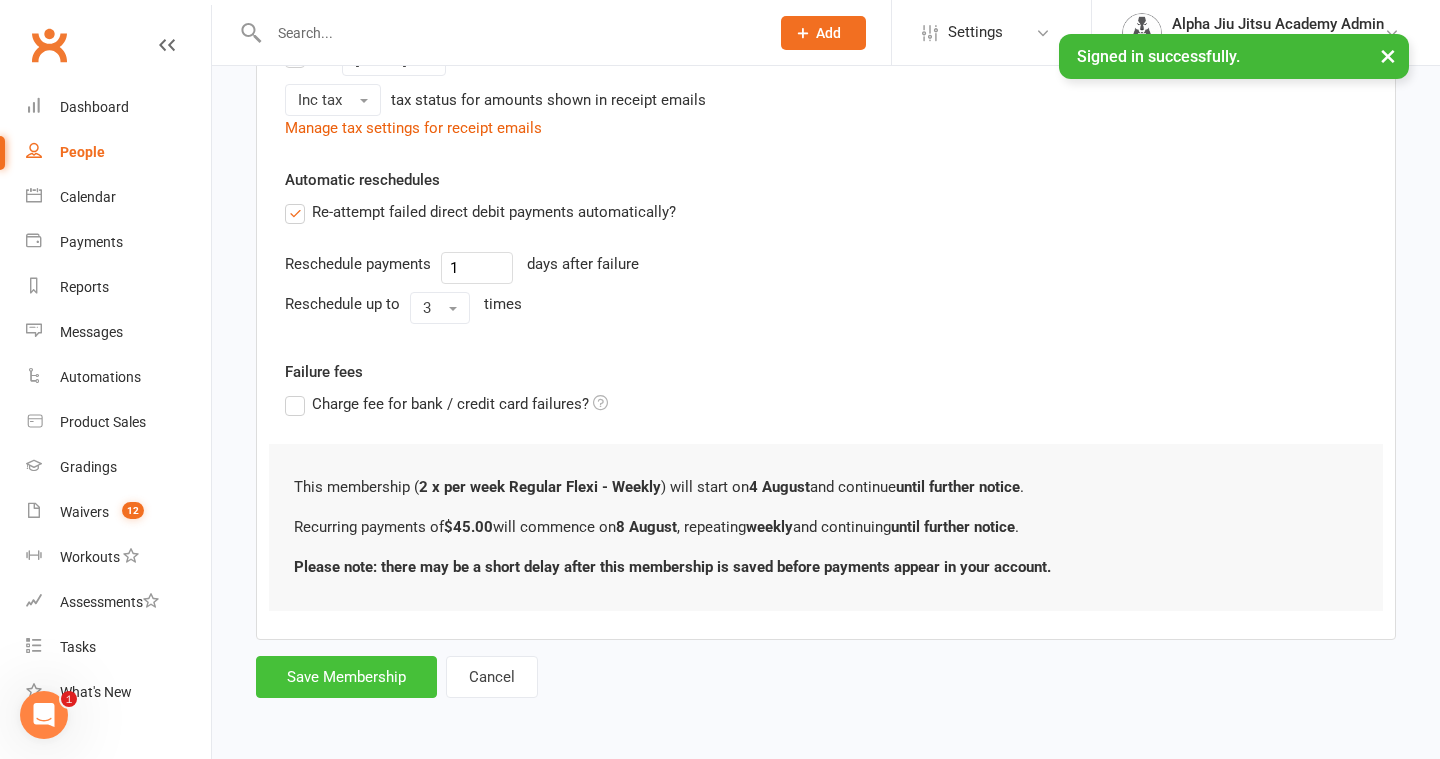 click on "Save Membership" at bounding box center (346, 677) 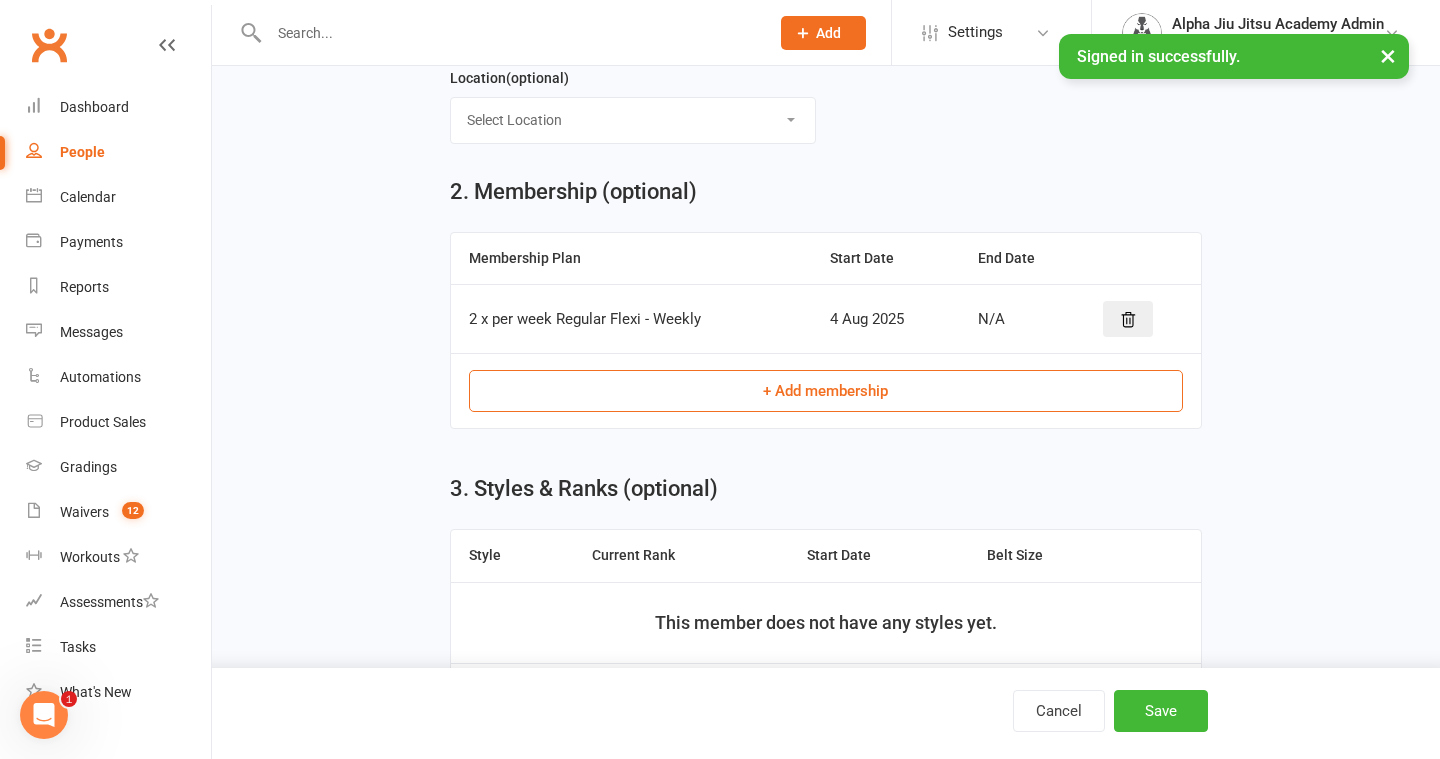 scroll, scrollTop: 854, scrollLeft: 0, axis: vertical 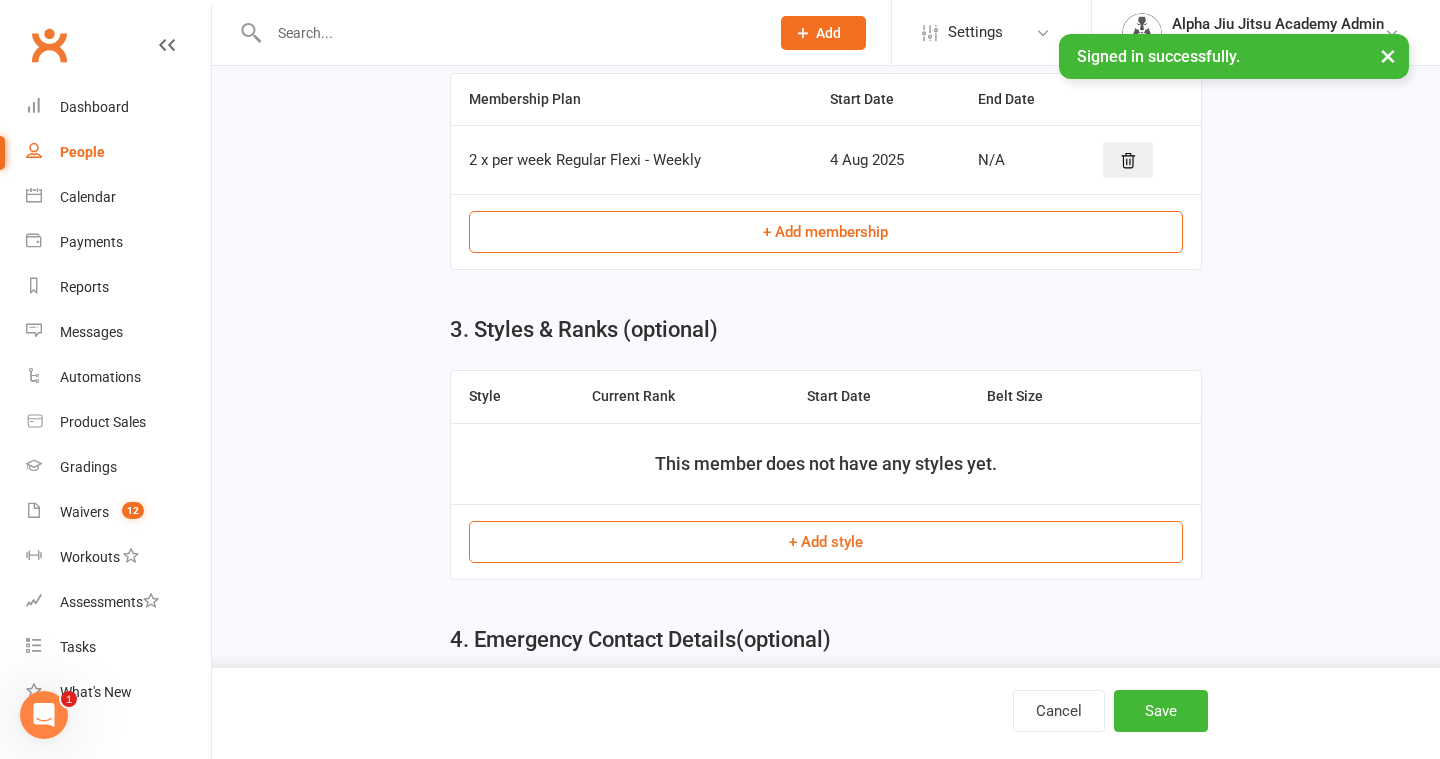 click on "Cancel   Save" at bounding box center [720, 713] 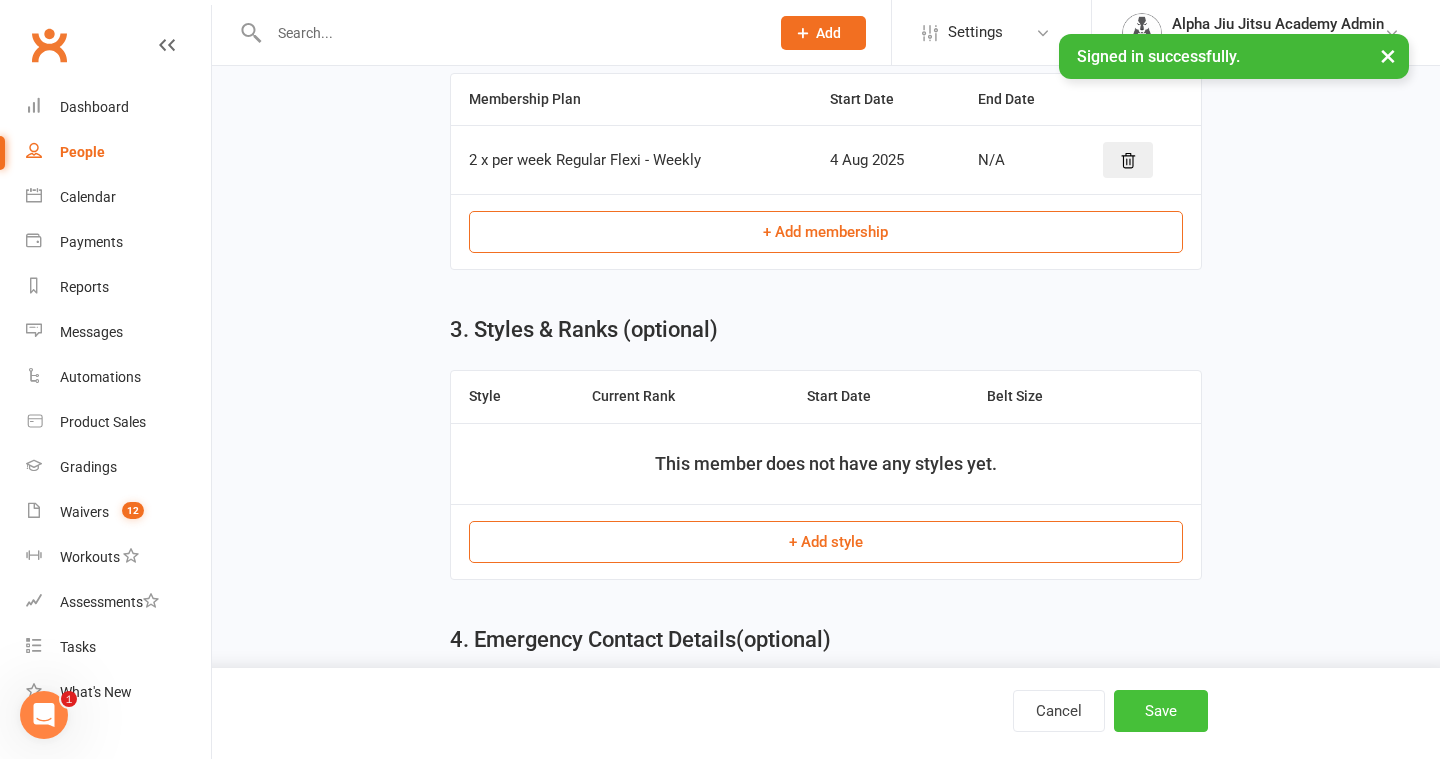 click on "Save" at bounding box center [1161, 711] 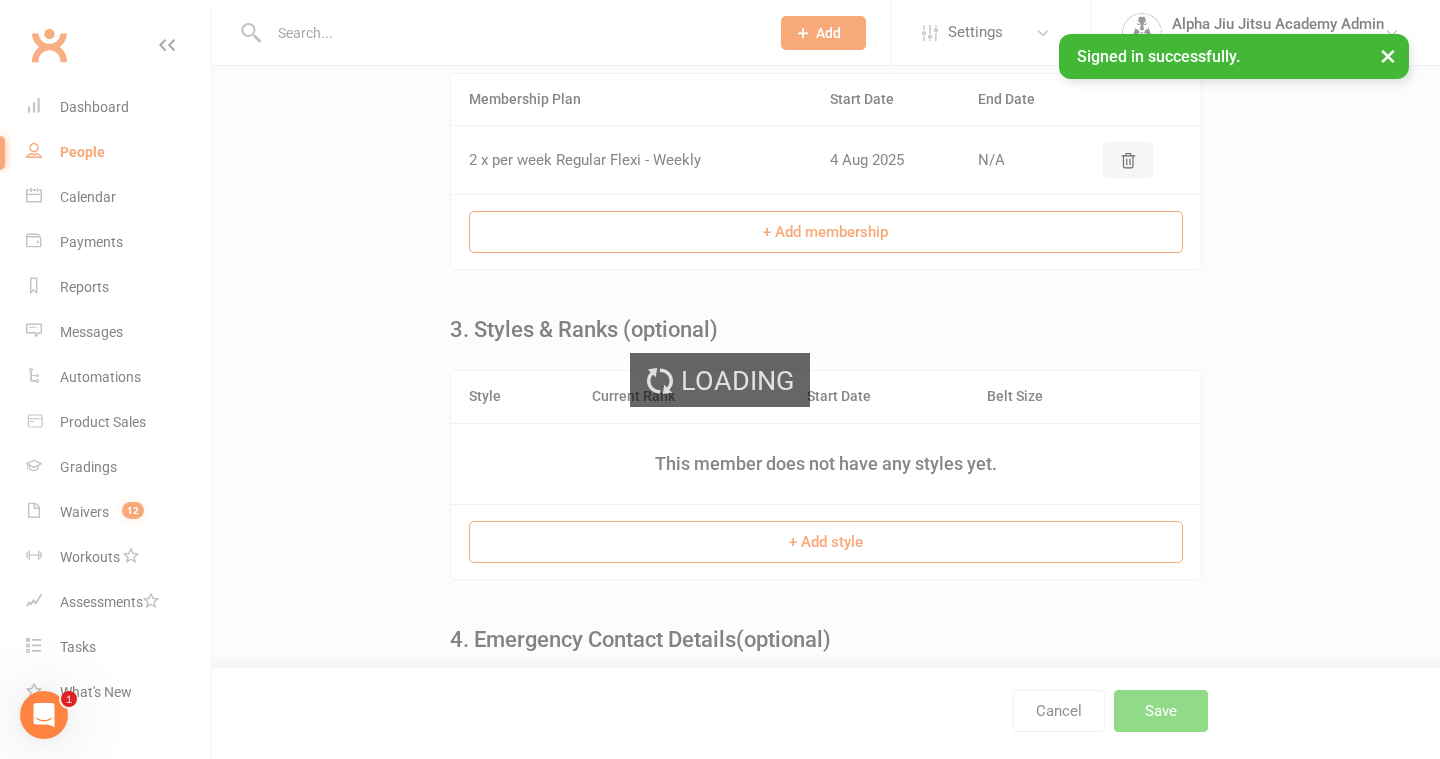 scroll, scrollTop: 0, scrollLeft: 0, axis: both 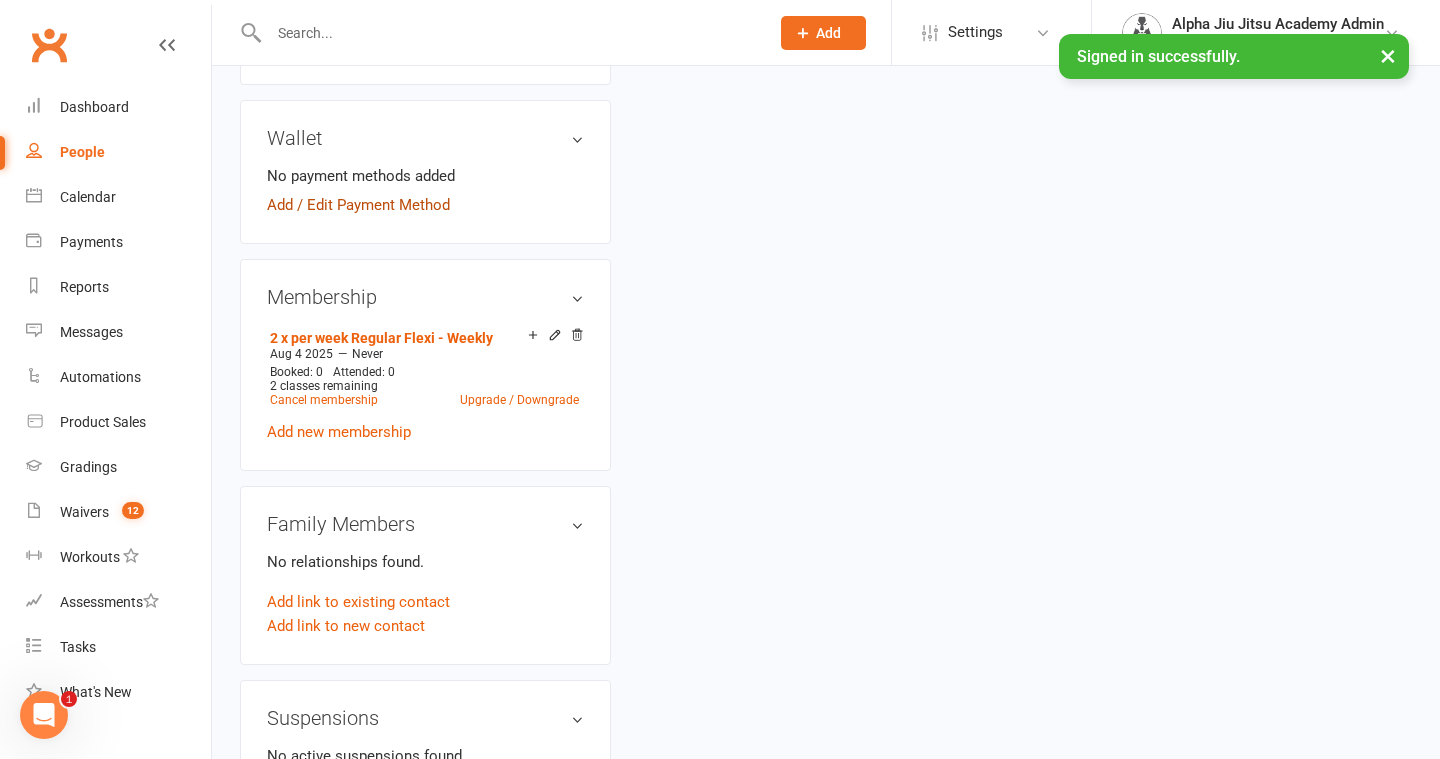 click on "Add / Edit Payment Method" at bounding box center (358, 205) 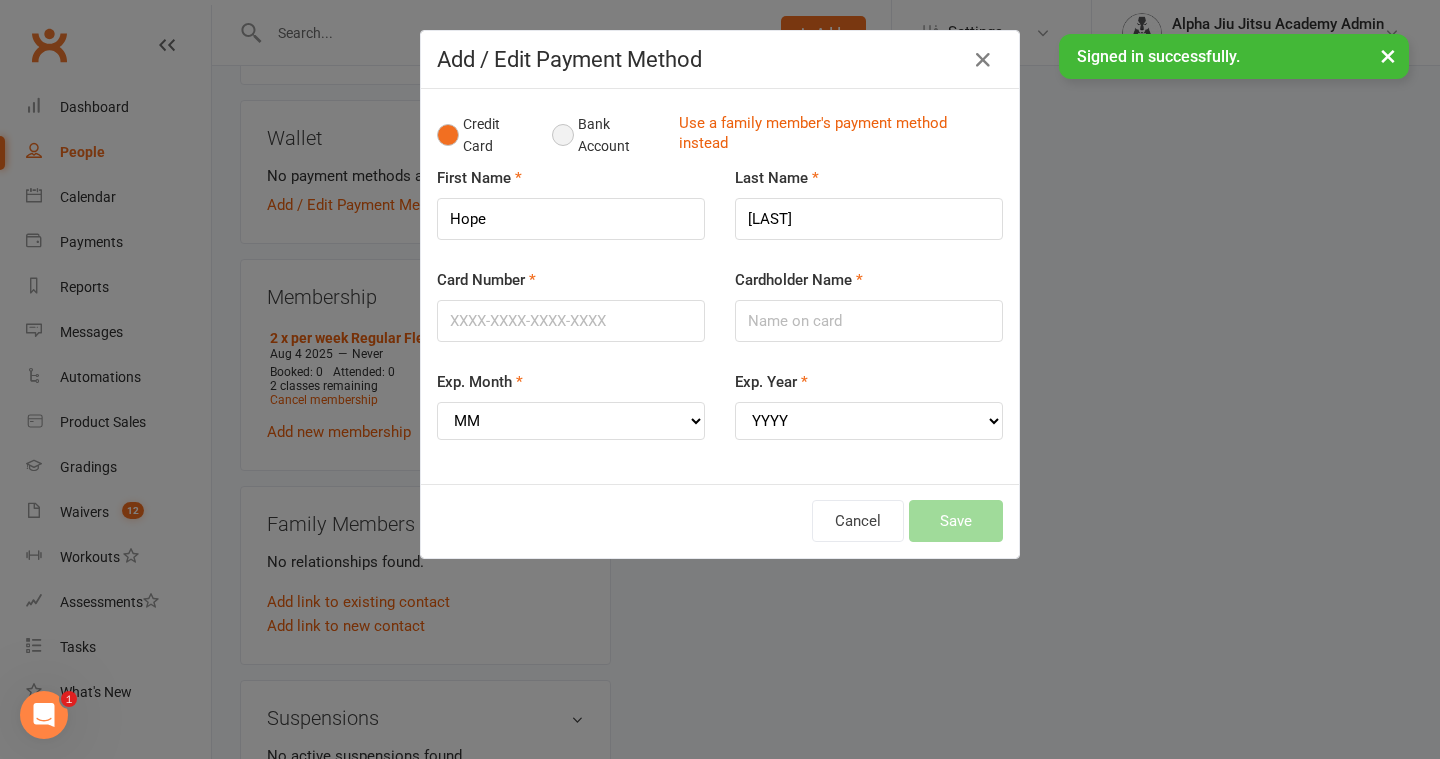 click on "Bank Account" at bounding box center (607, 135) 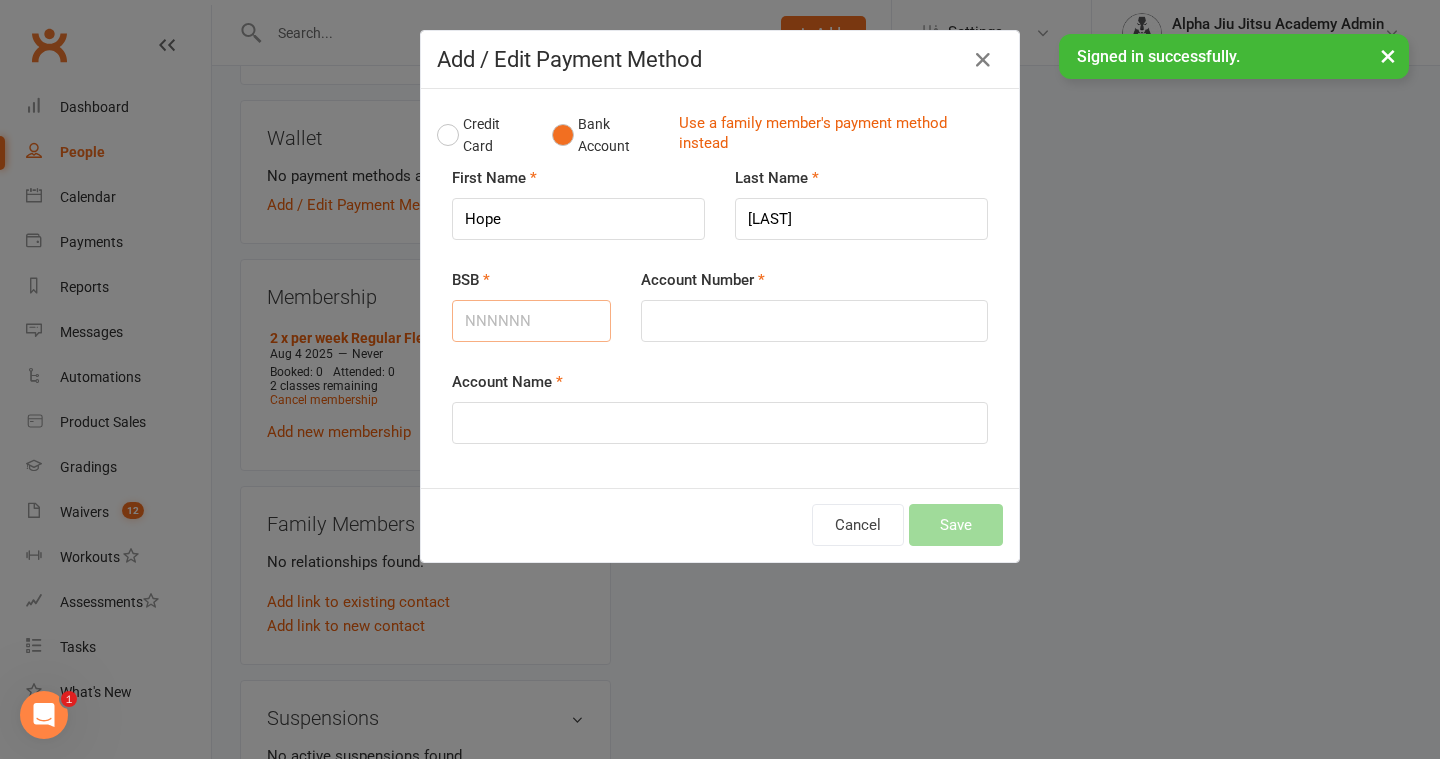 click on "BSB" at bounding box center (531, 321) 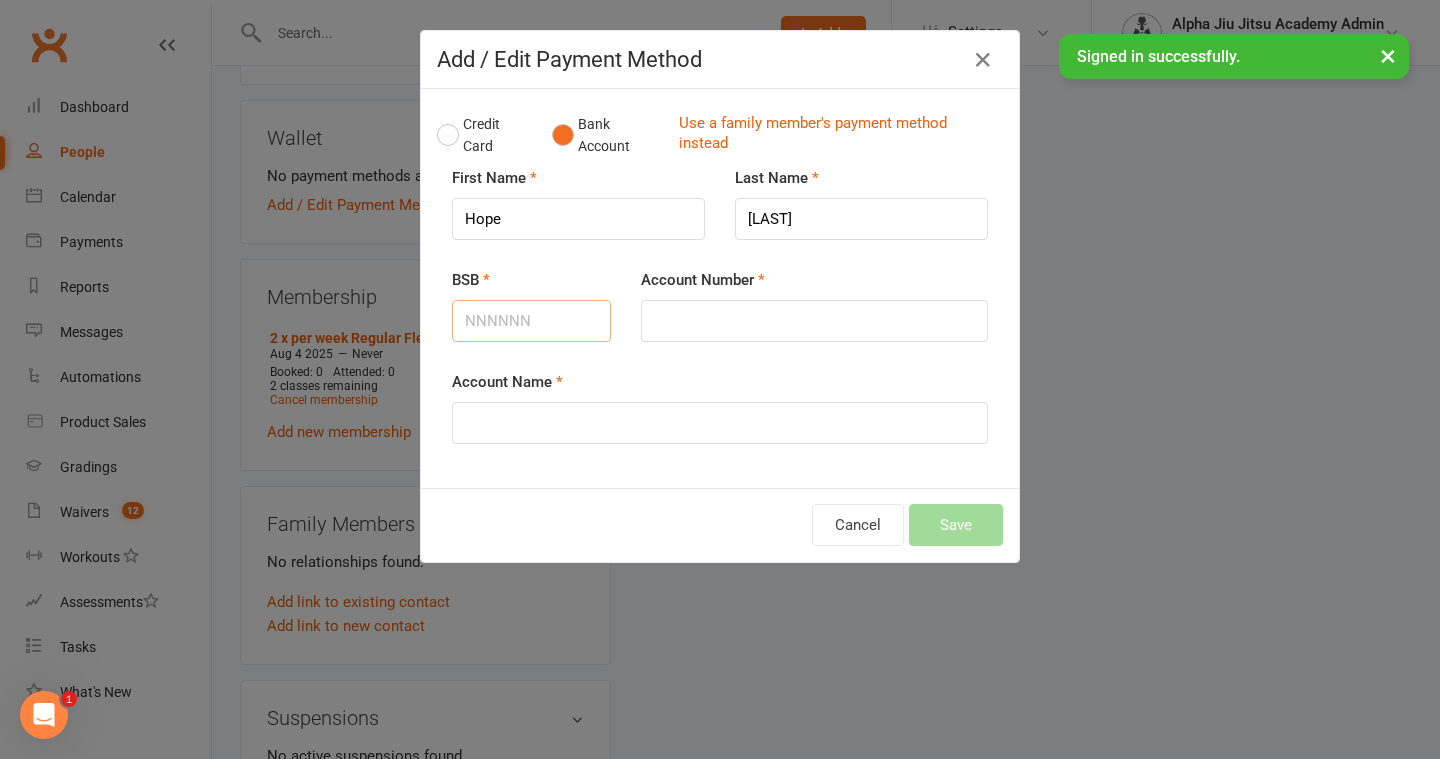 type on "[NUMBER]" 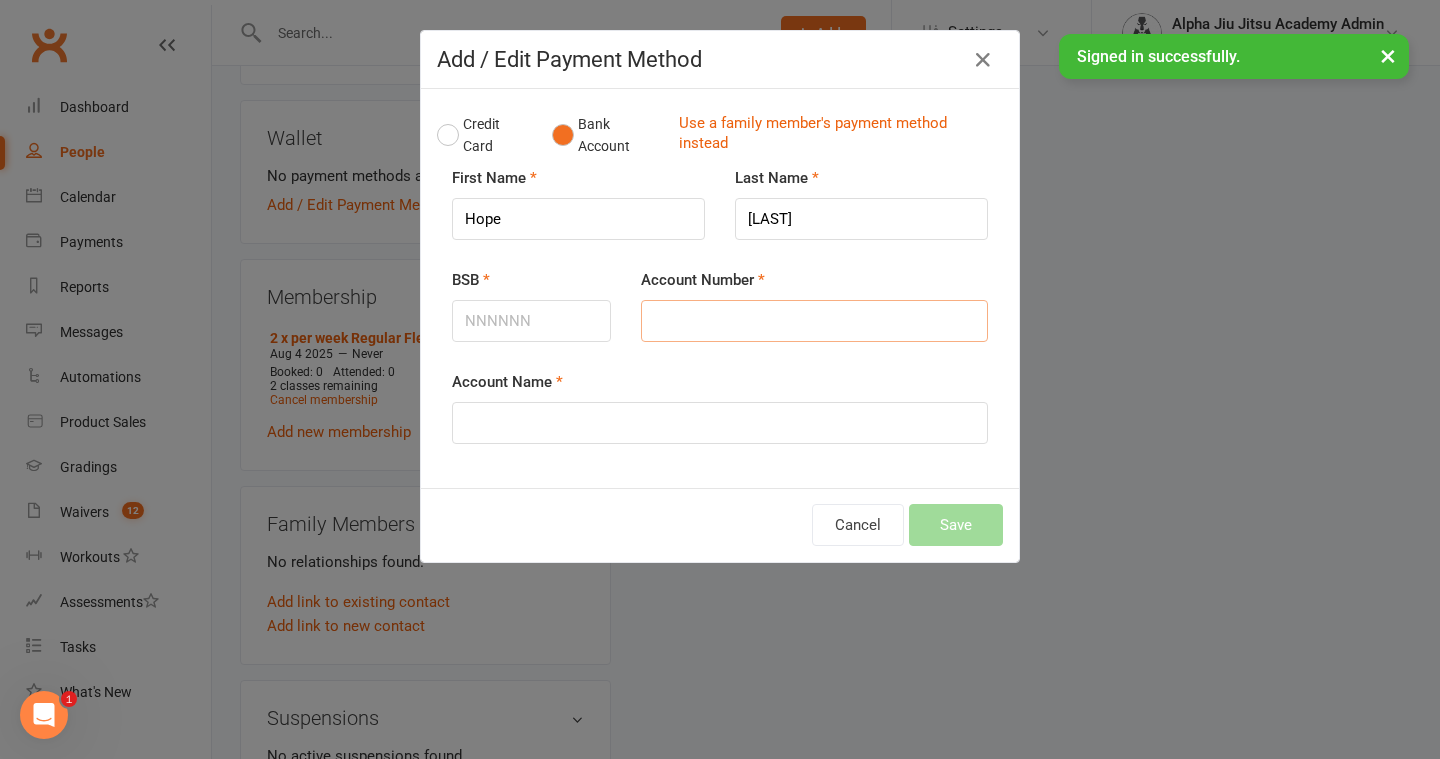 click on "Account Number" at bounding box center [814, 321] 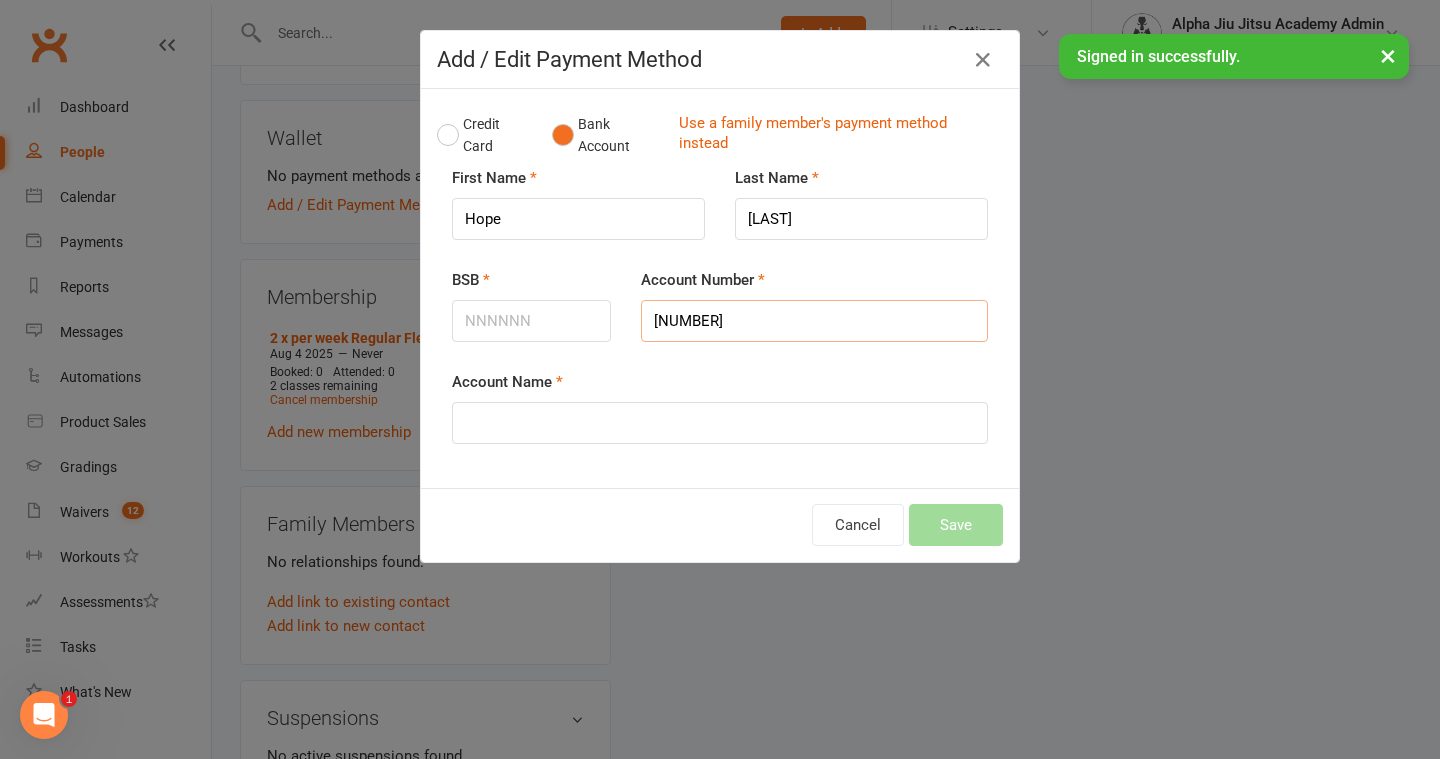 type on "[NUMBER]" 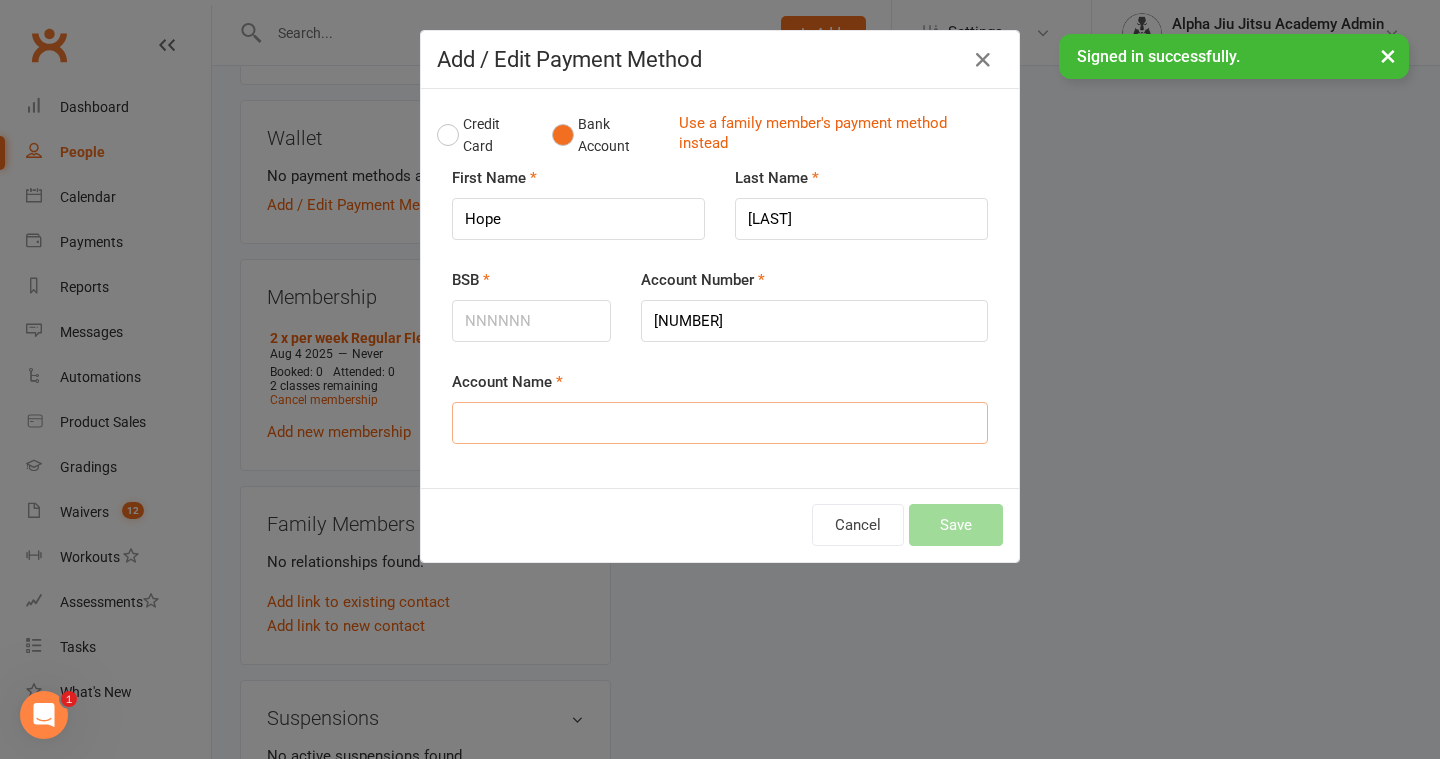 click on "Account Name" at bounding box center [720, 423] 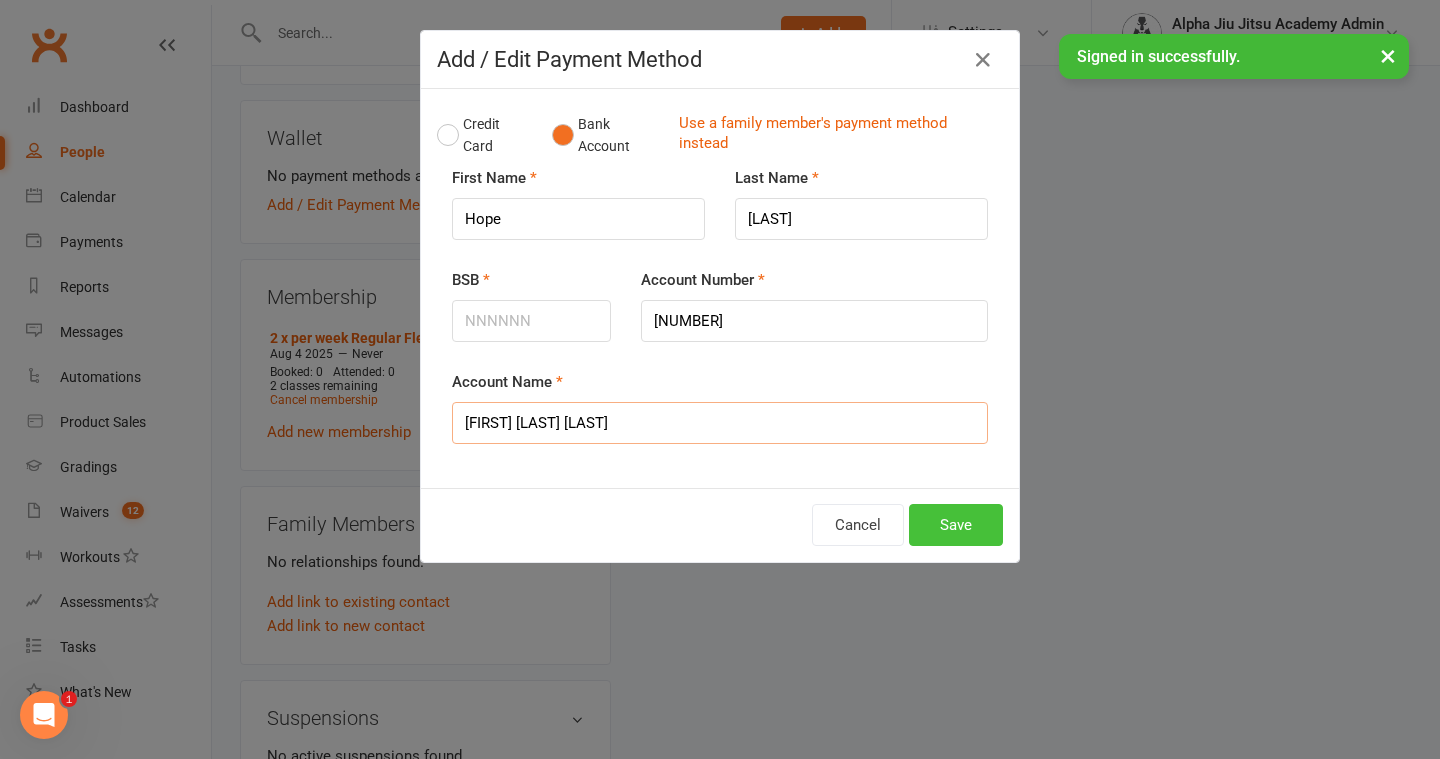 type on "[FIRST] [LAST] [LAST]" 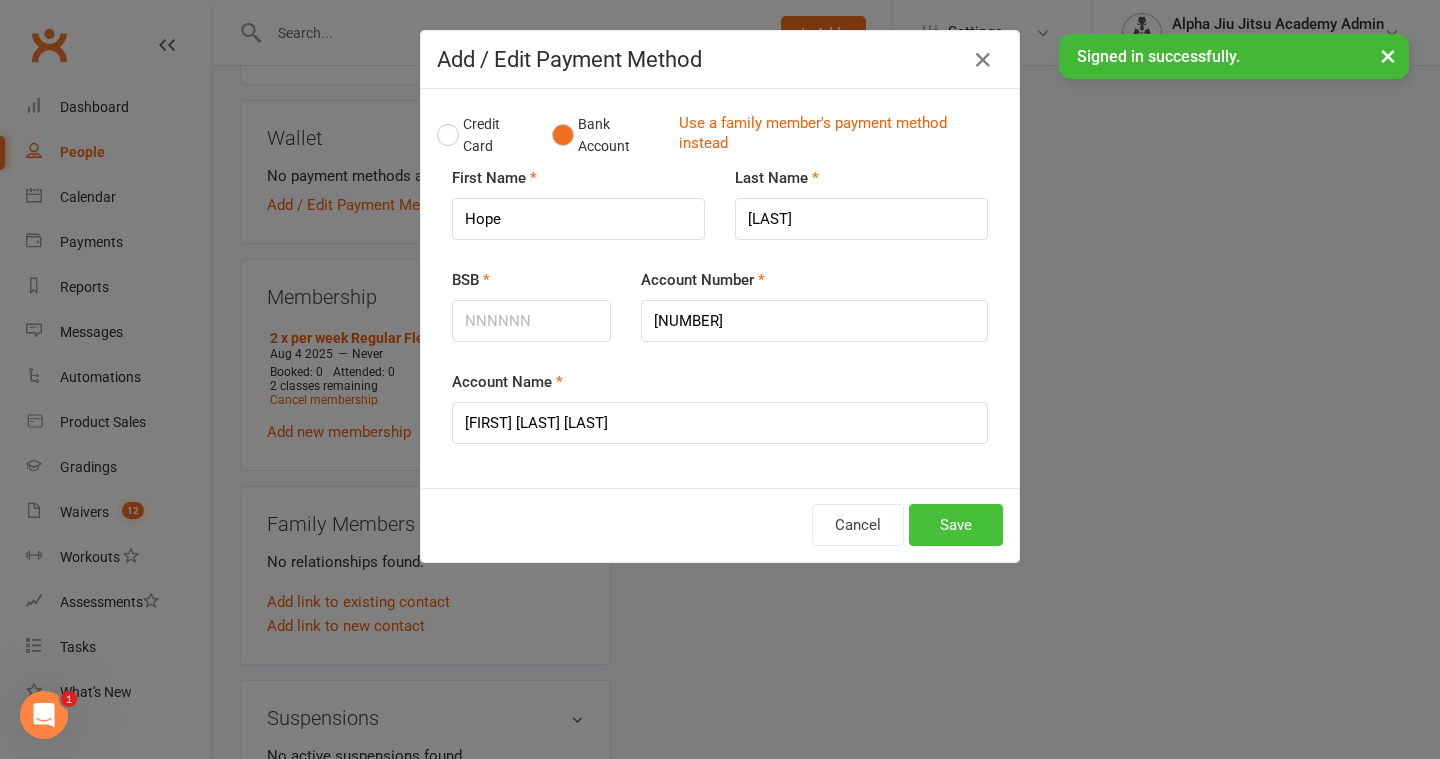 click on "Save" at bounding box center (956, 525) 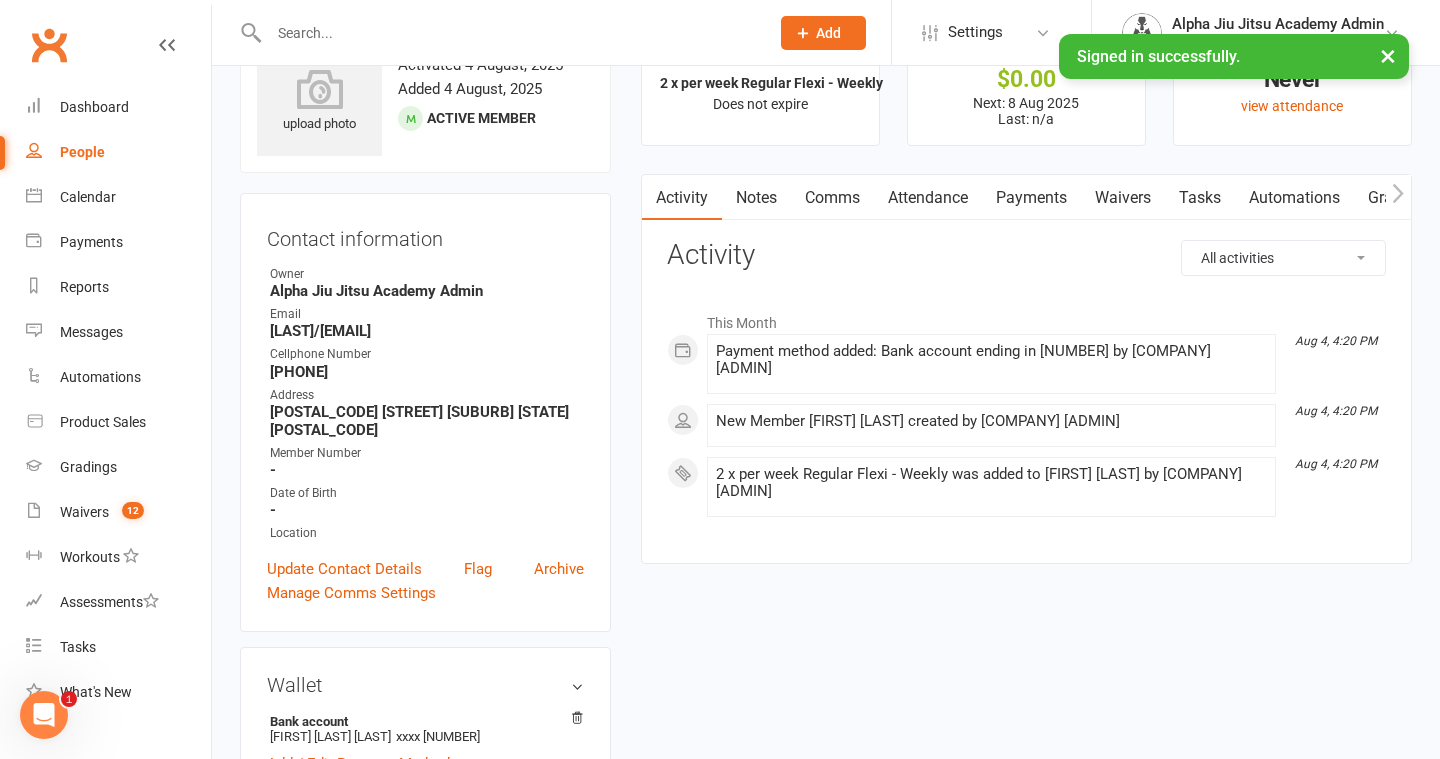 scroll, scrollTop: 0, scrollLeft: 0, axis: both 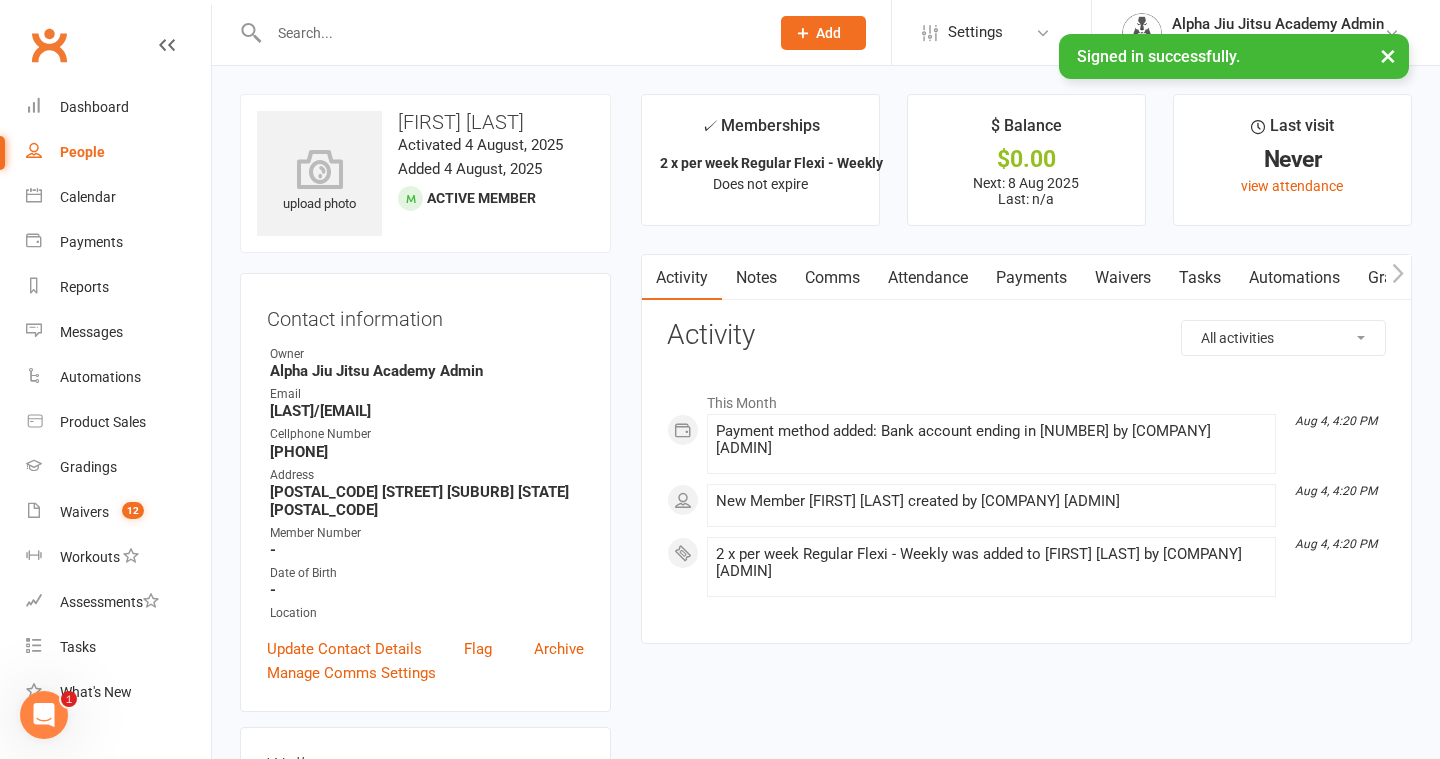 click on "People" at bounding box center (118, 152) 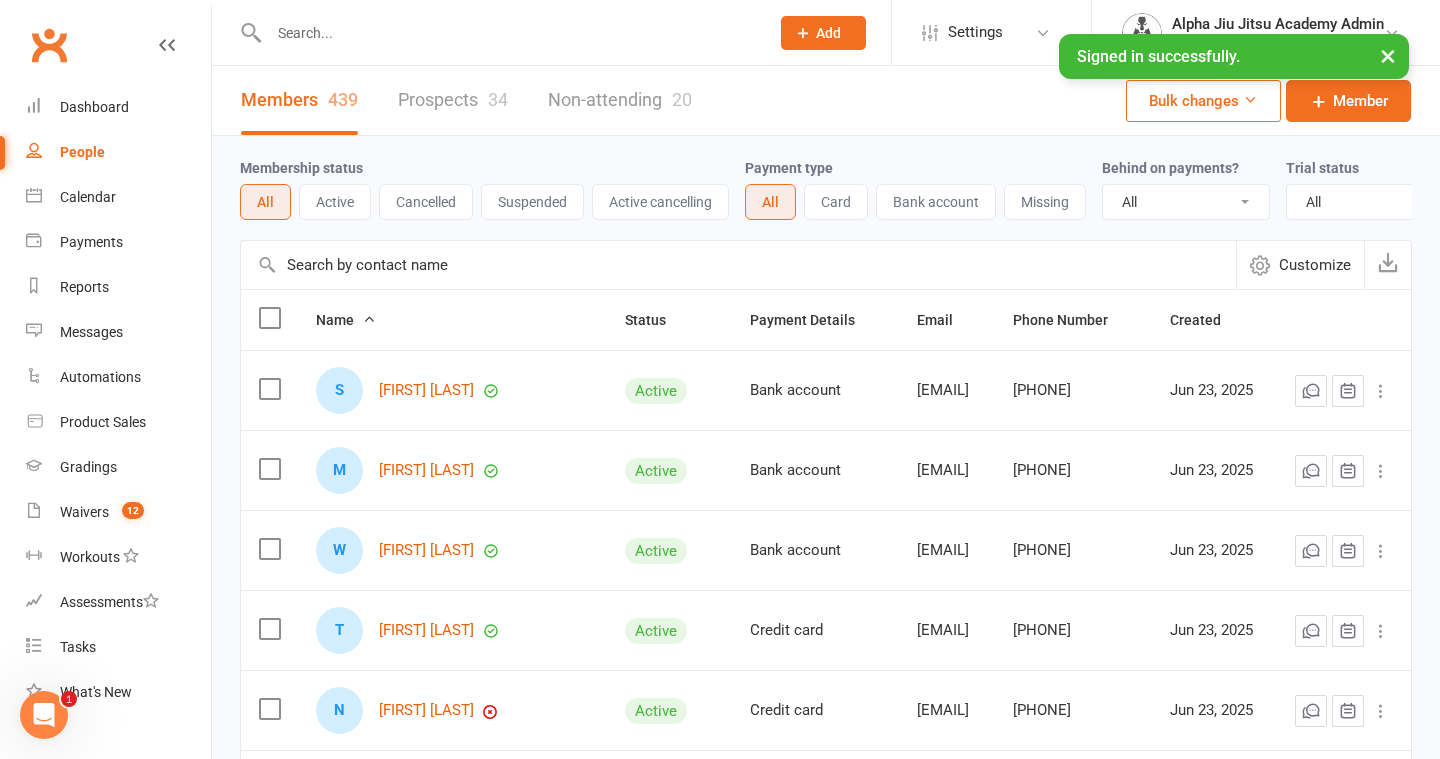 click on "×" at bounding box center [1388, 55] 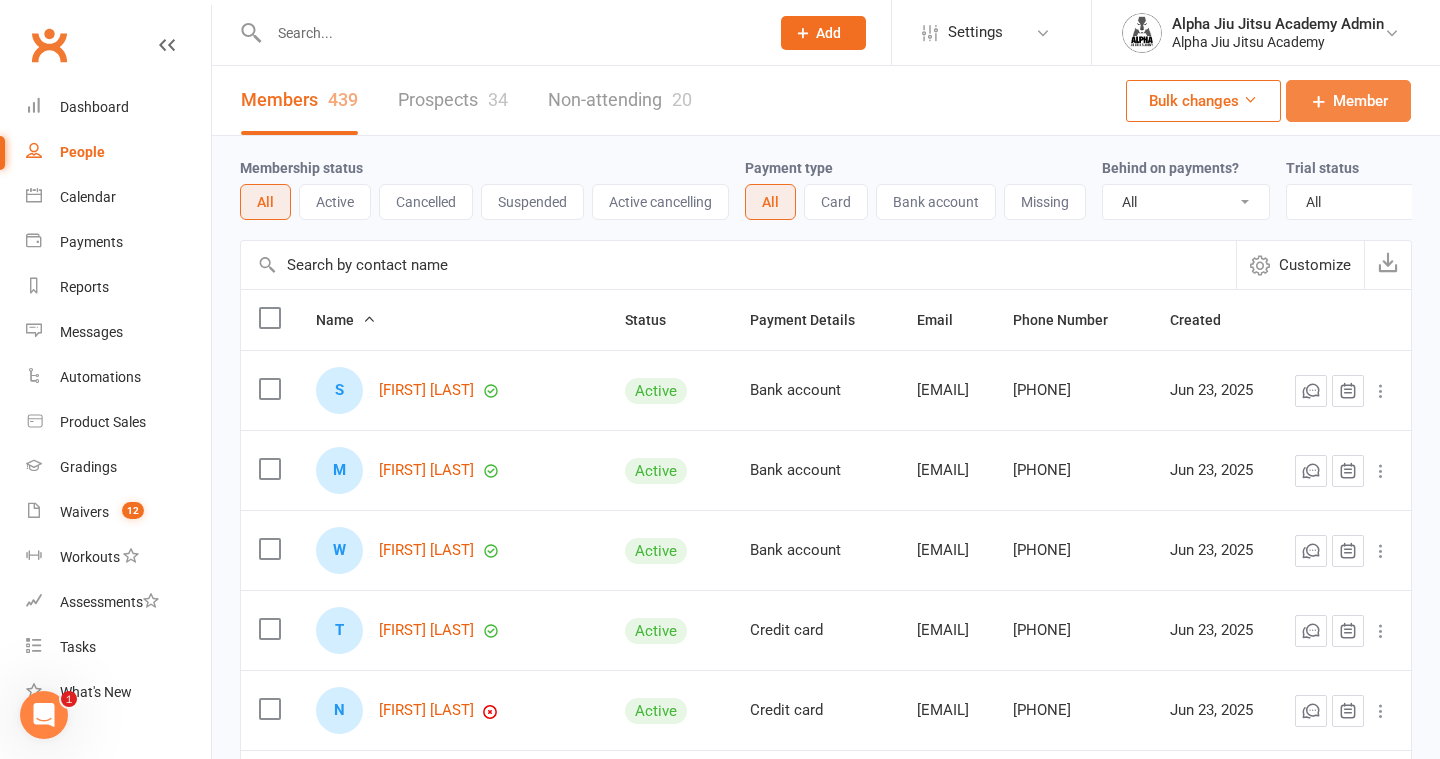click on "Member" at bounding box center (1348, 101) 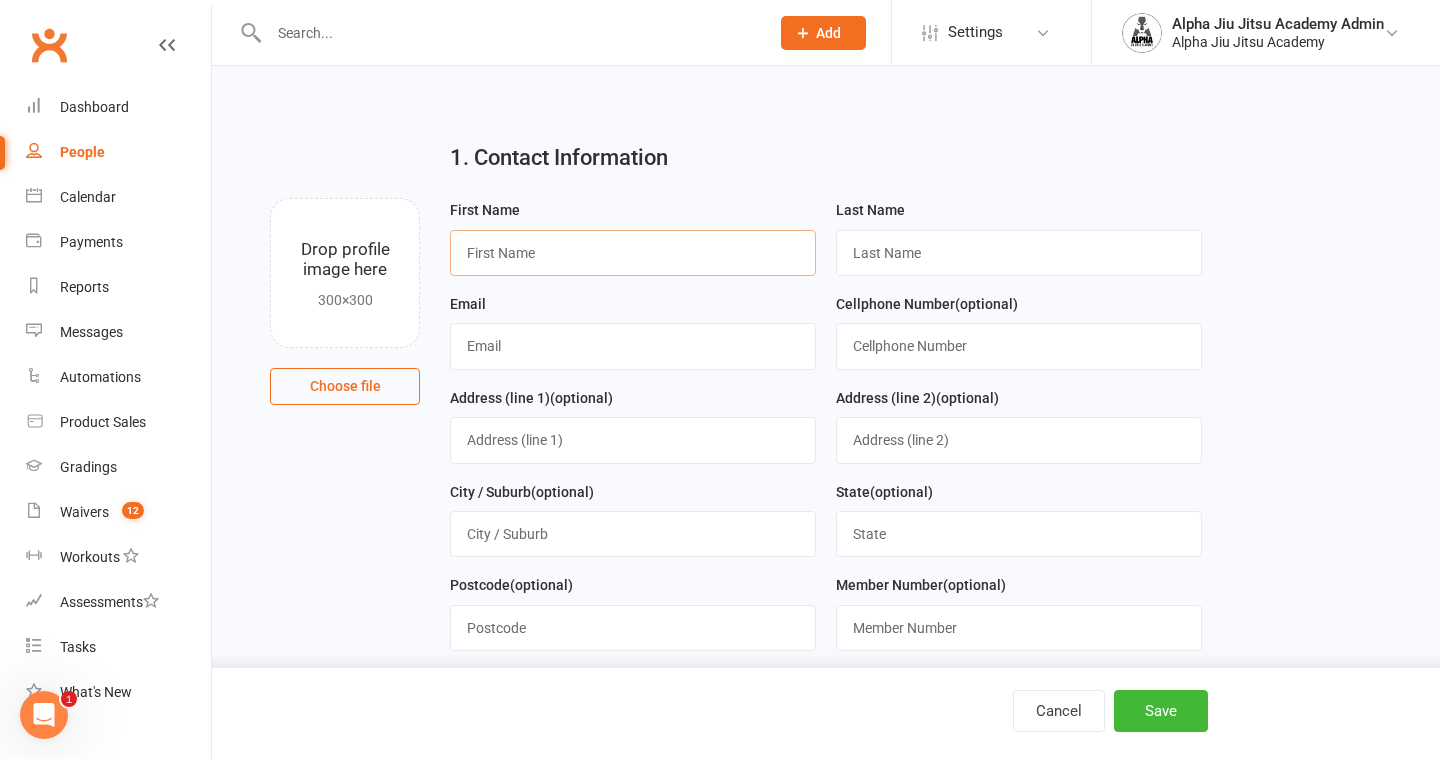 click at bounding box center [633, 253] 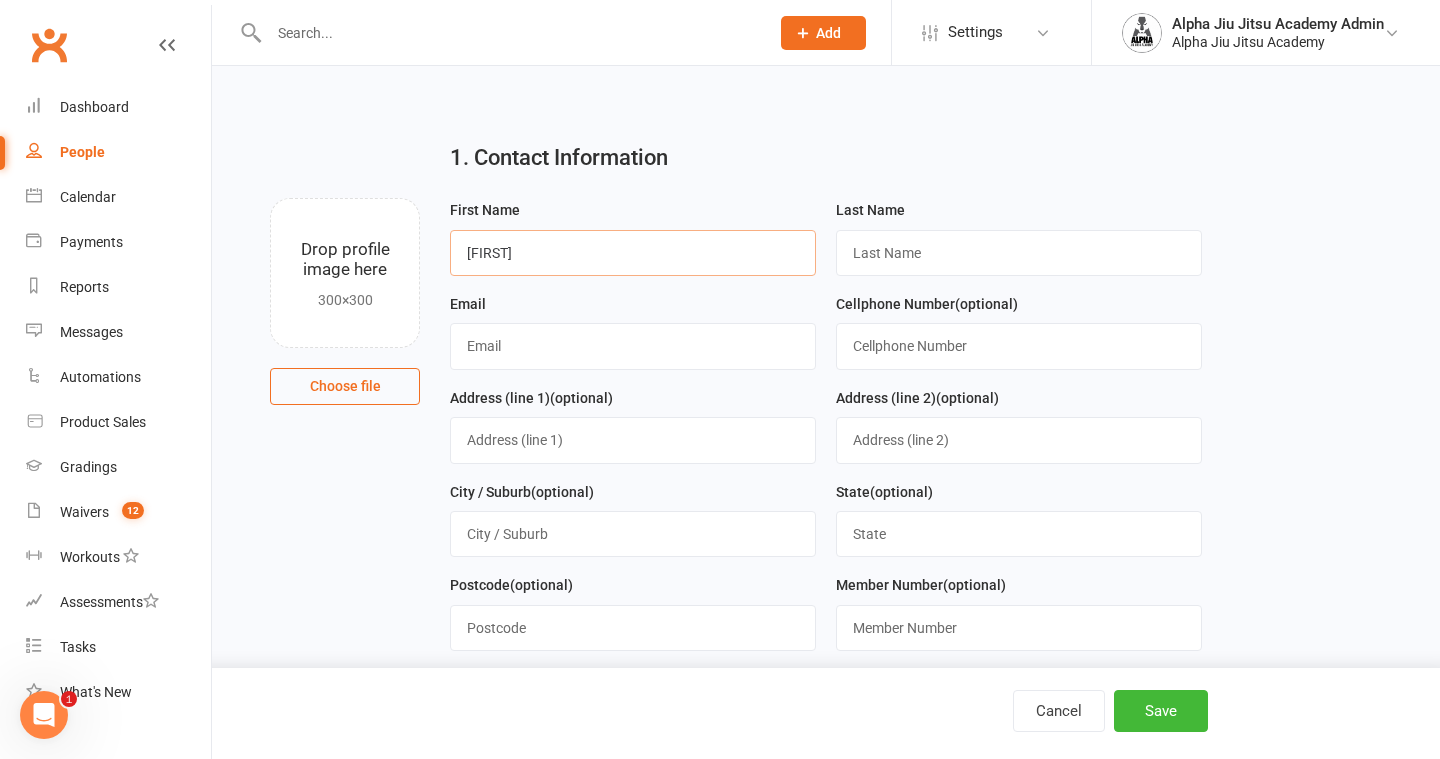 type on "[FIRST]" 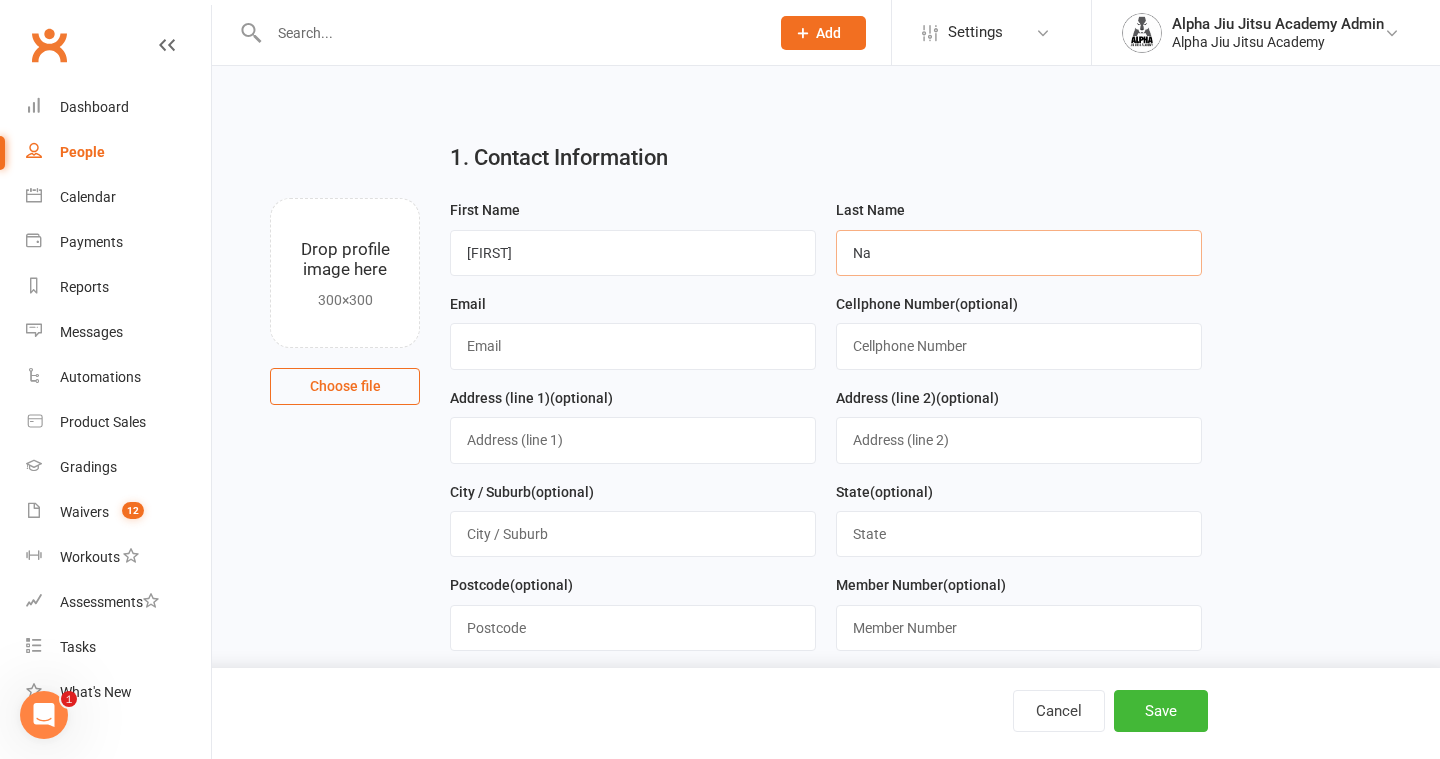type on "Na" 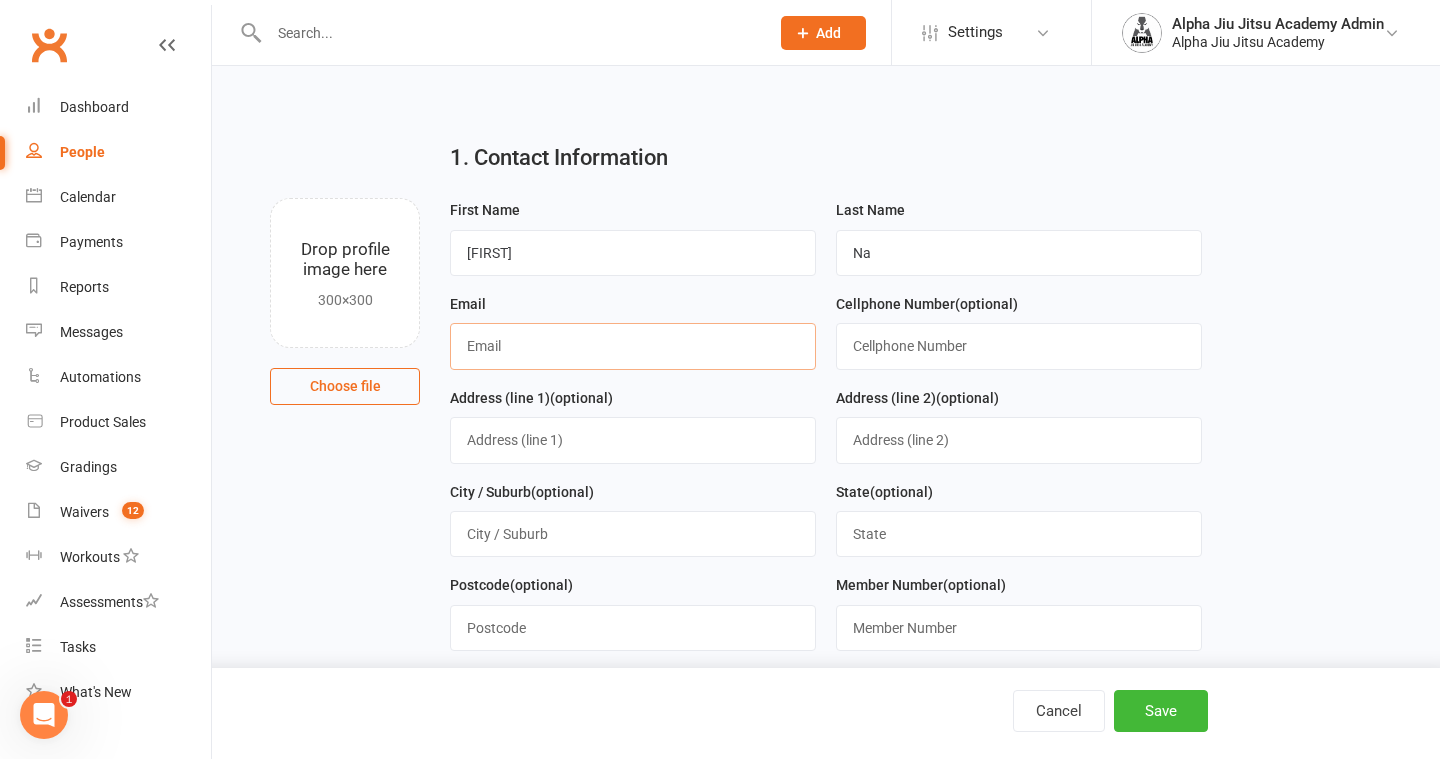 click at bounding box center (633, 346) 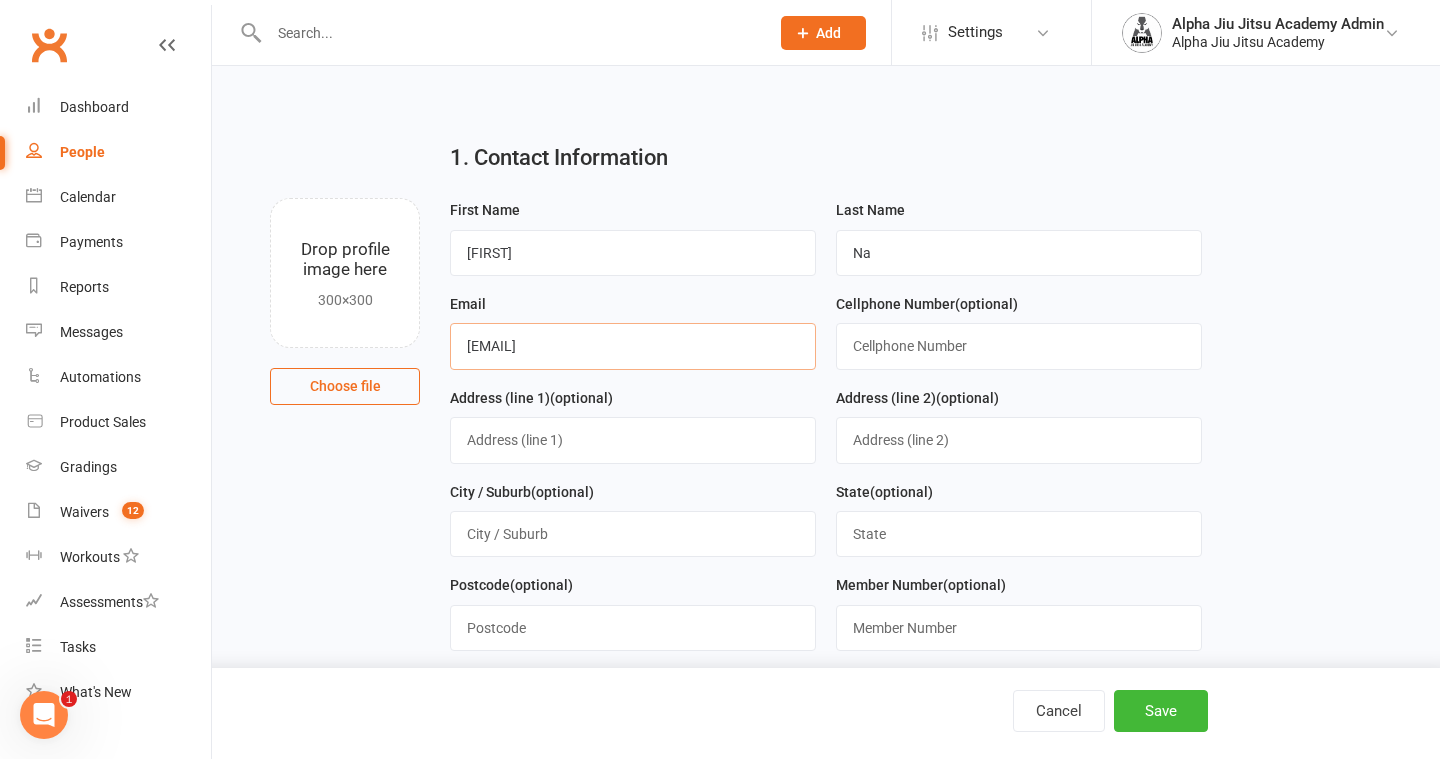 type on "[EMAIL]" 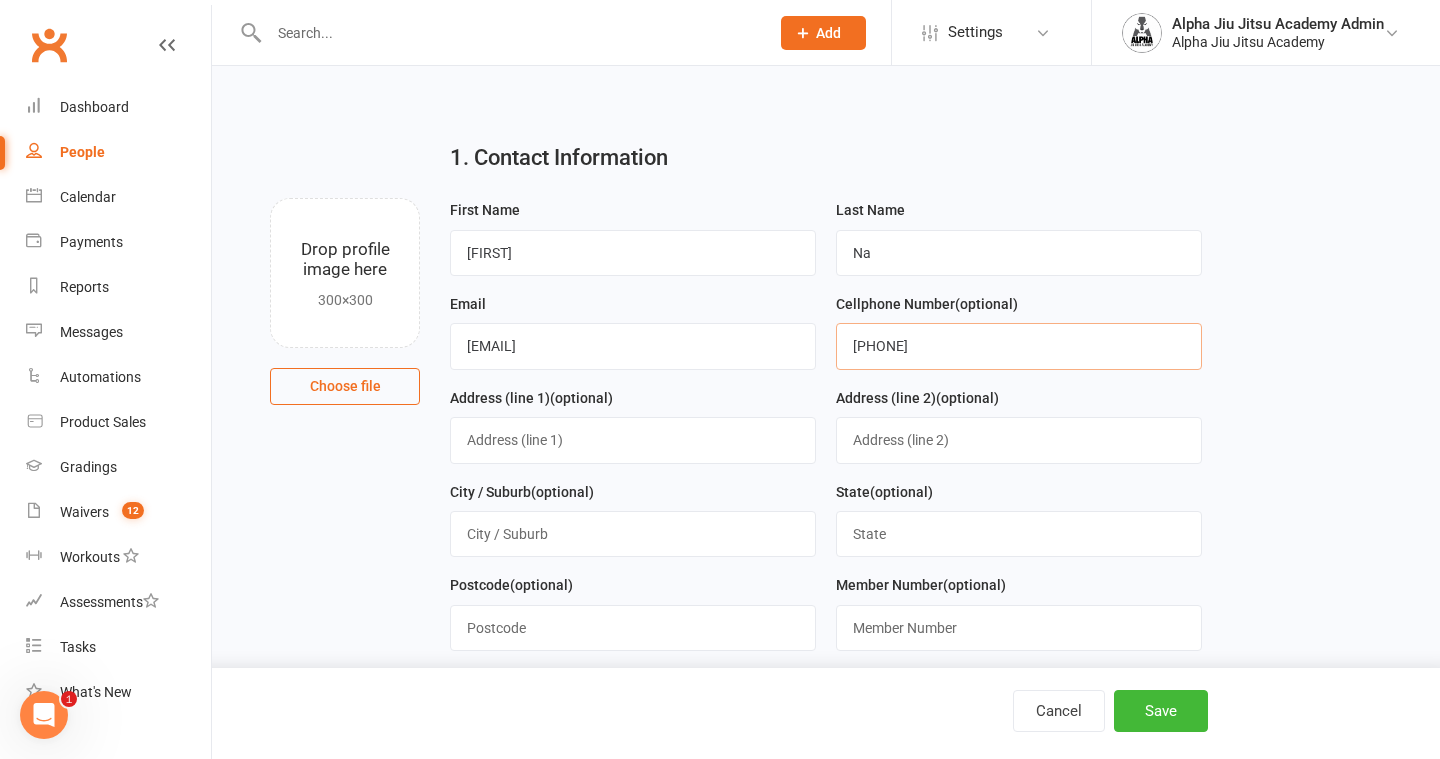 type on "[PHONE]" 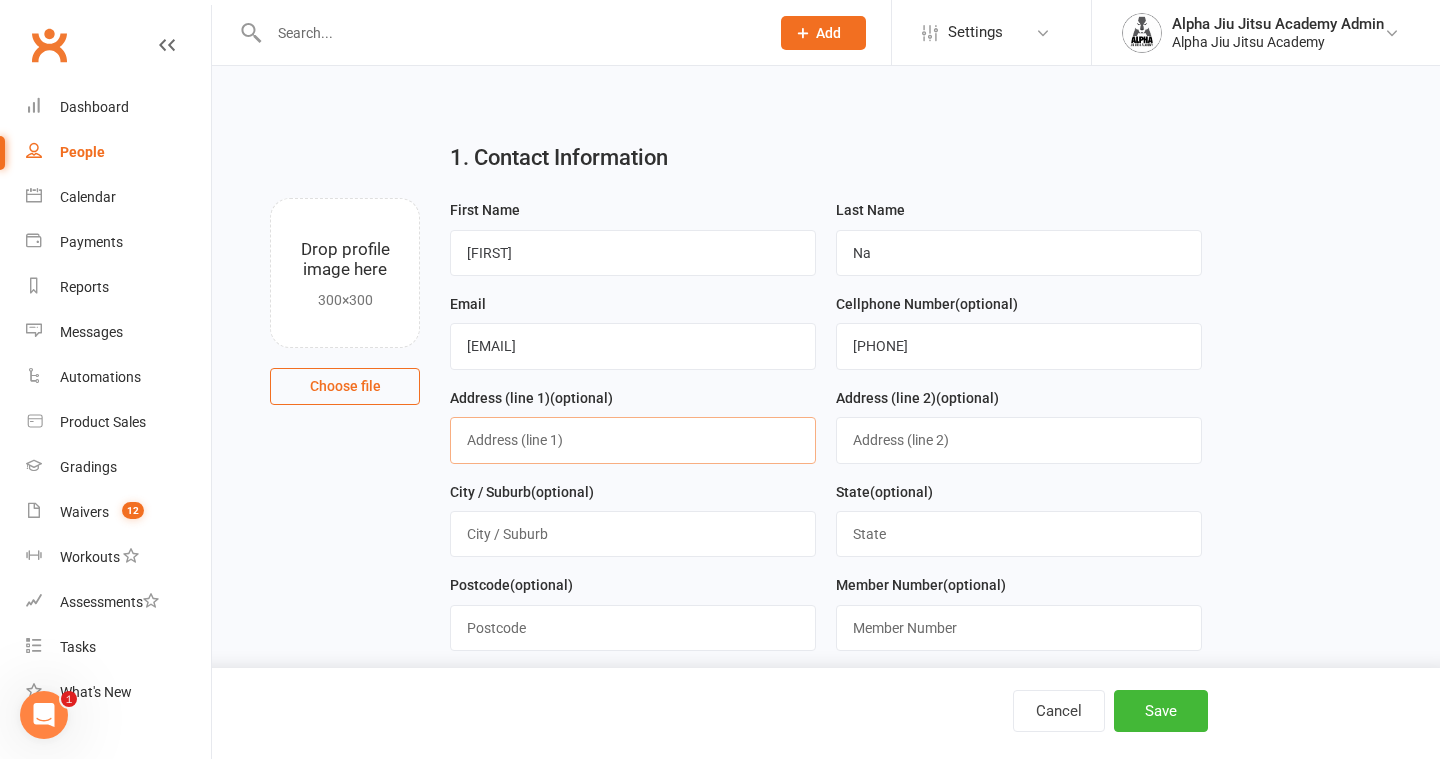 click at bounding box center [633, 440] 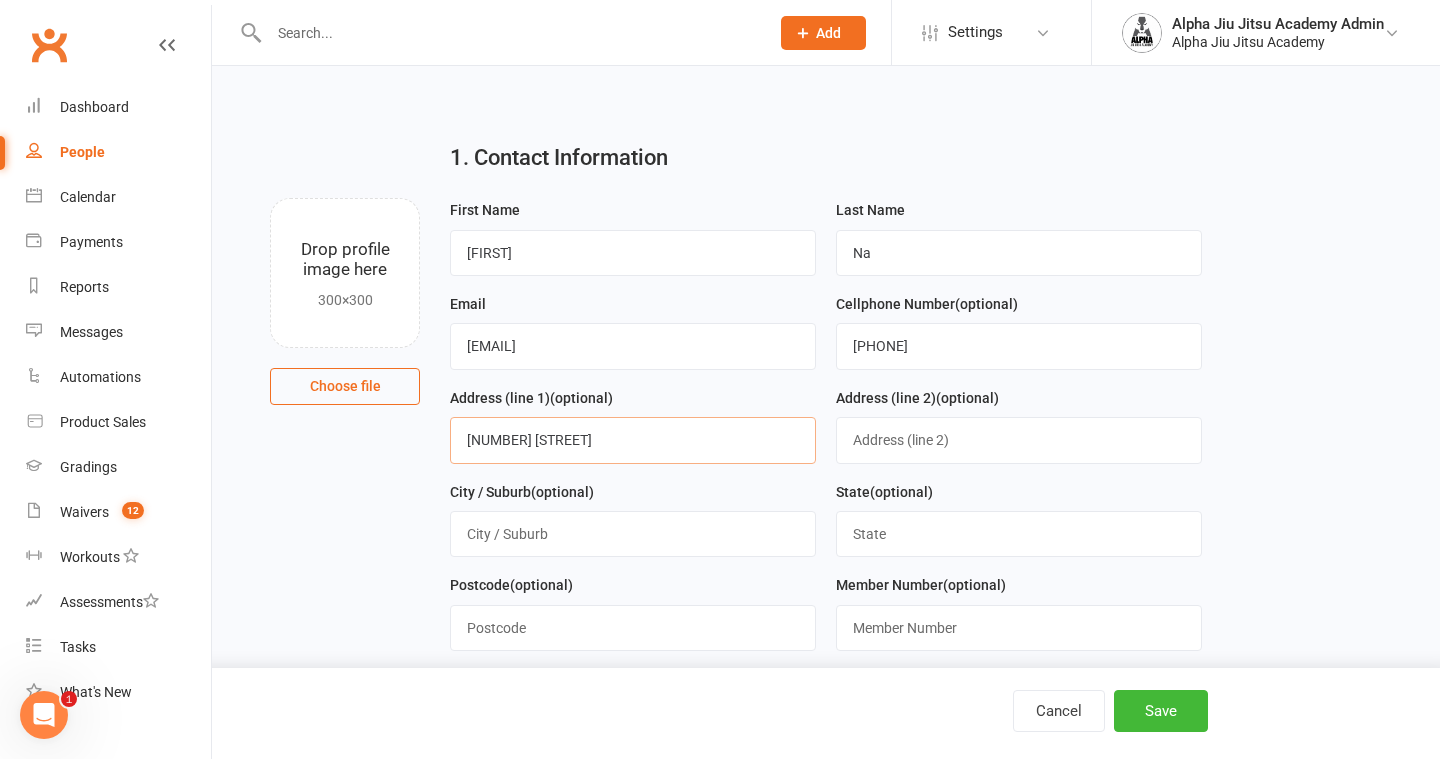 type on "[NUMBER] [STREET]" 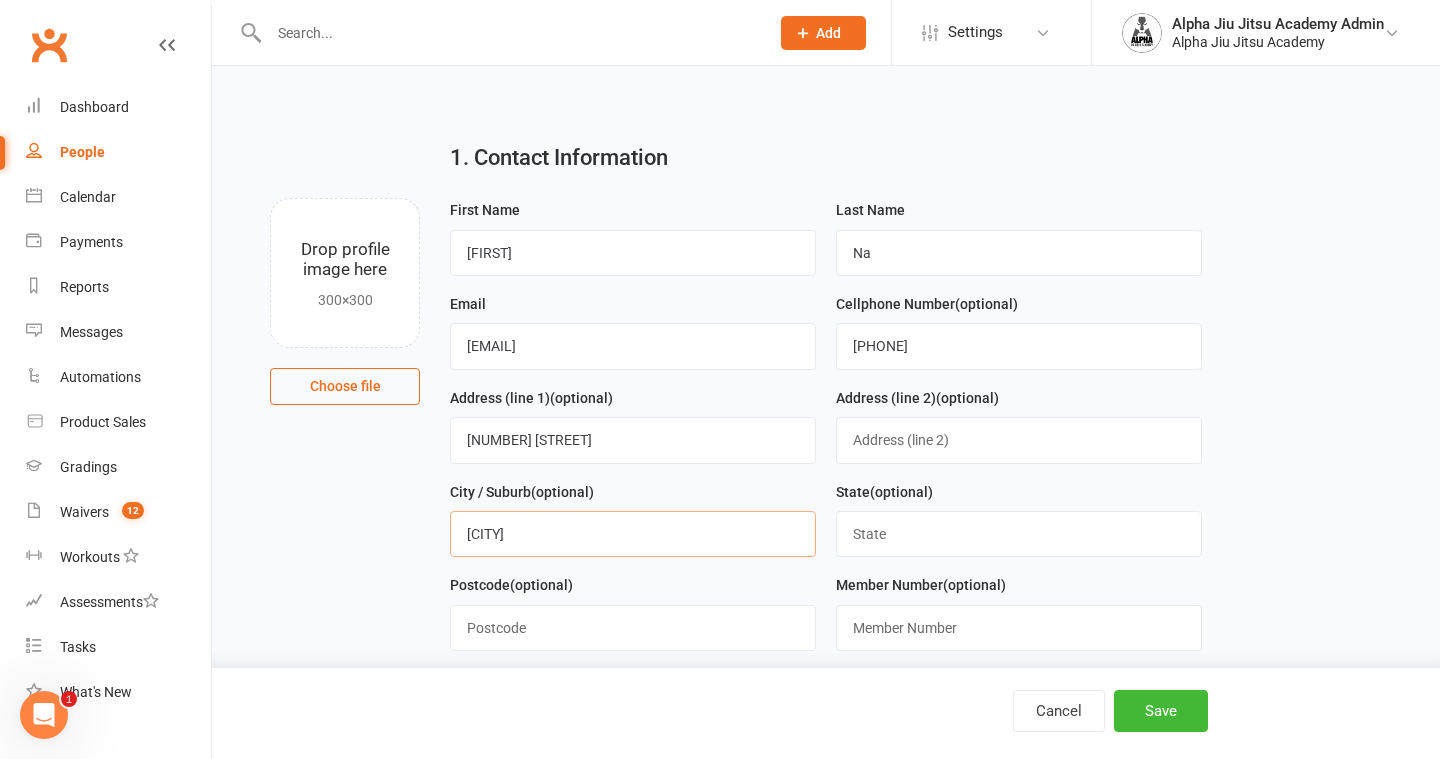 type on "[CITY]" 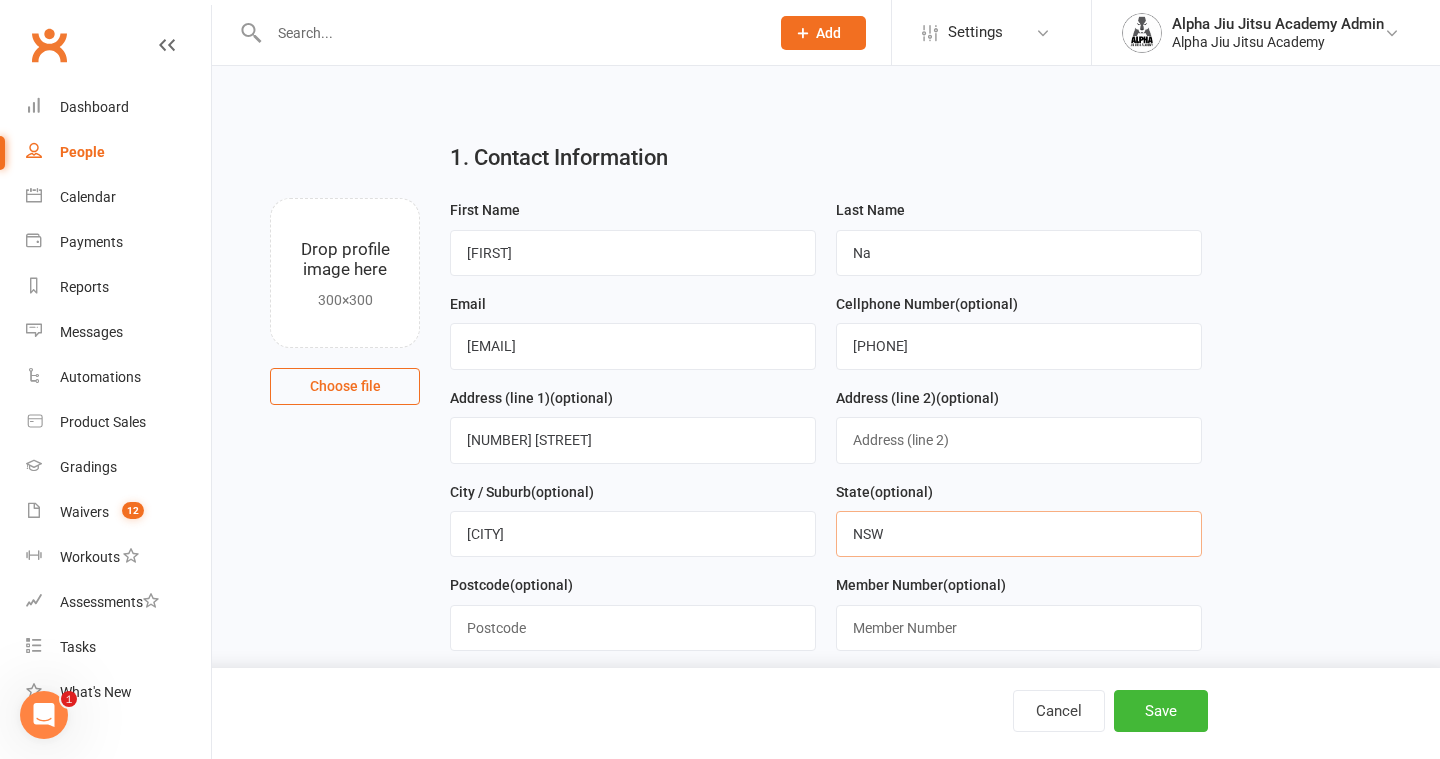 type on "NSW" 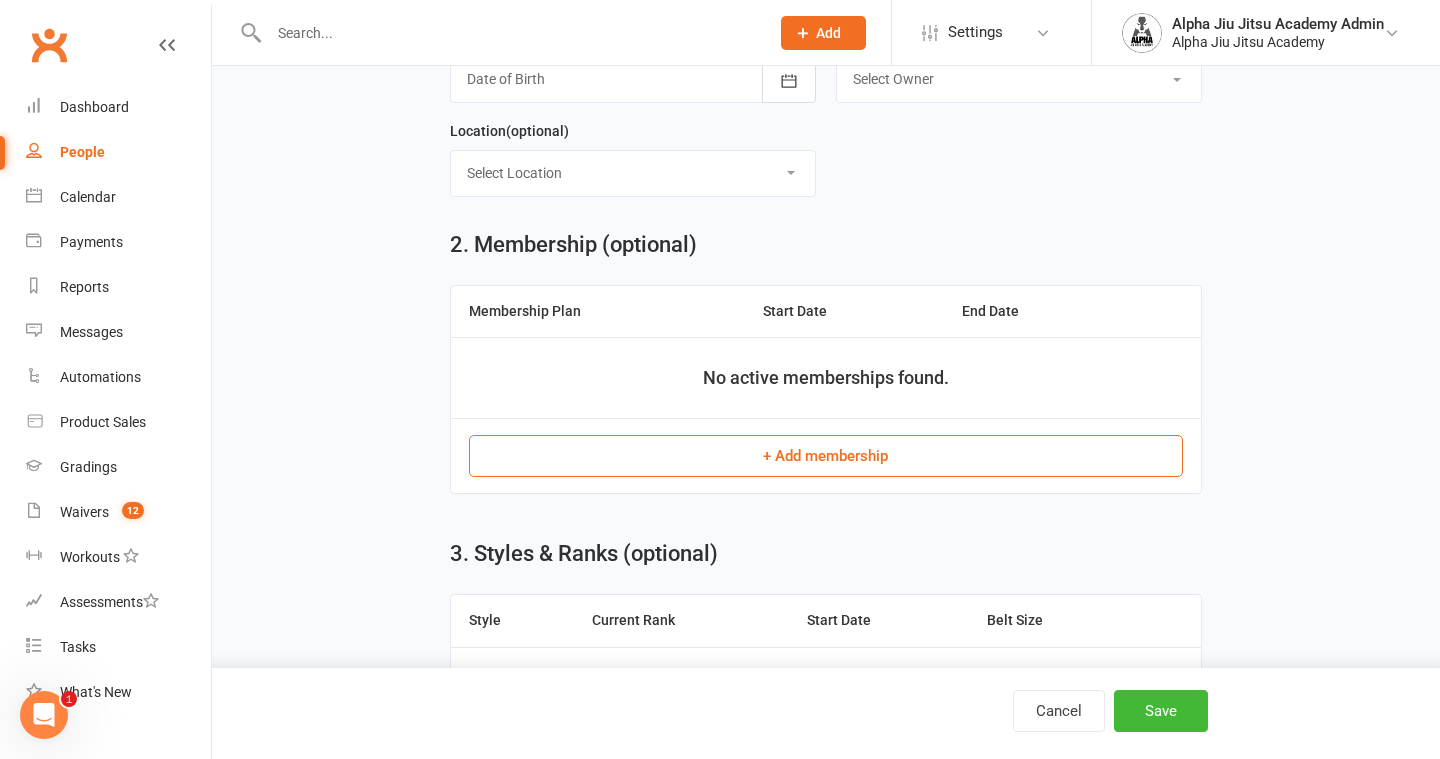 scroll, scrollTop: 653, scrollLeft: 0, axis: vertical 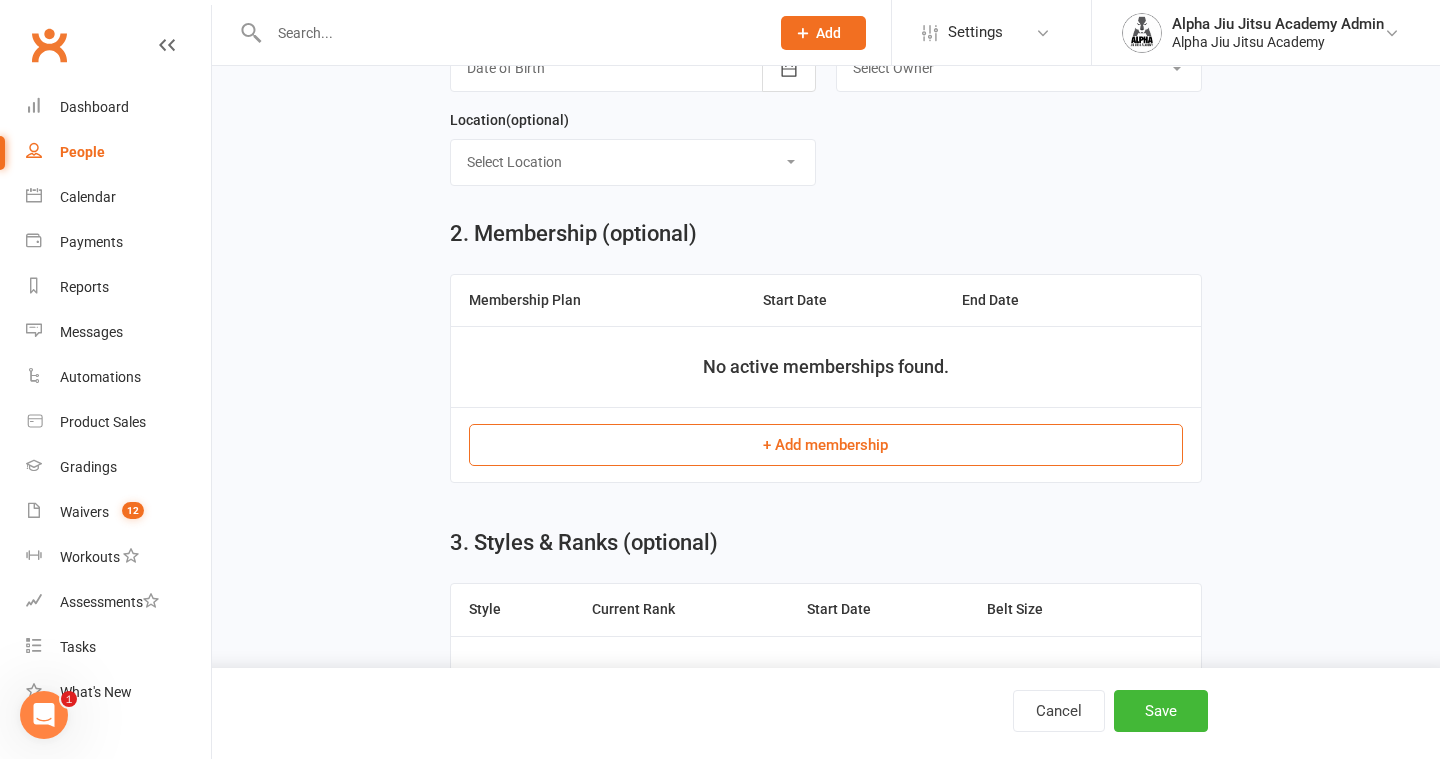 type on "[NUMBER]" 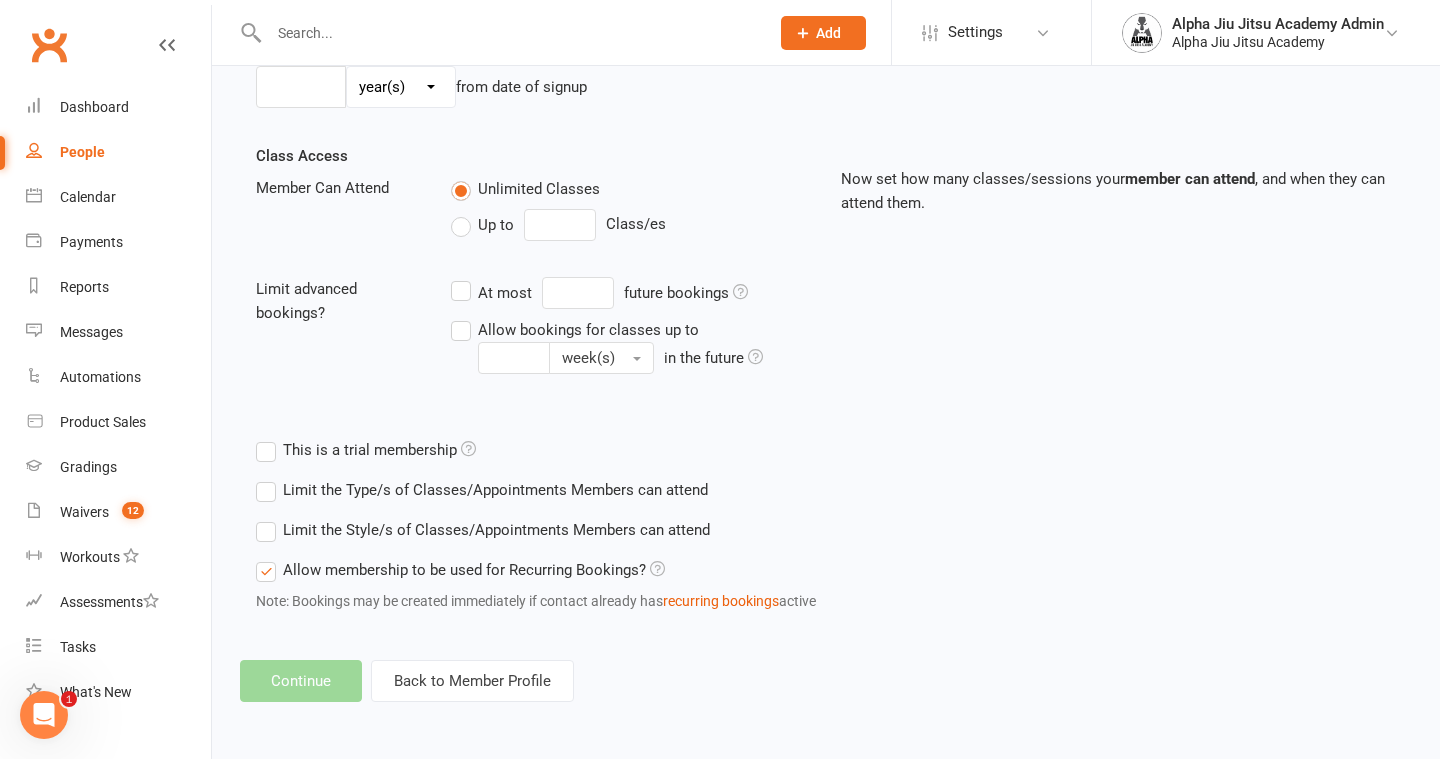 scroll, scrollTop: 0, scrollLeft: 0, axis: both 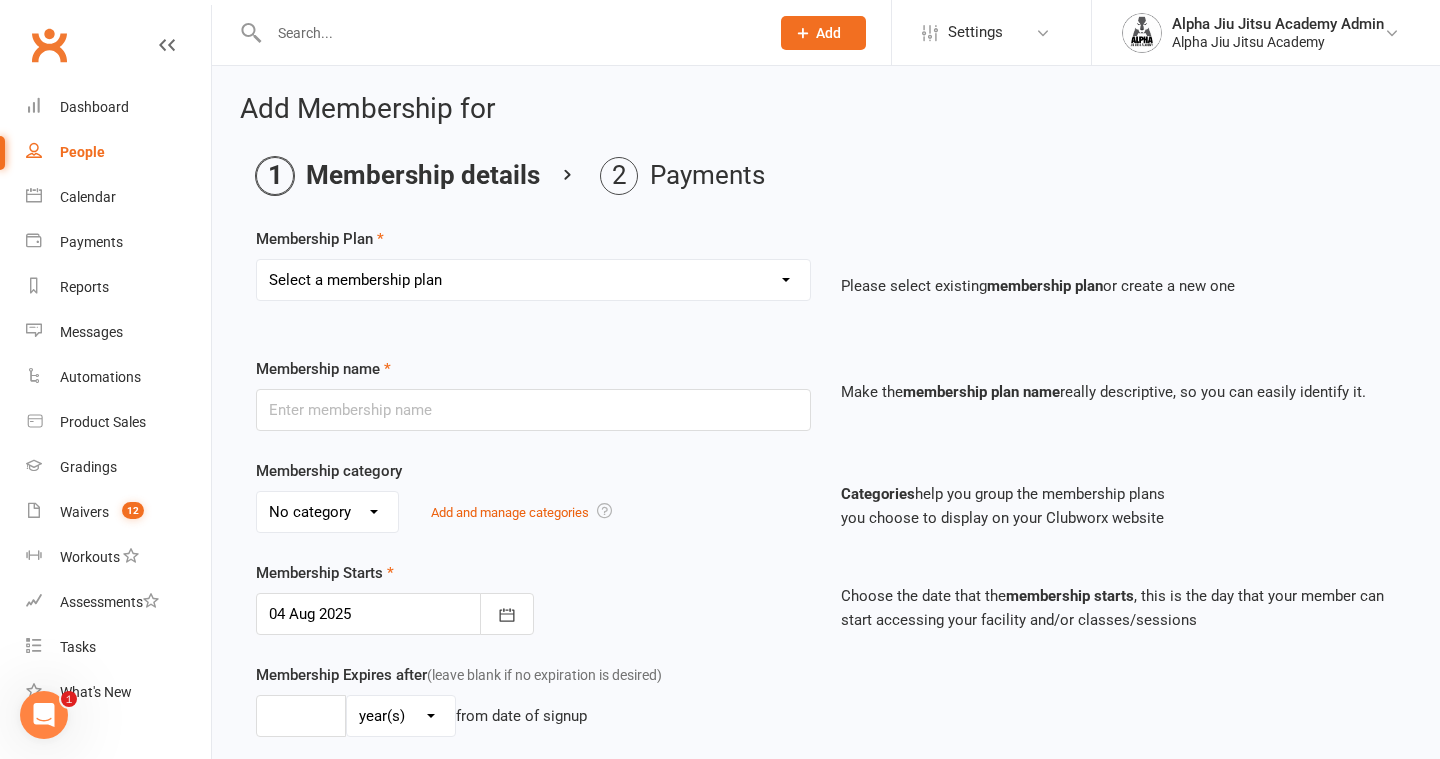 click on "Select a membership plan Create new Membership Plan 1 x per week Regular Flexi - Weekly 1 x per week Sibling Discount Flexi - Weekly 2 x per week Regular Flexi - Weekly 2 x per week Sibling Discount Flexi - Weekly Under 7 - Flexi Unlimited Training - Weekly Juniors, Teens, Adults - Flexi Unlimited Training - Weekly 1 x per week Regular Annual - Weekly 1 x per week Sibling Discount Annual - Weekly 2 x per week Regular Annual - Weekly 2 x per week Sibling Discount Annual - Weekly Under 7 - Annual Unlimited Training - Weekly Juniors, Teens, Adults - Annual Unlimited Training - Weekly 1 x per week Regular Flexi - Fortnightly/Biweekly 1 x per week Sibling Discount Flexi - Fortnightly/Biweekly 2 x per week Regular Flexi - Fortnightly/Biweekly 2 x per week Sibling Discount Flexi - Fortnightly/Biweekly Under 7 - Flexi Unlimited Training - Fortnightly/Biweekly Juniors, Teens, Adults - Flexi Unlimited Training - Fortnightly/Biweekly 1 x per week Regular Annual - Fortnightly/Biweekly 1 x per week Regular Flexi - Monthly" at bounding box center [533, 280] 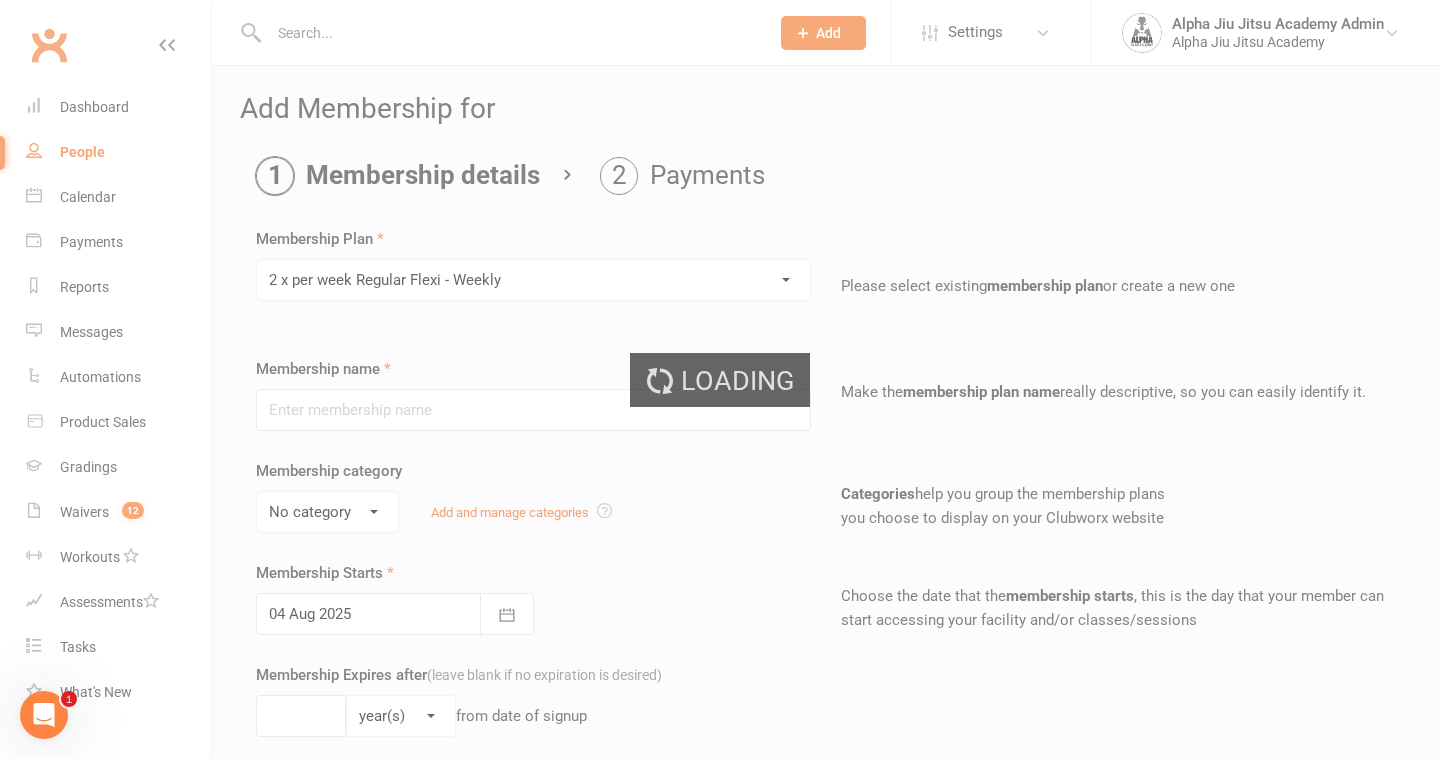 type on "2 x per week Regular Flexi - Weekly" 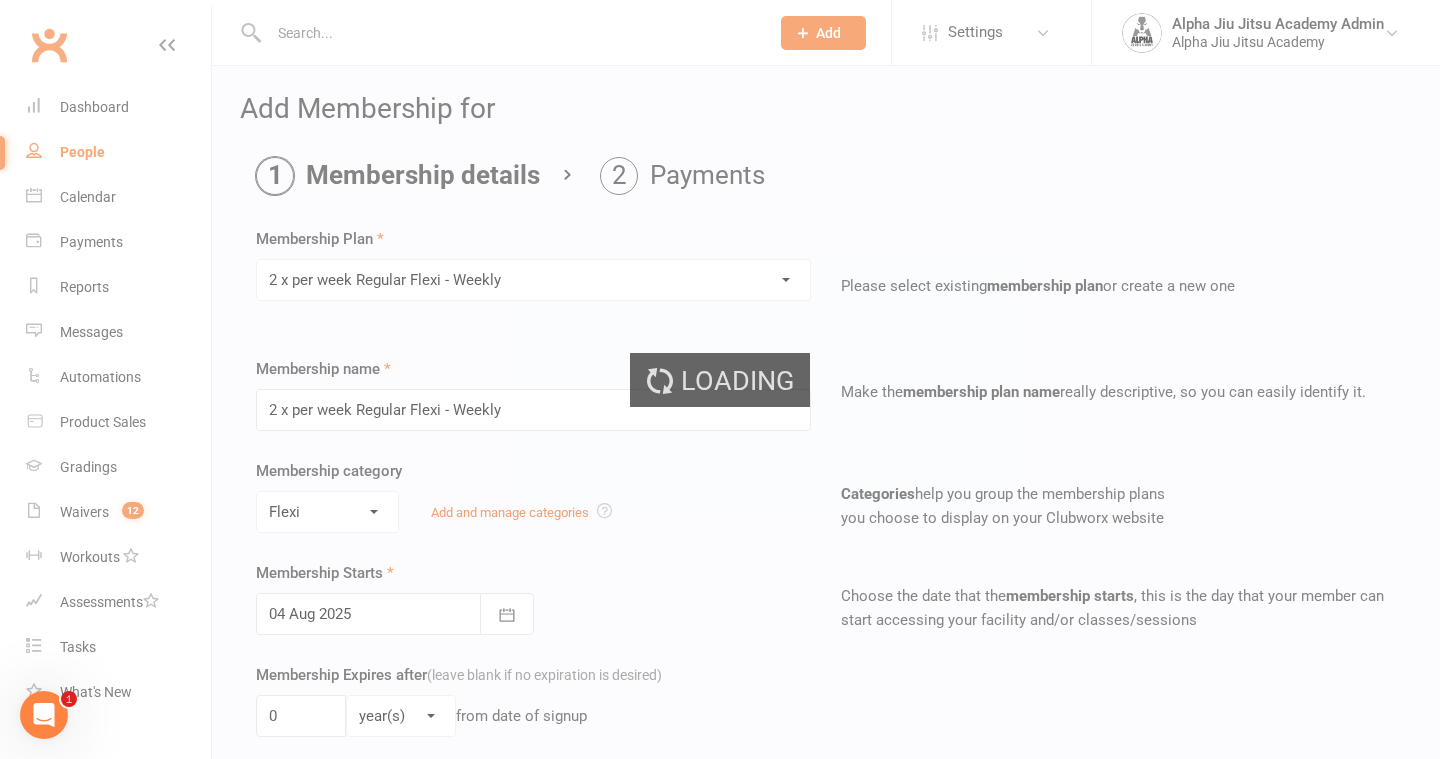 select on "?" 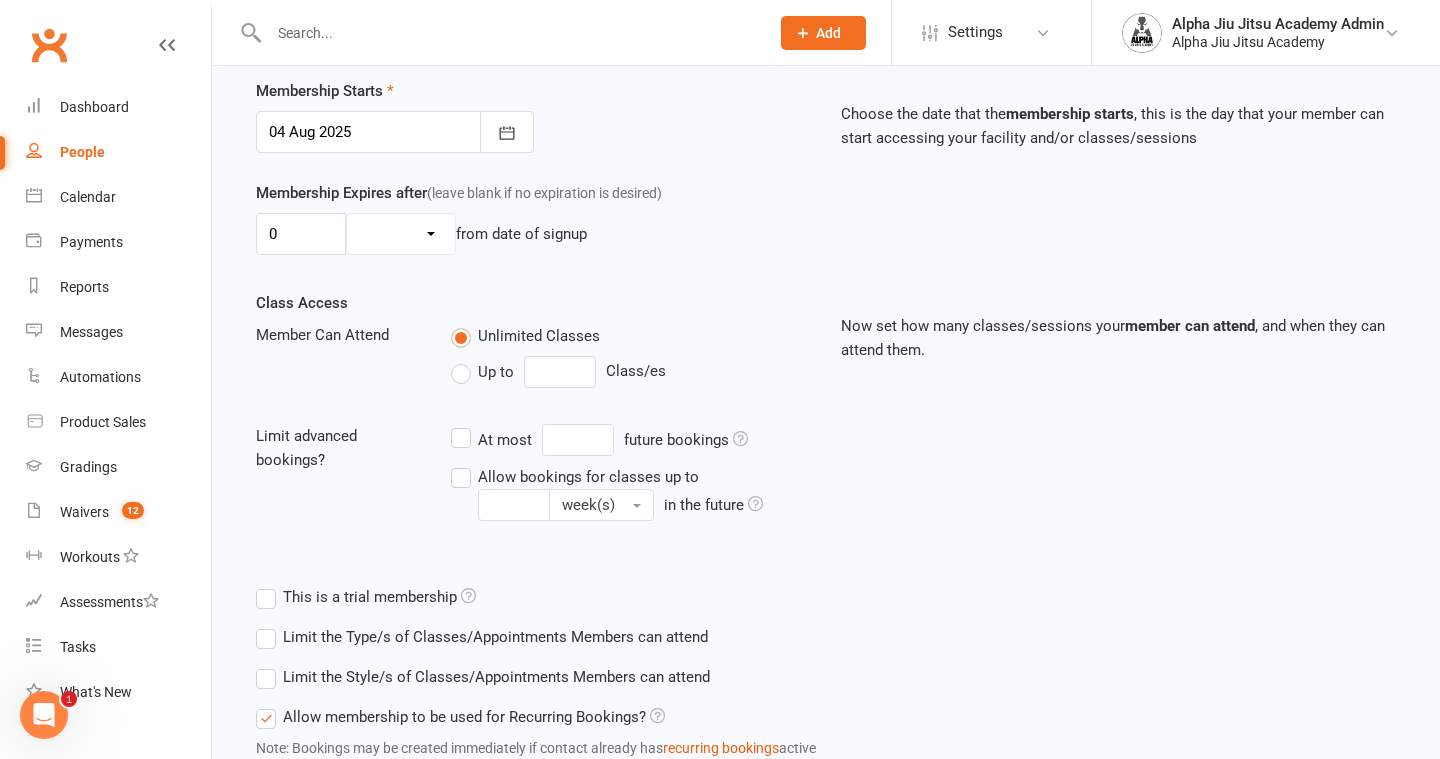 scroll, scrollTop: 483, scrollLeft: 0, axis: vertical 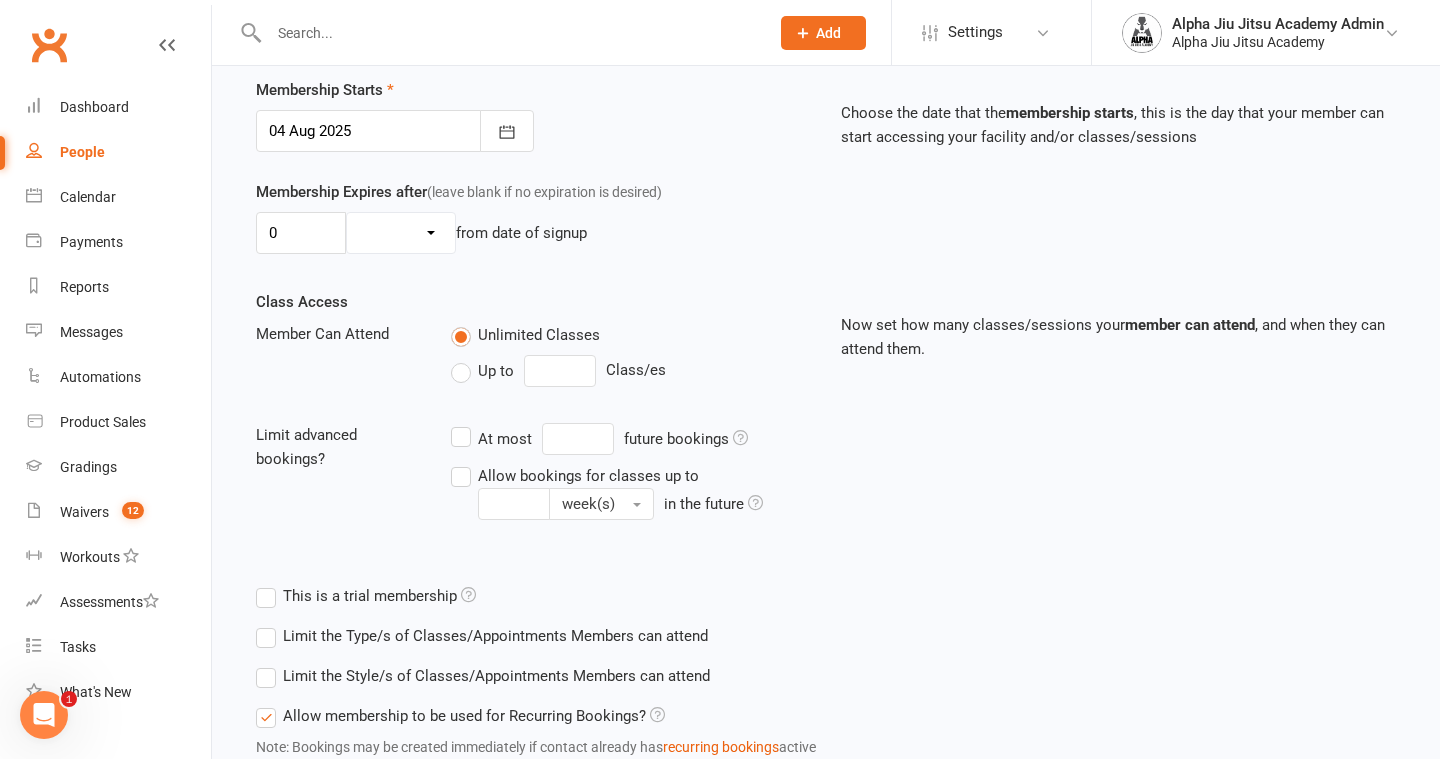 click on "Up to Class/es" at bounding box center (631, 371) 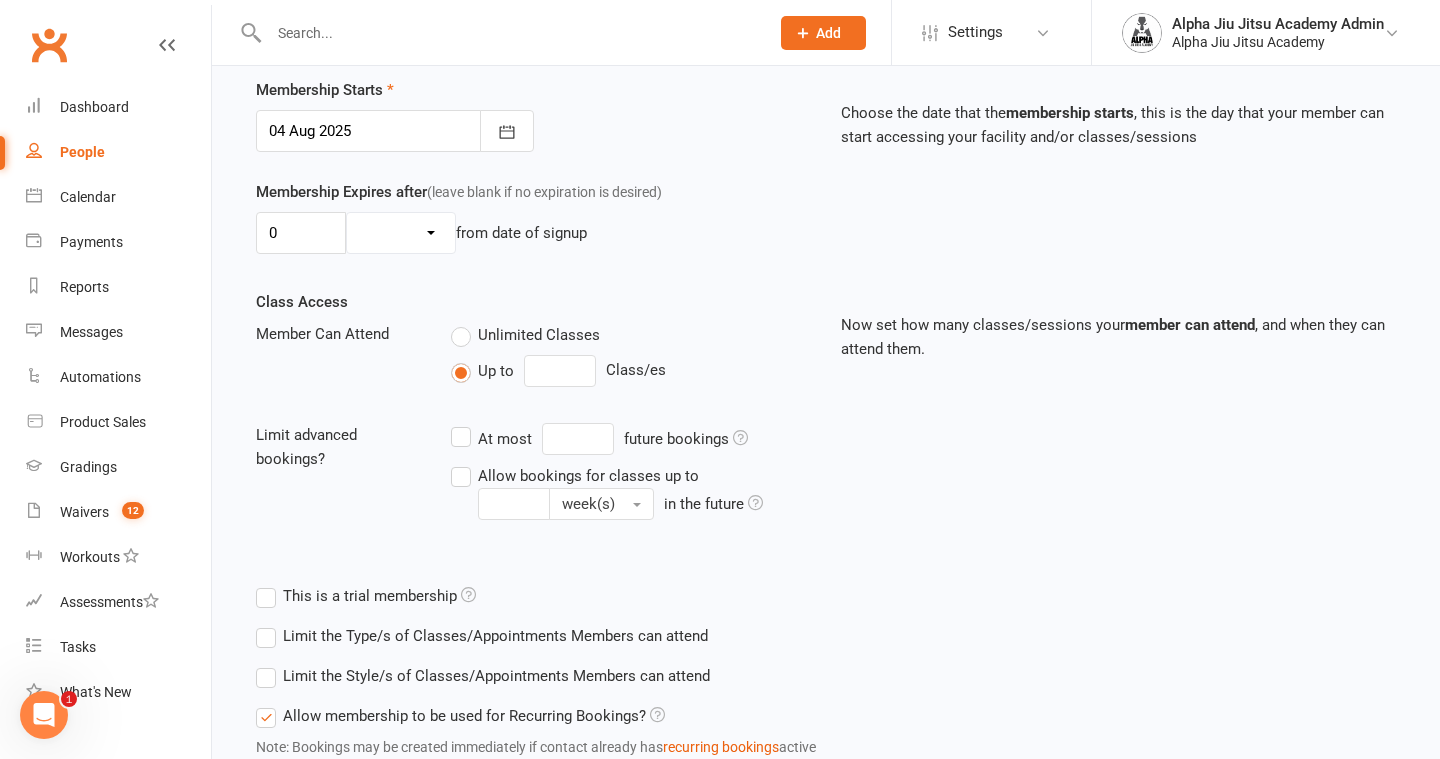 type on "0" 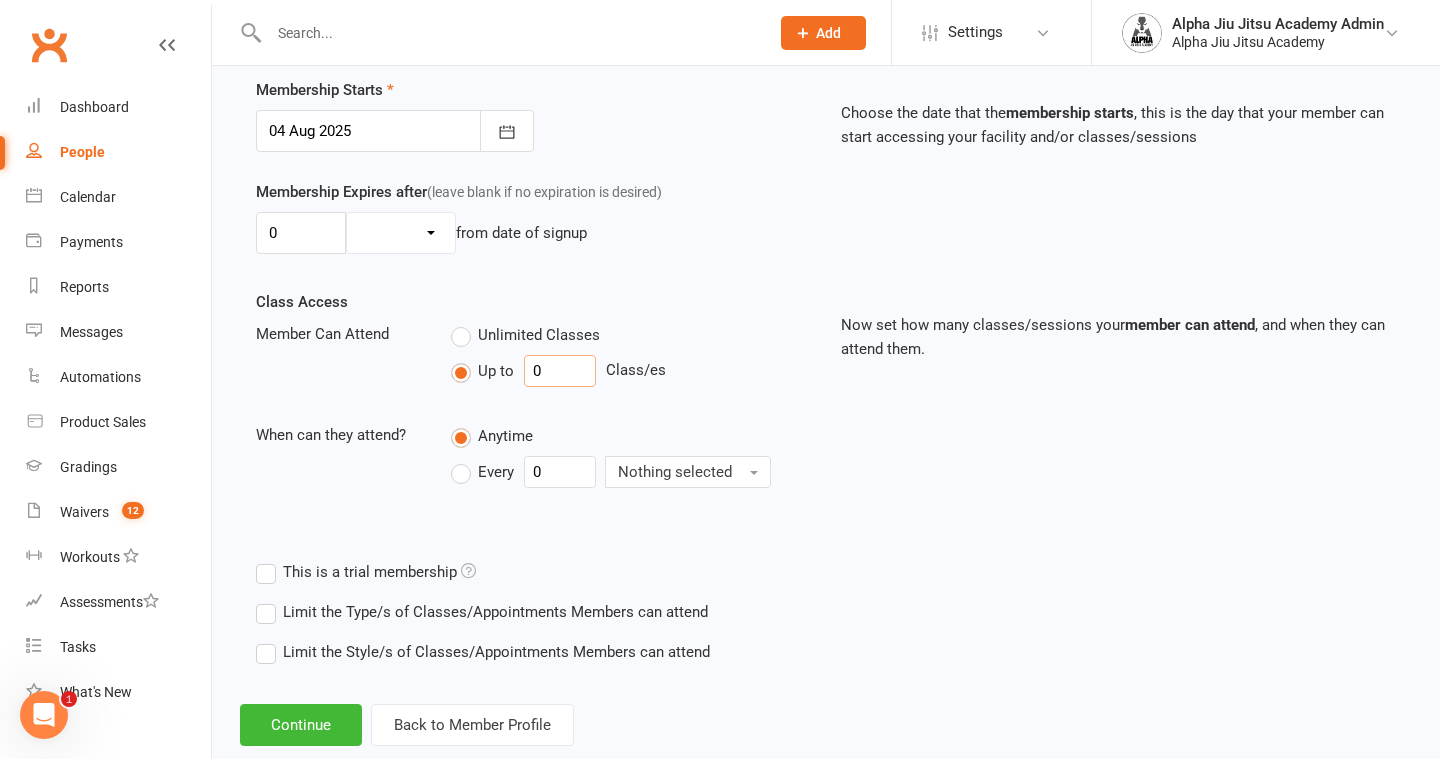 click on "0" at bounding box center [560, 371] 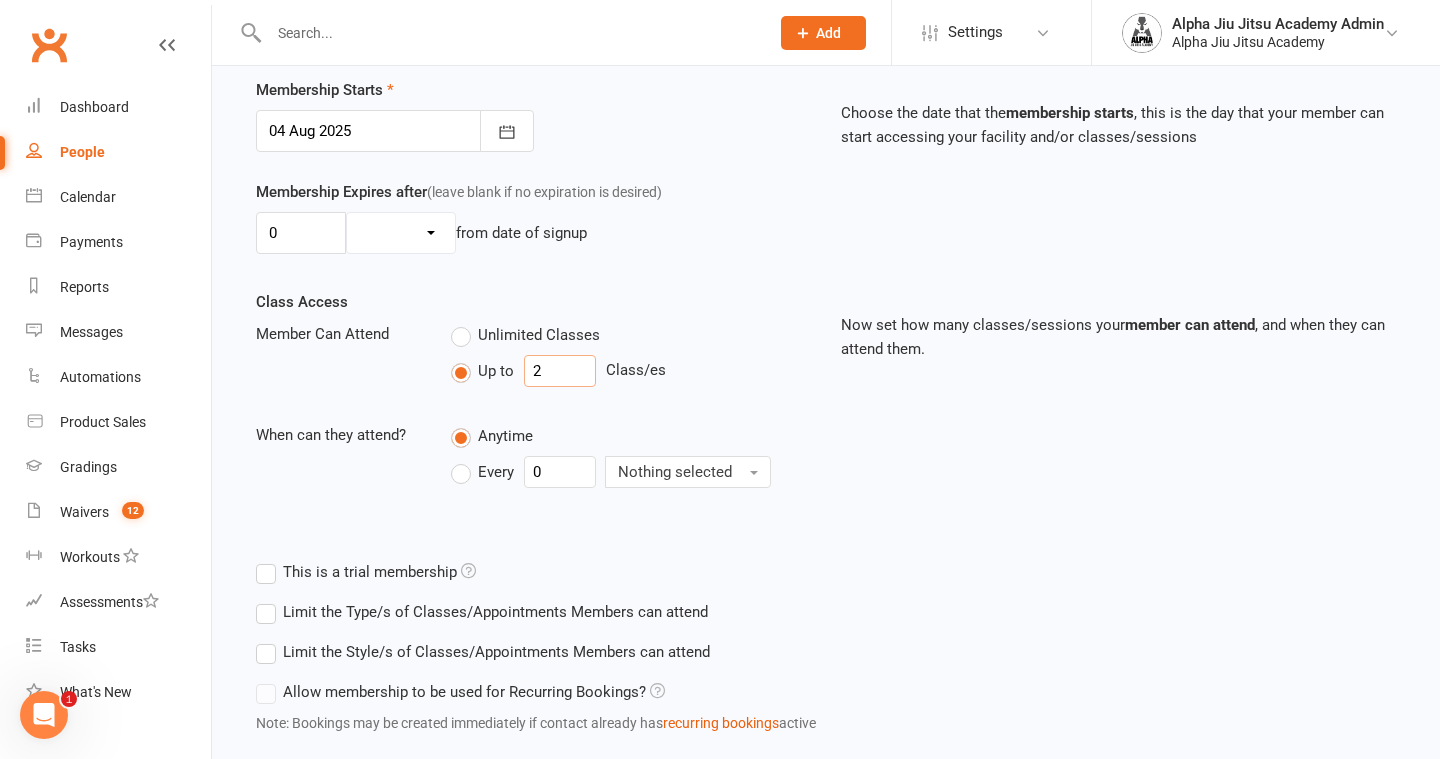 scroll, scrollTop: 605, scrollLeft: 0, axis: vertical 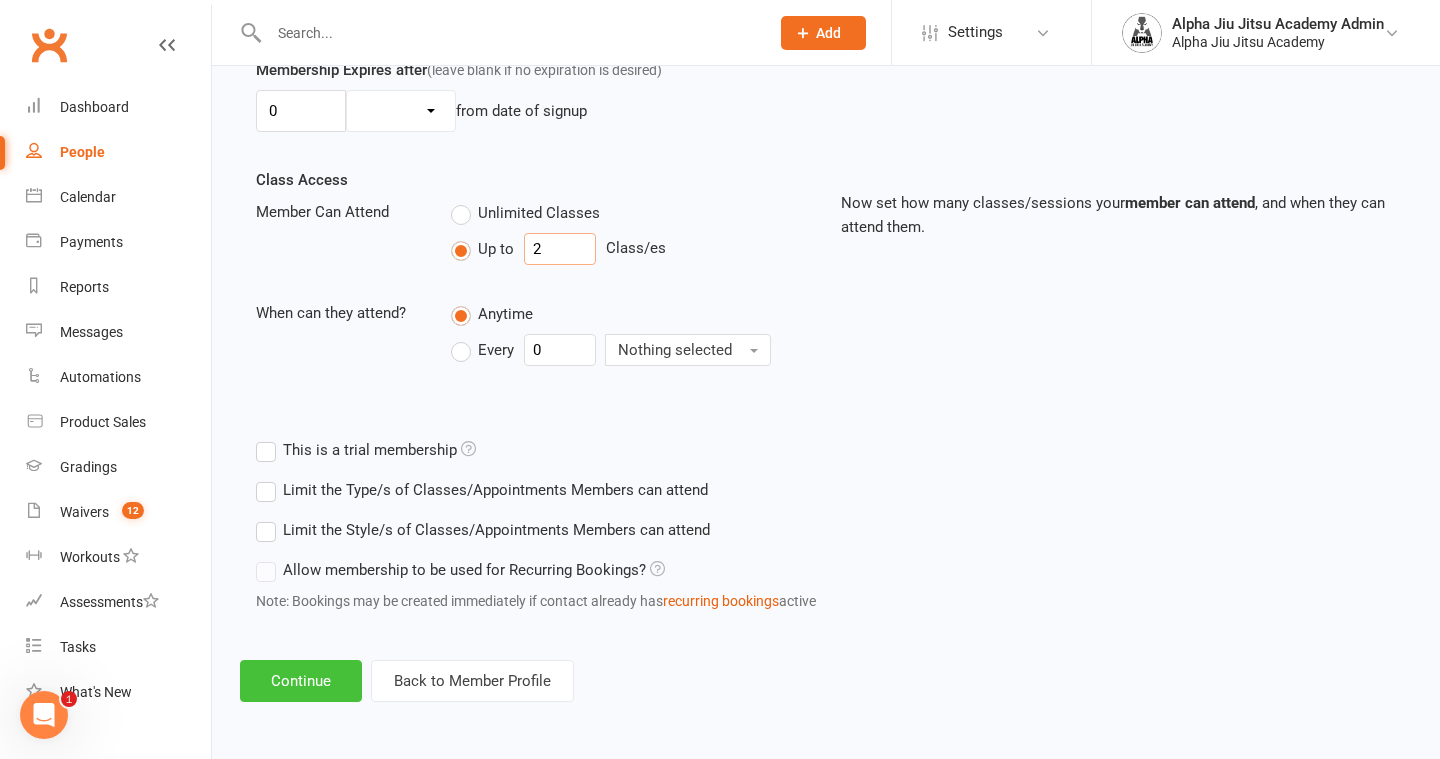 type on "2" 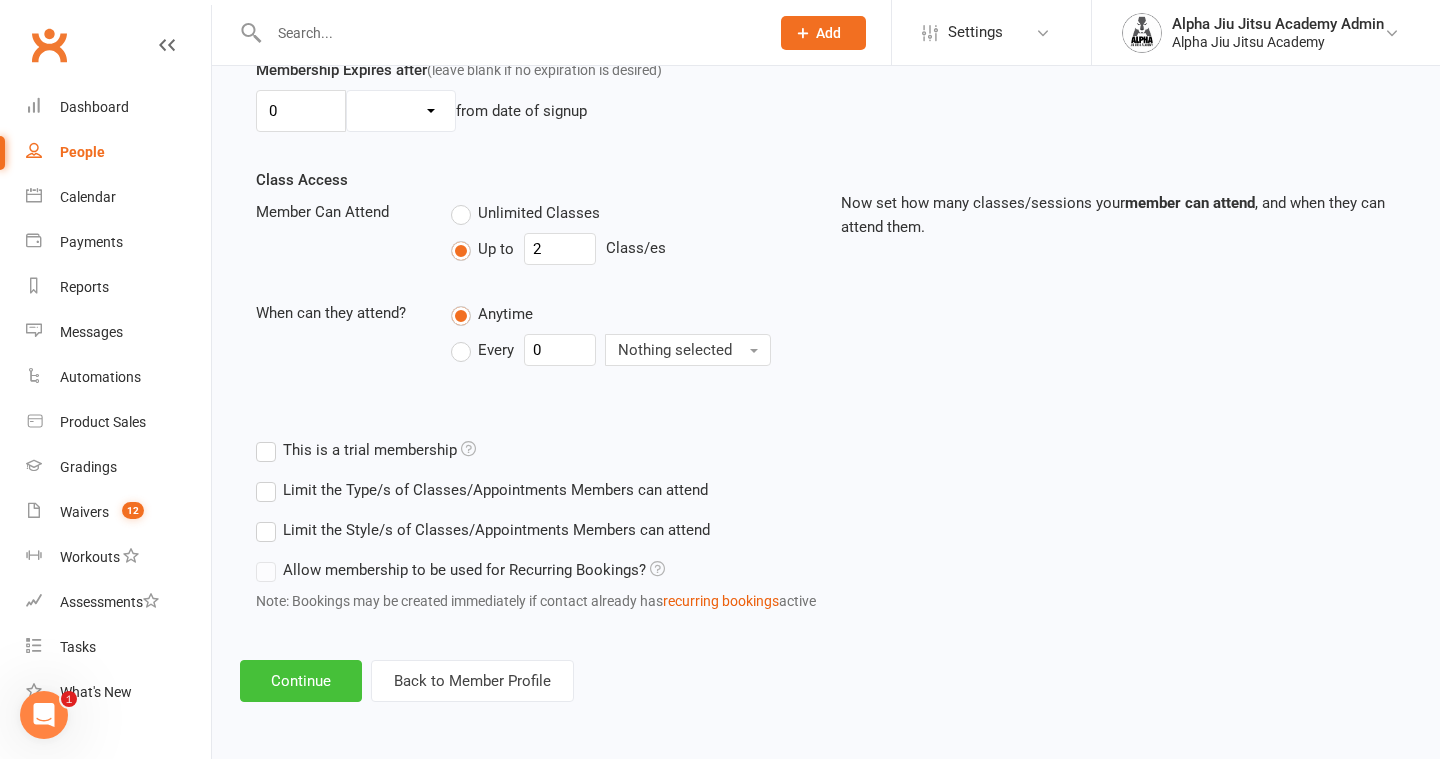 click on "Continue" at bounding box center [301, 681] 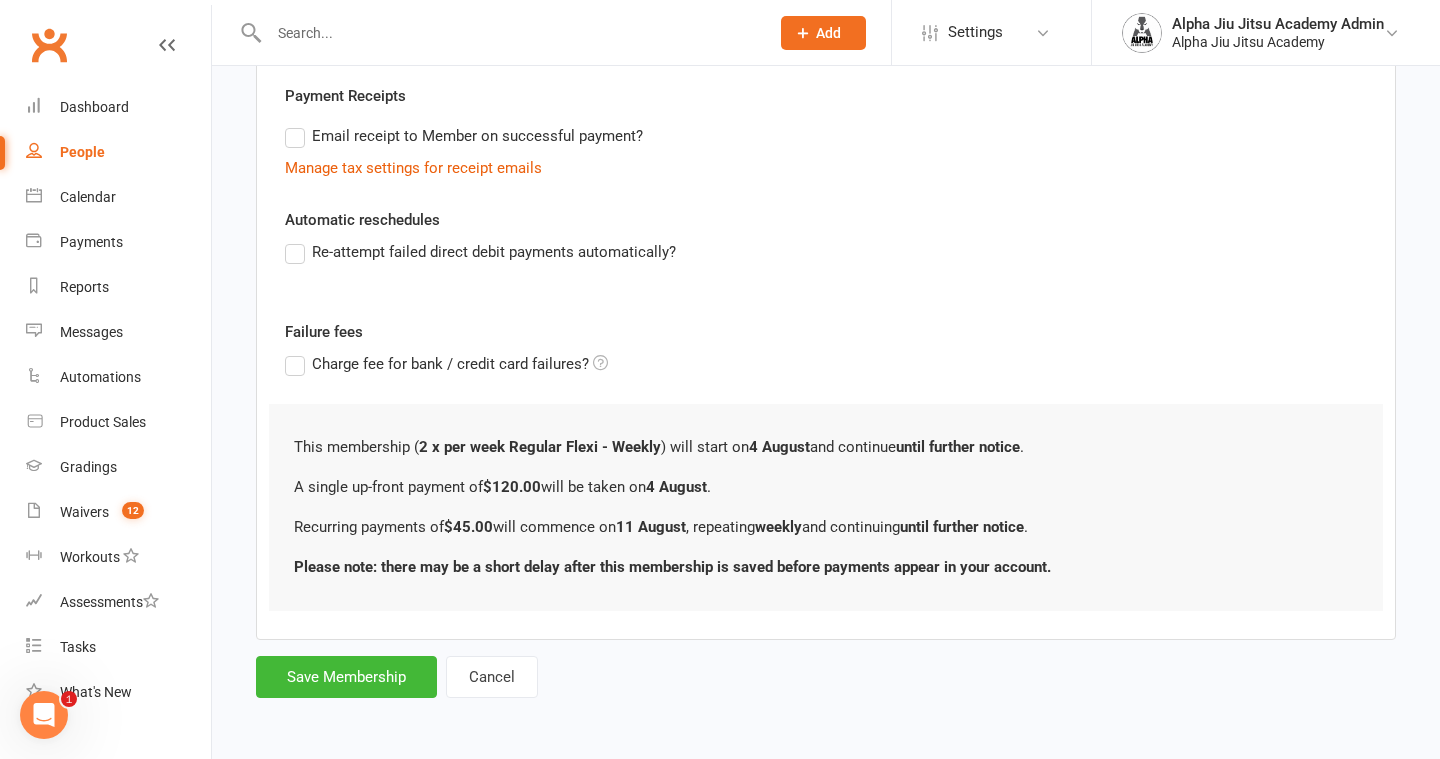 scroll, scrollTop: 0, scrollLeft: 0, axis: both 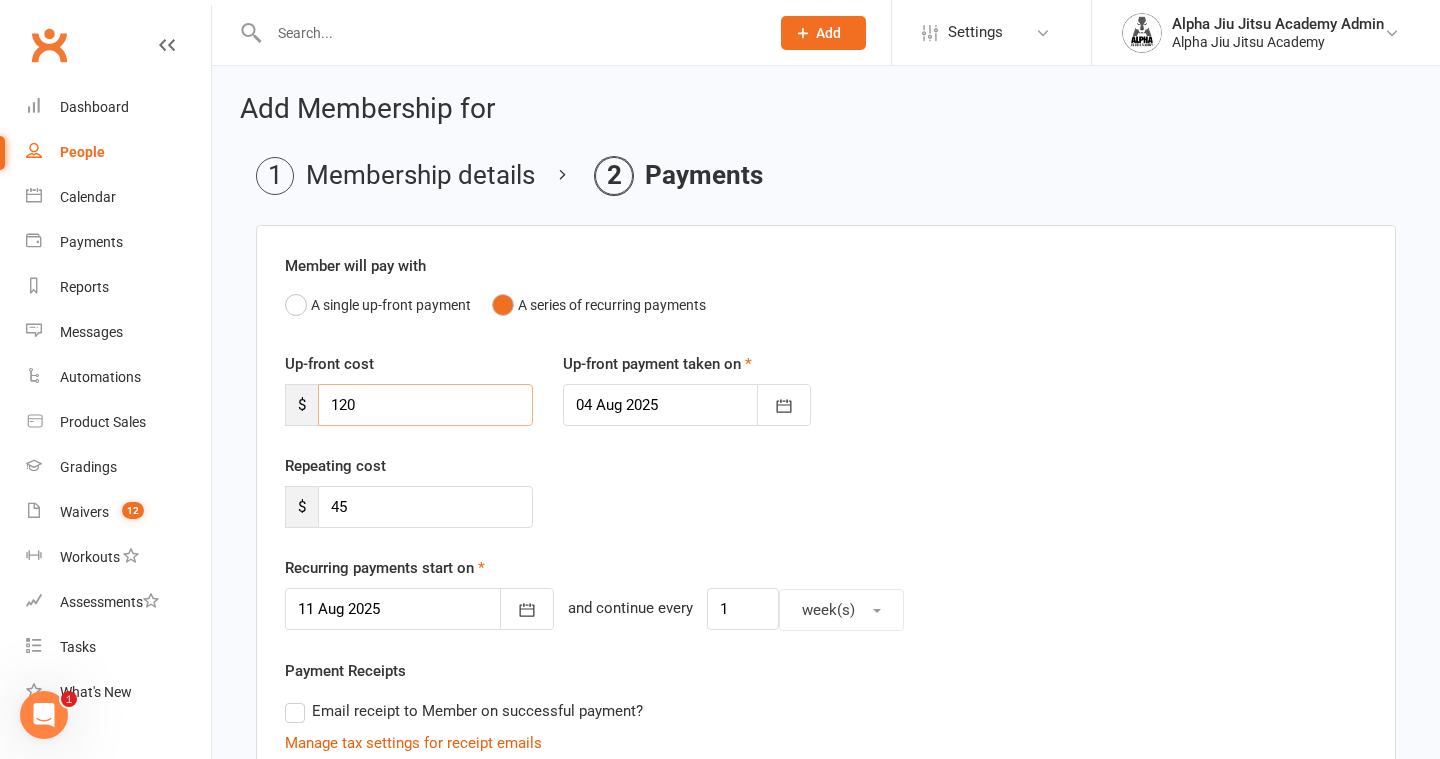 click on "120" at bounding box center (425, 405) 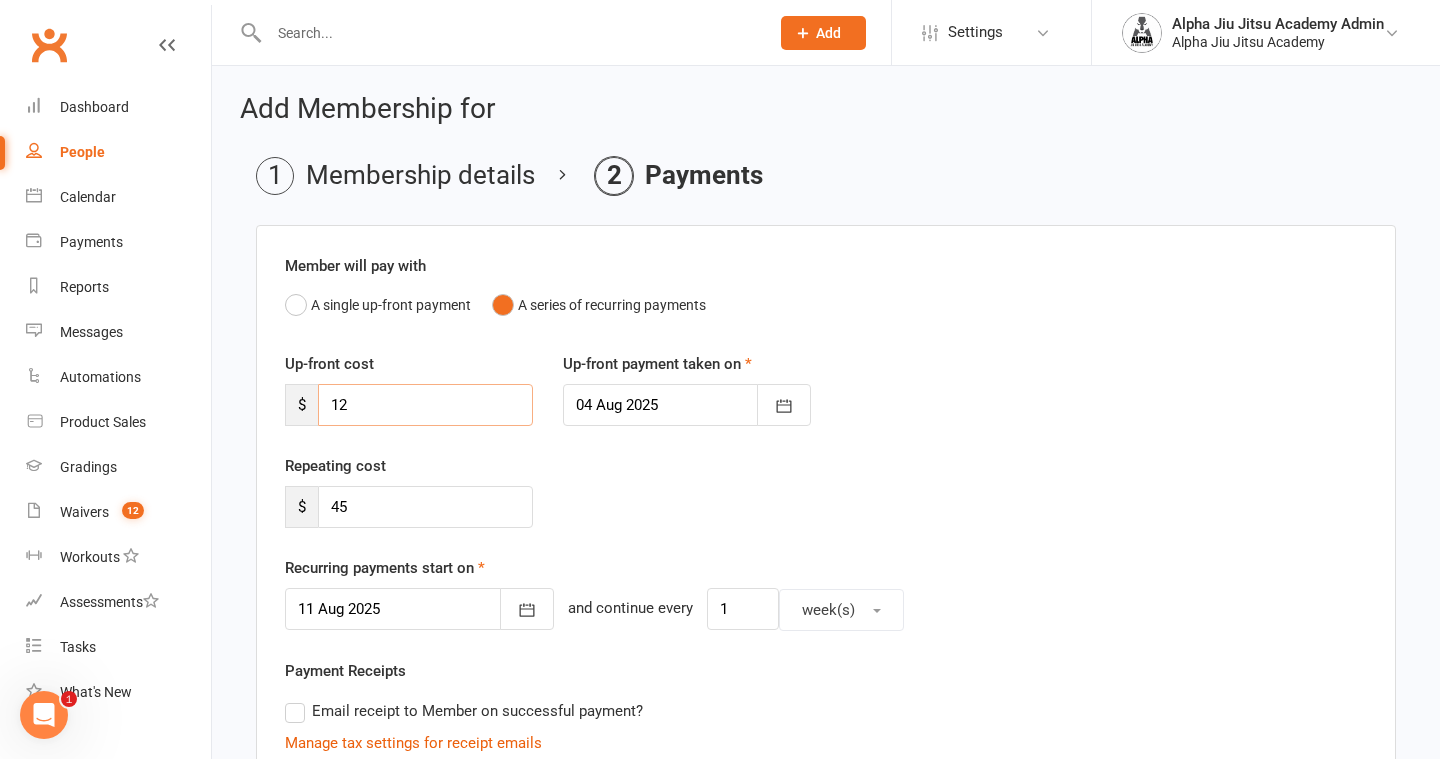 type on "1" 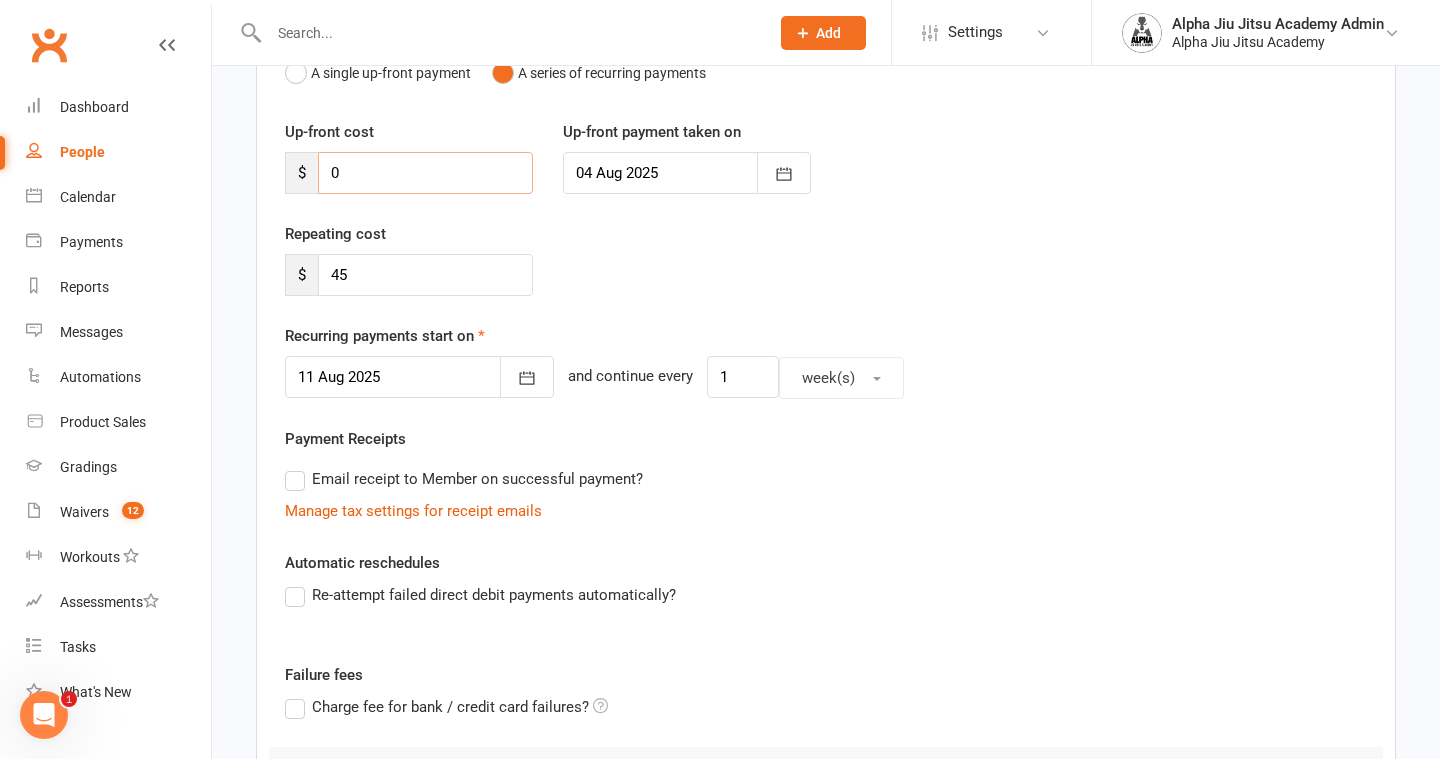 scroll, scrollTop: 252, scrollLeft: 0, axis: vertical 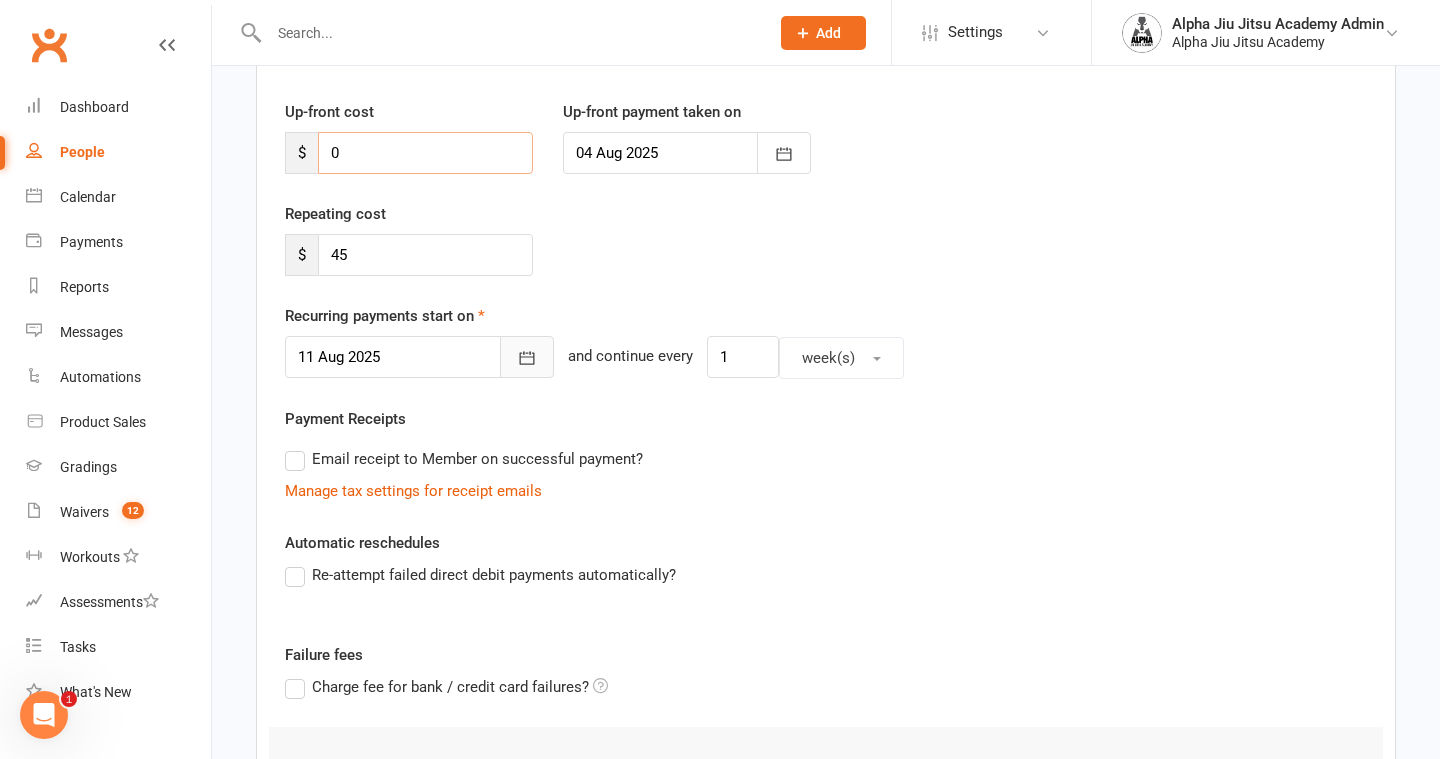 type on "0" 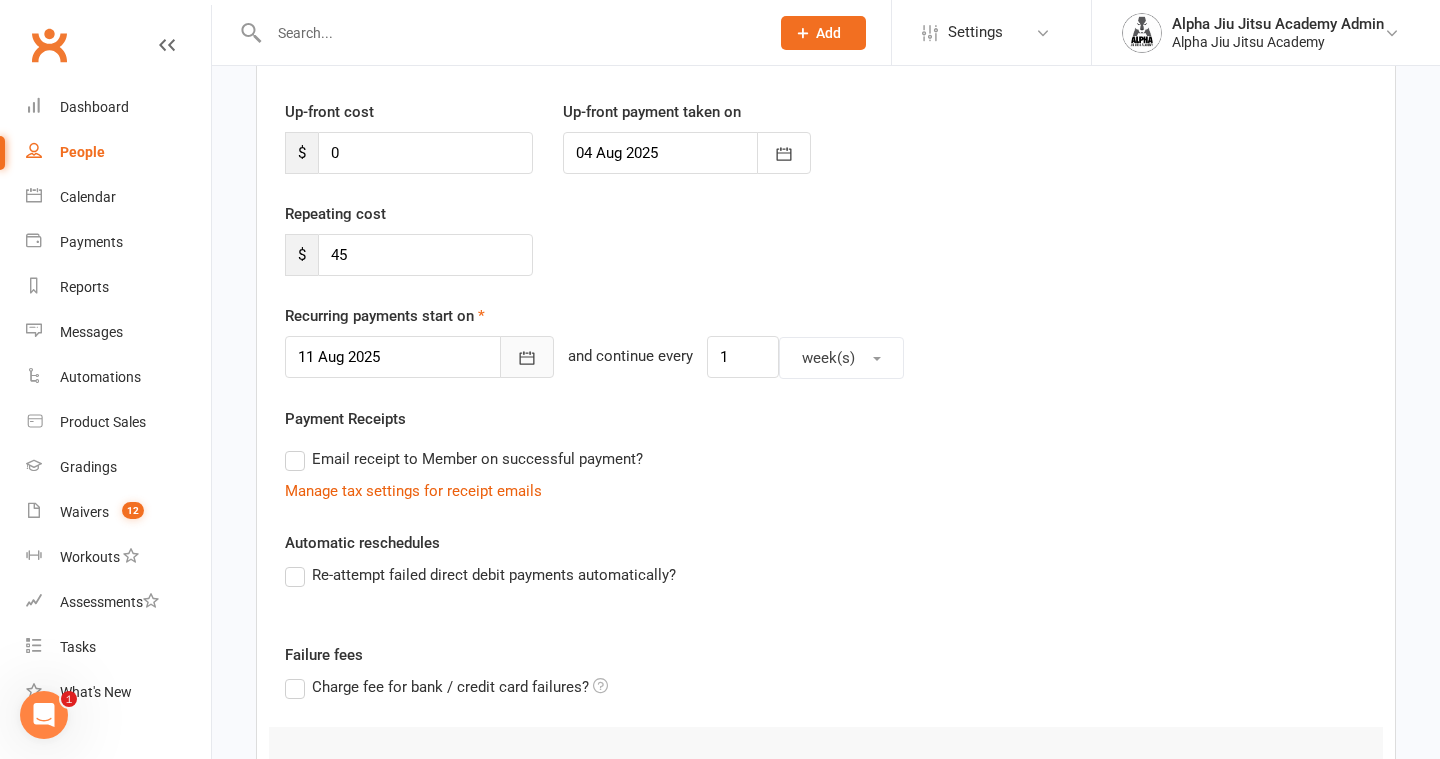 click at bounding box center (527, 357) 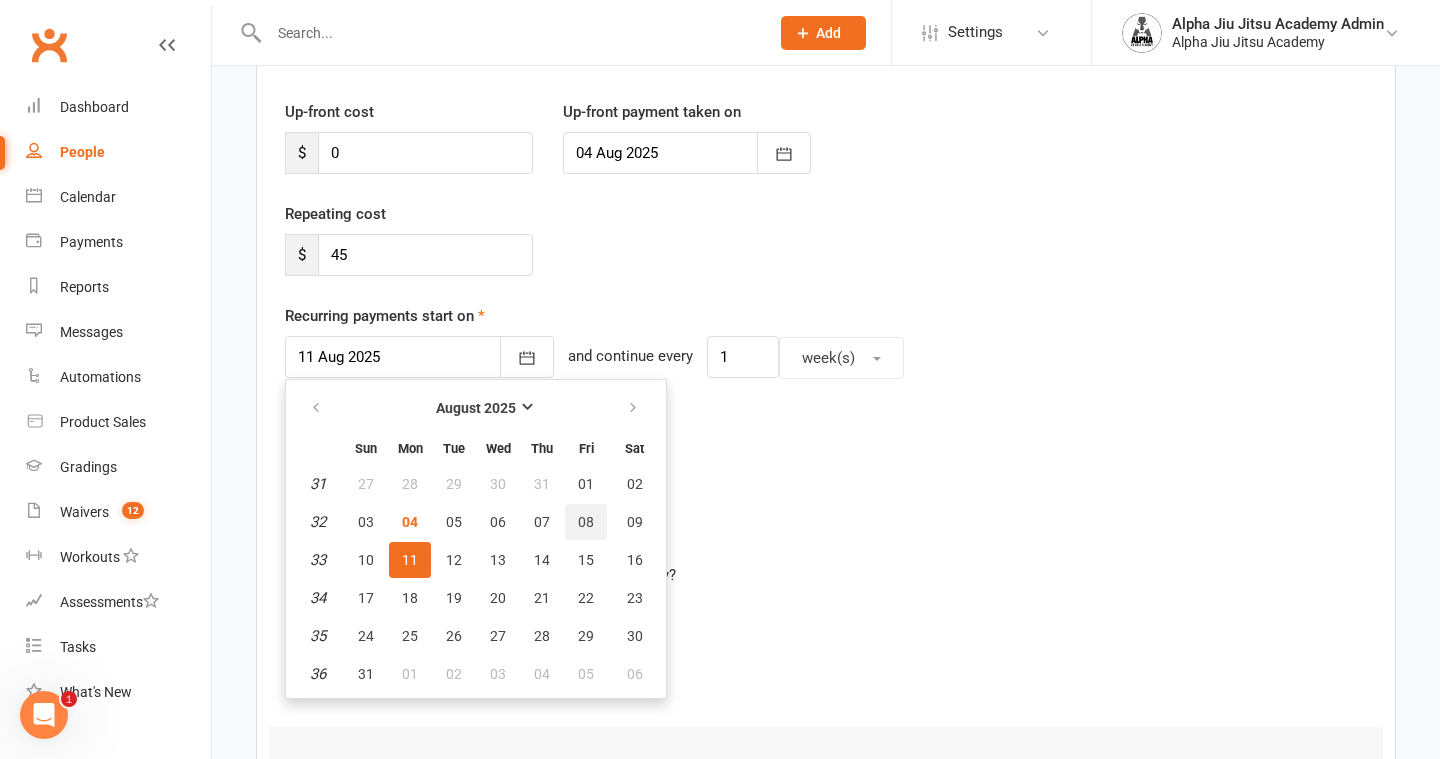 click on "08" at bounding box center (586, 522) 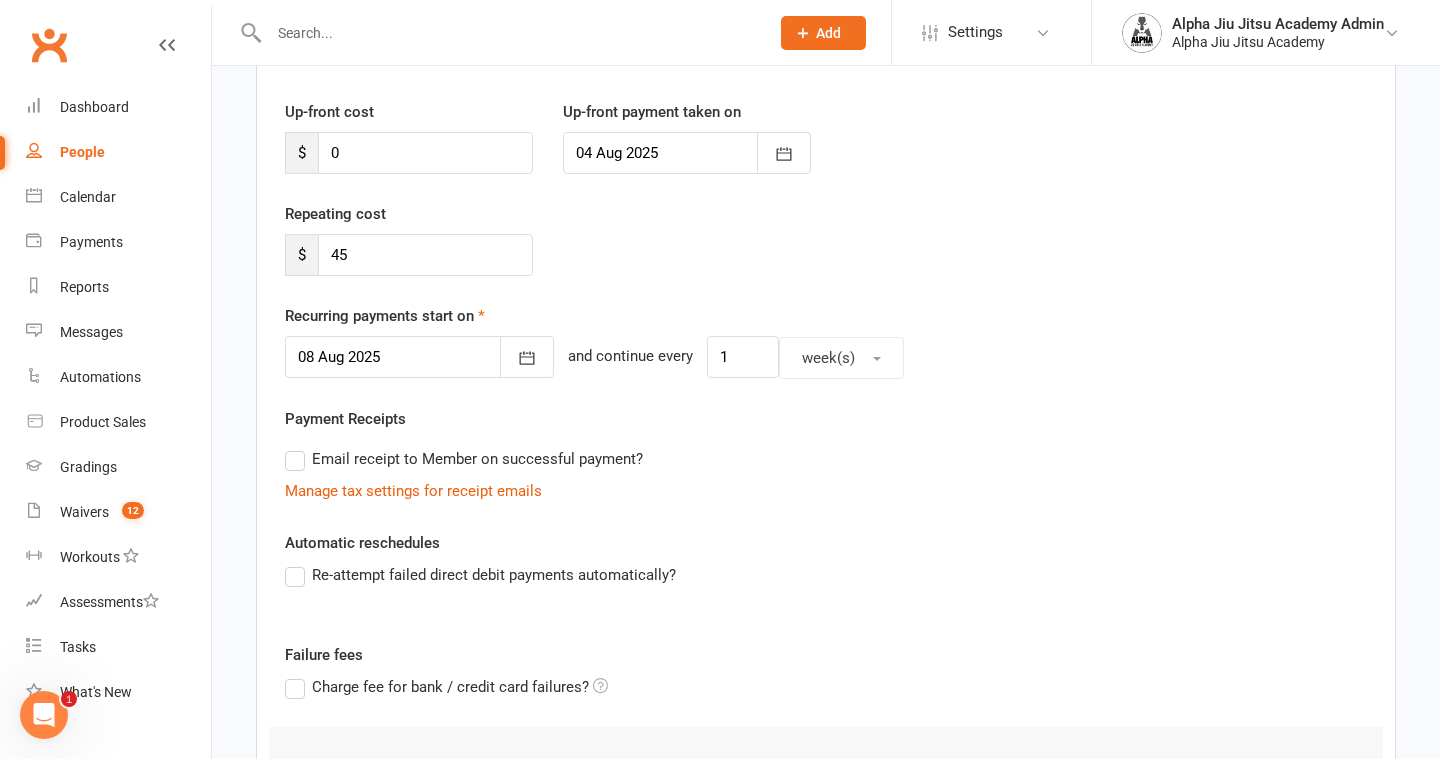 click on "Email receipt to Member on successful payment?" at bounding box center (464, 459) 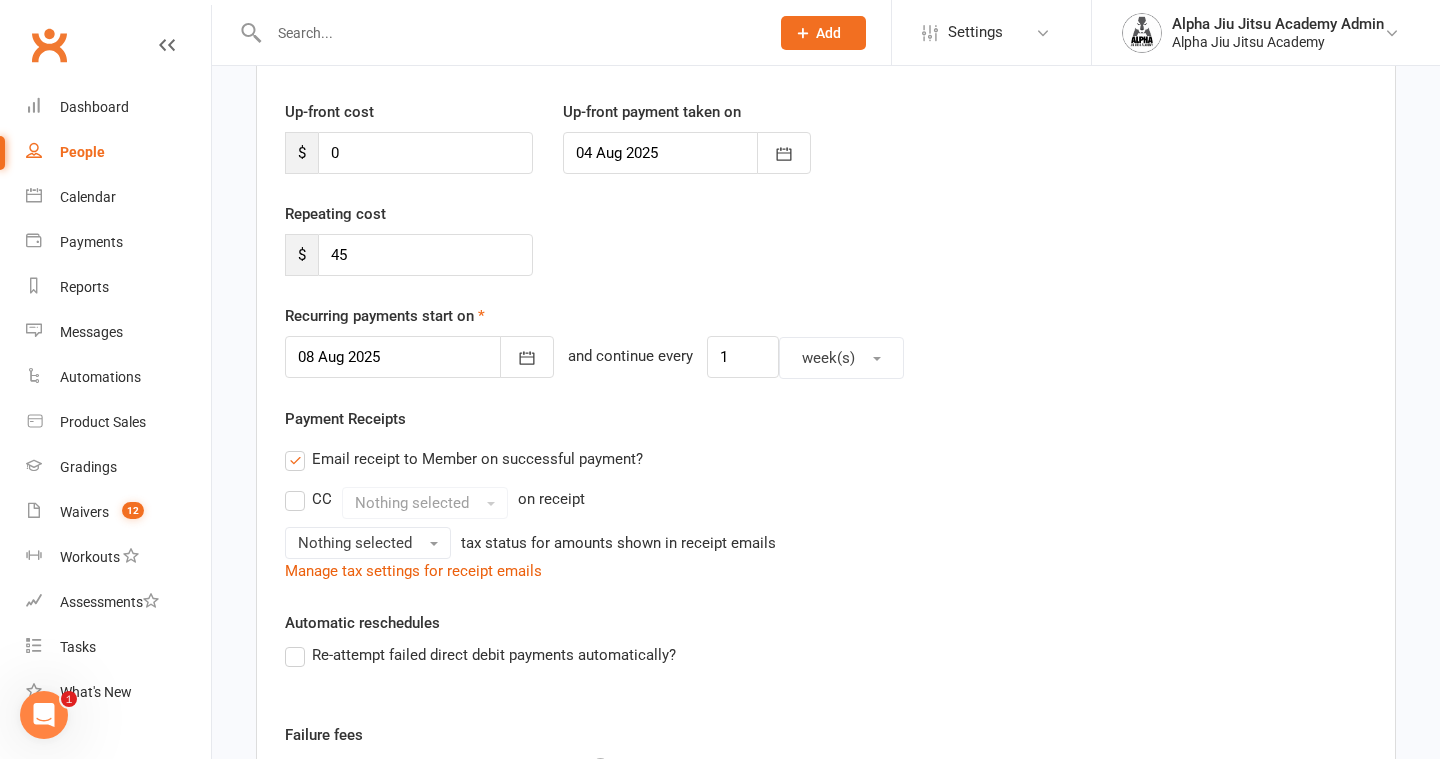 click on "CC" at bounding box center [308, 499] 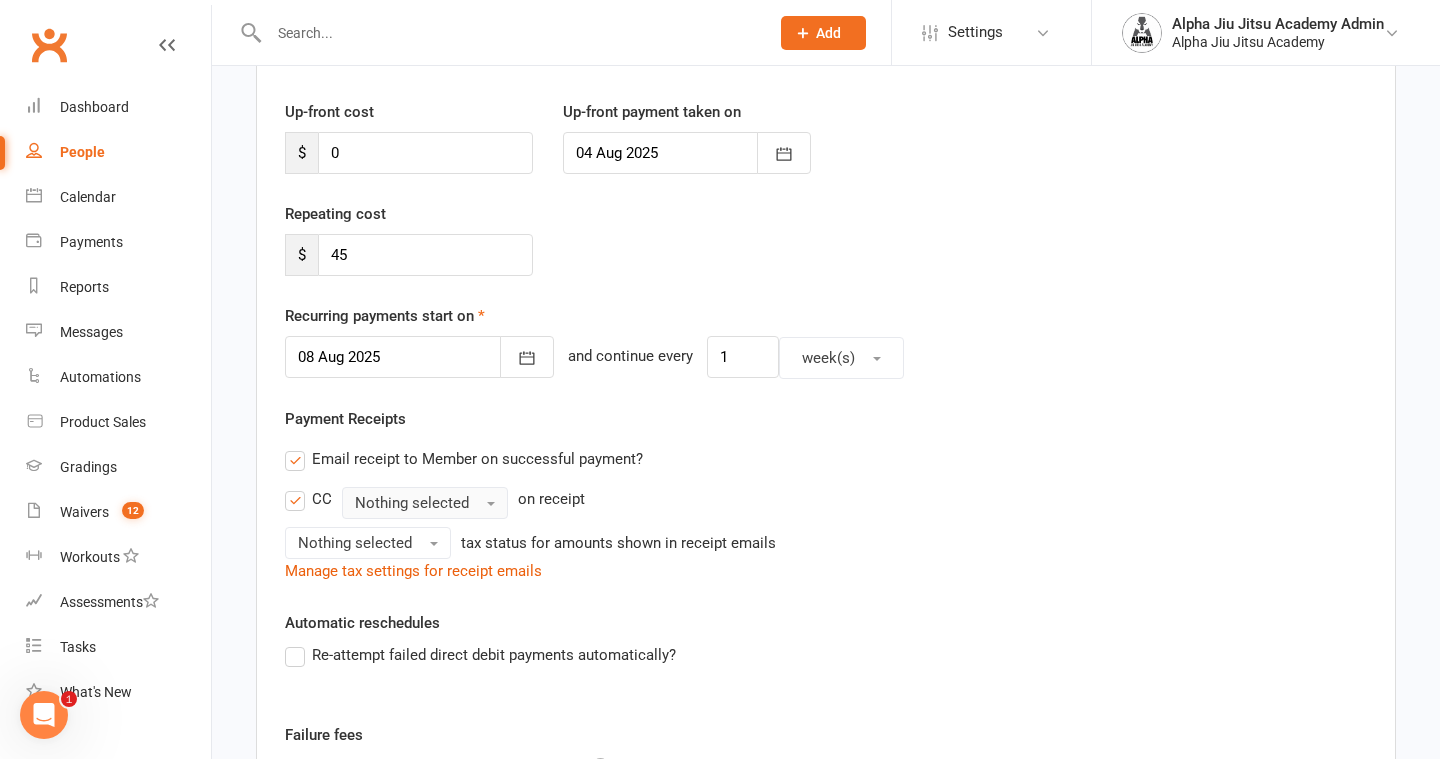 click on "Nothing selected" at bounding box center (412, 503) 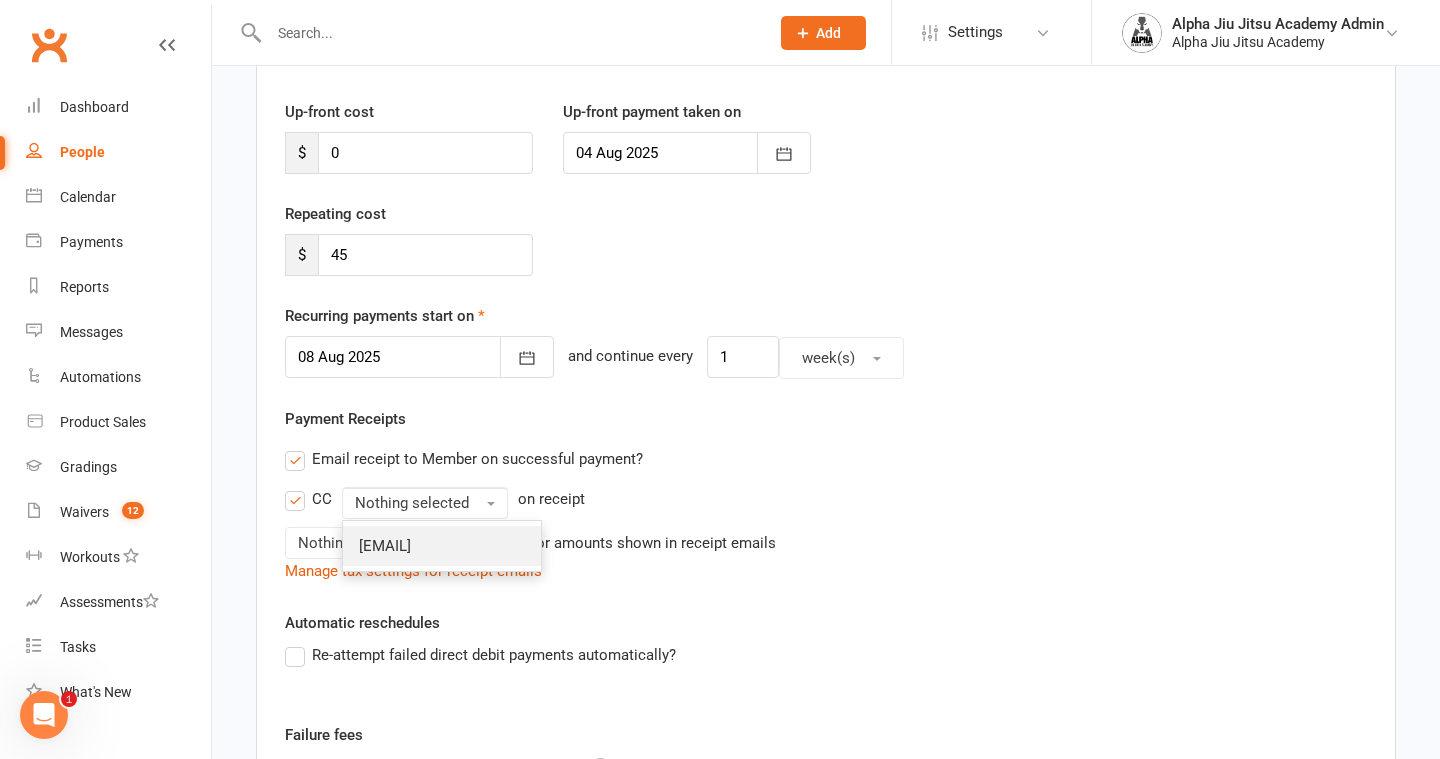 click on "[EMAIL]" at bounding box center (385, 546) 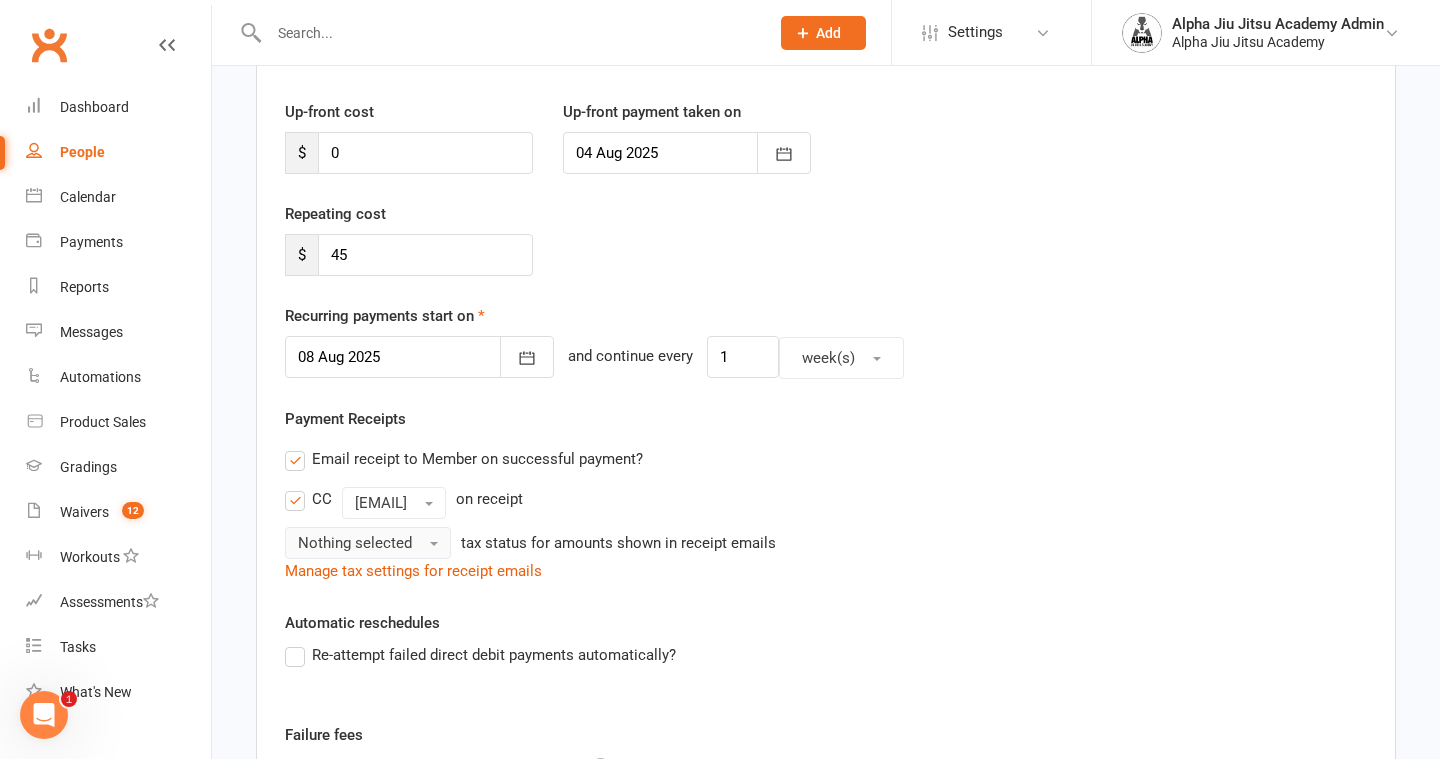 click on "Nothing selected" at bounding box center (355, 543) 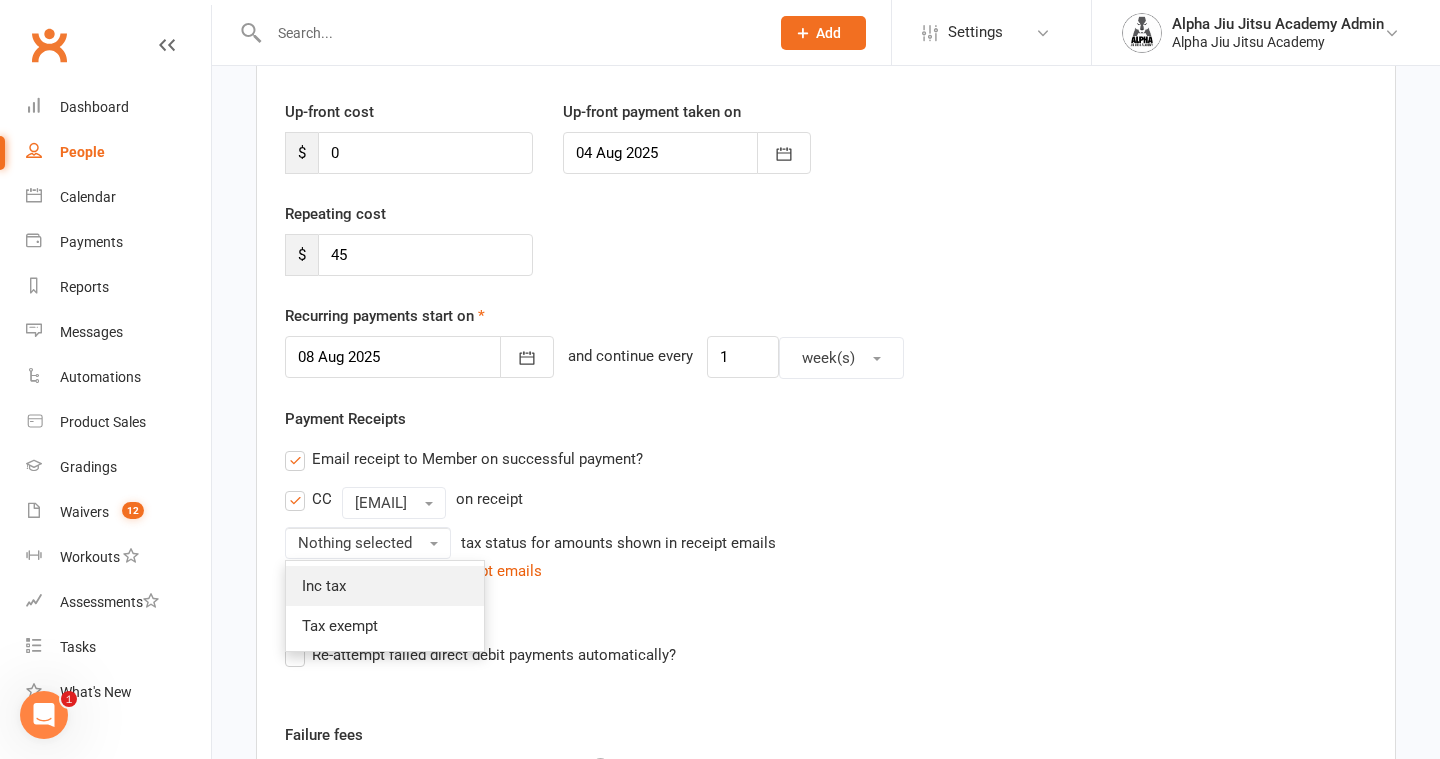 click on "Inc tax" at bounding box center (385, 586) 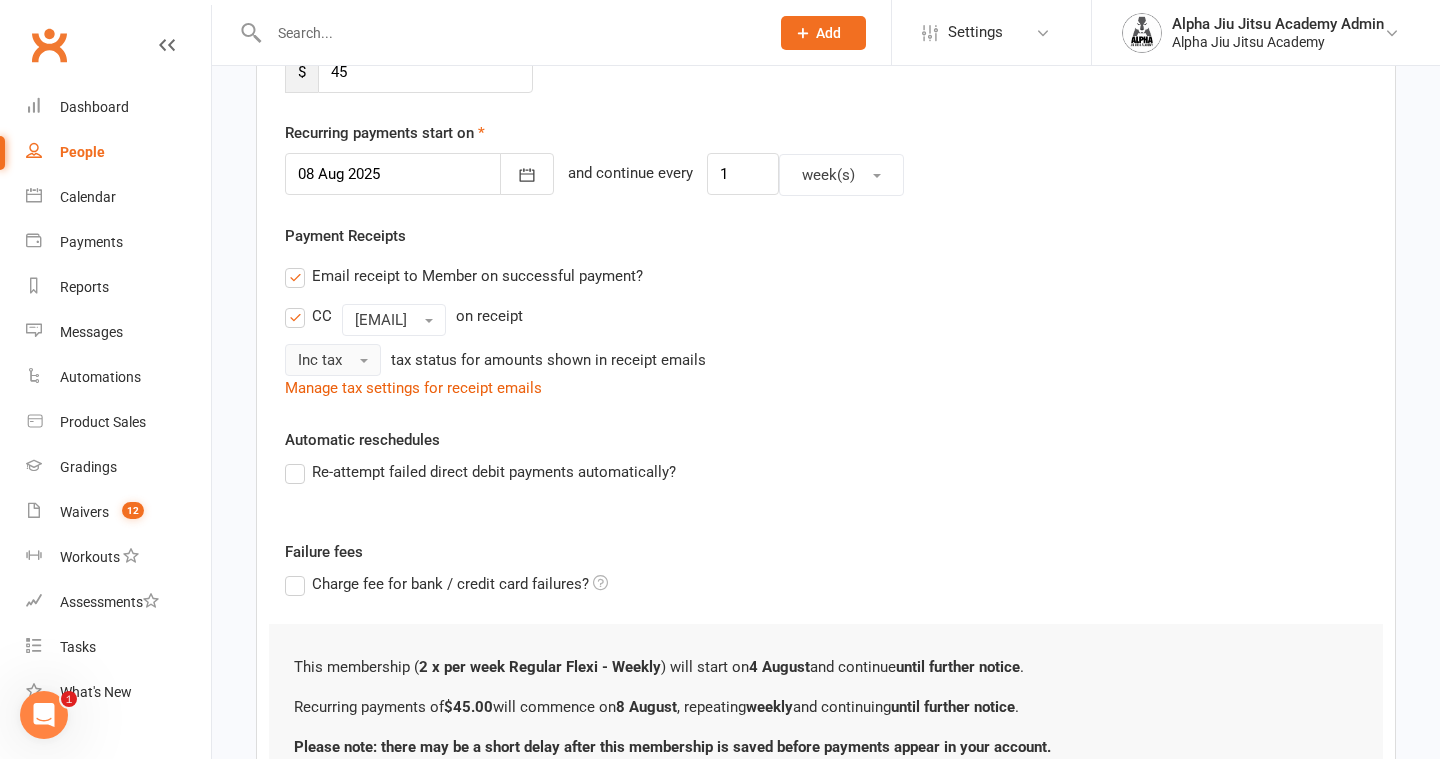 scroll, scrollTop: 475, scrollLeft: 0, axis: vertical 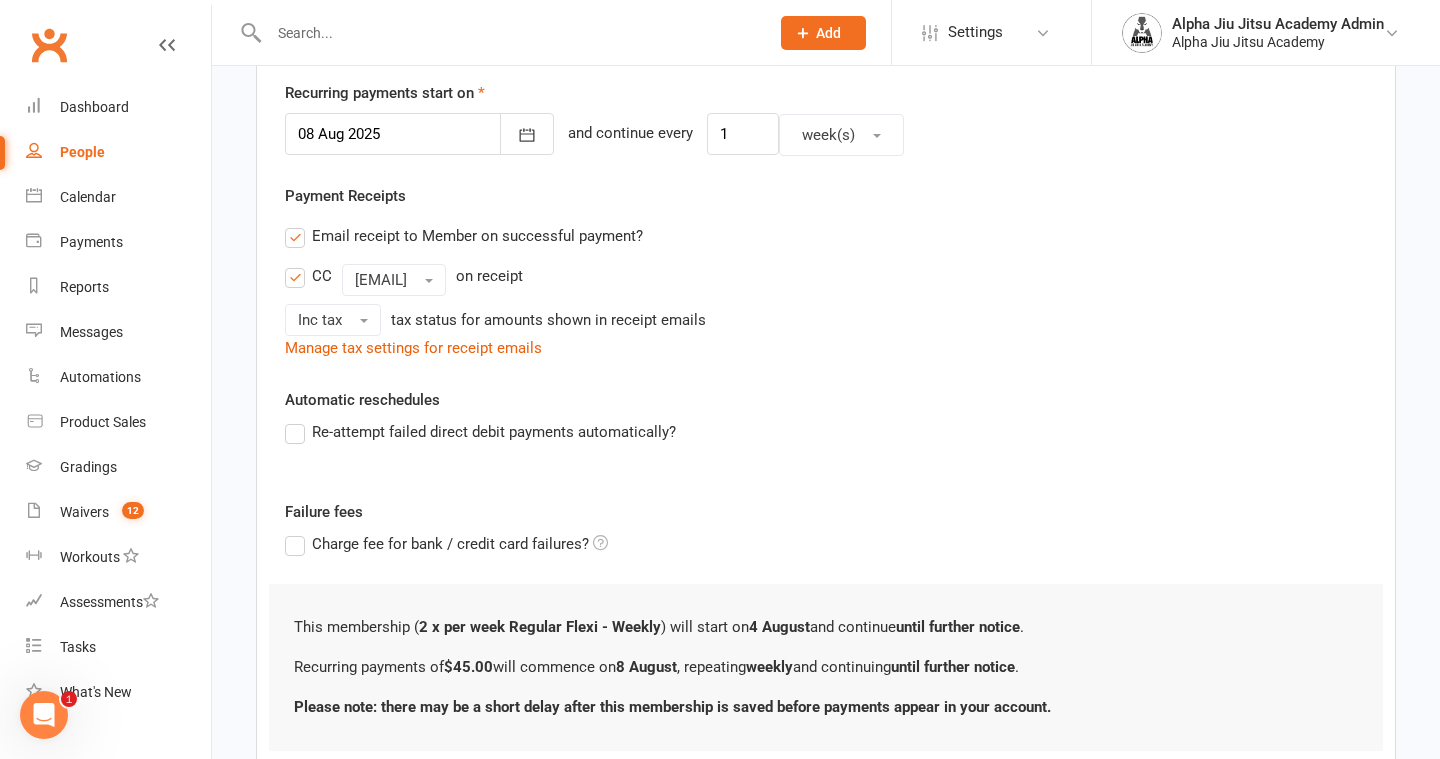 click on "Re-attempt failed direct debit payments automatically?" at bounding box center (480, 432) 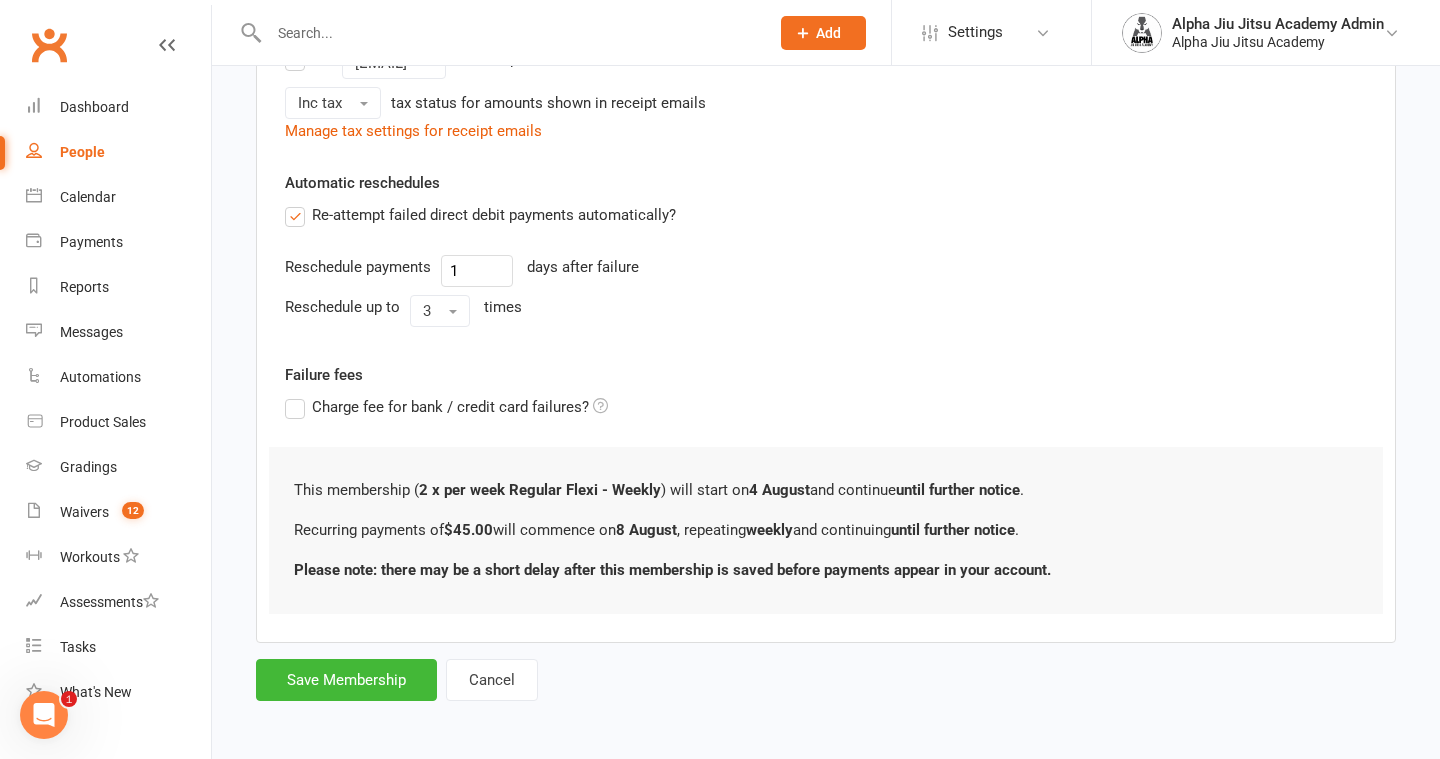 scroll, scrollTop: 695, scrollLeft: 0, axis: vertical 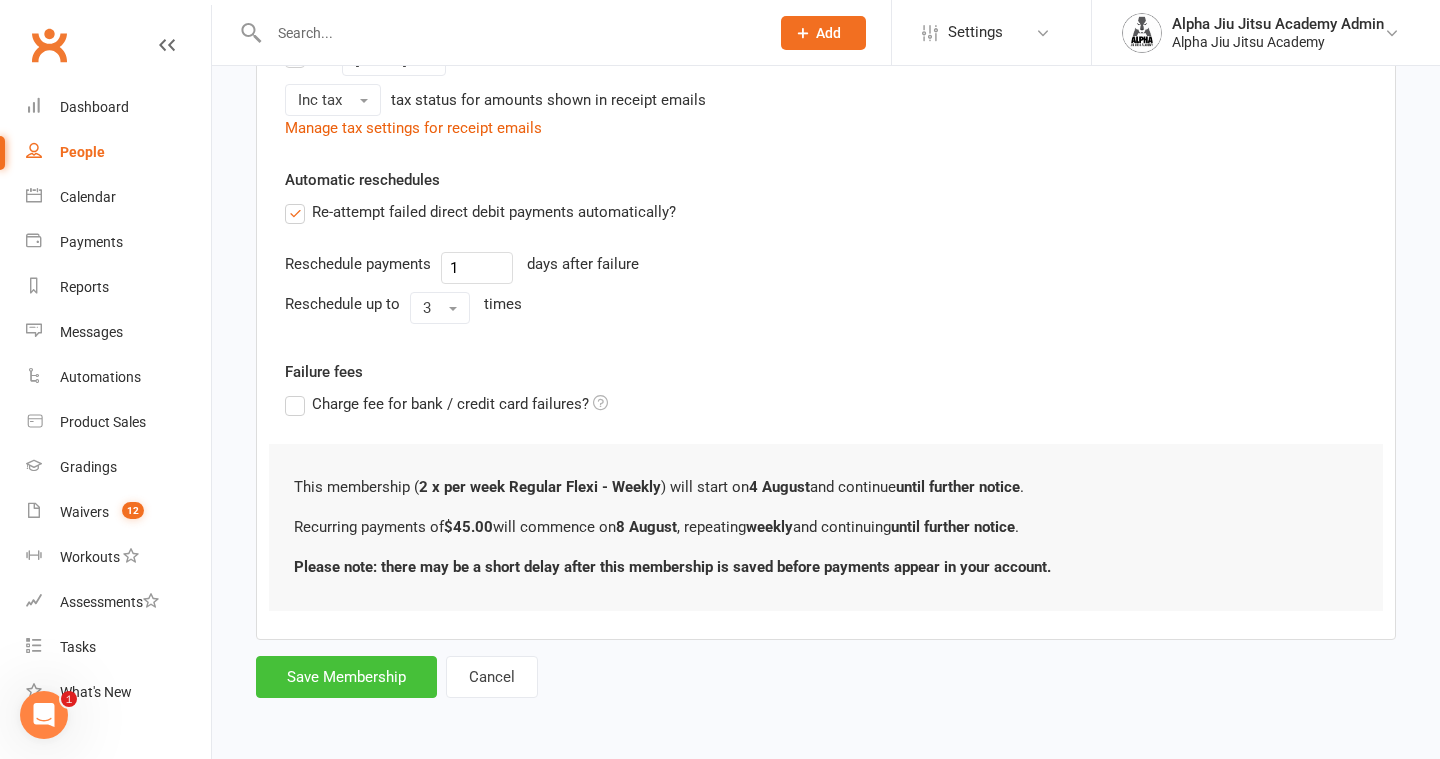 click on "Save Membership" at bounding box center [346, 677] 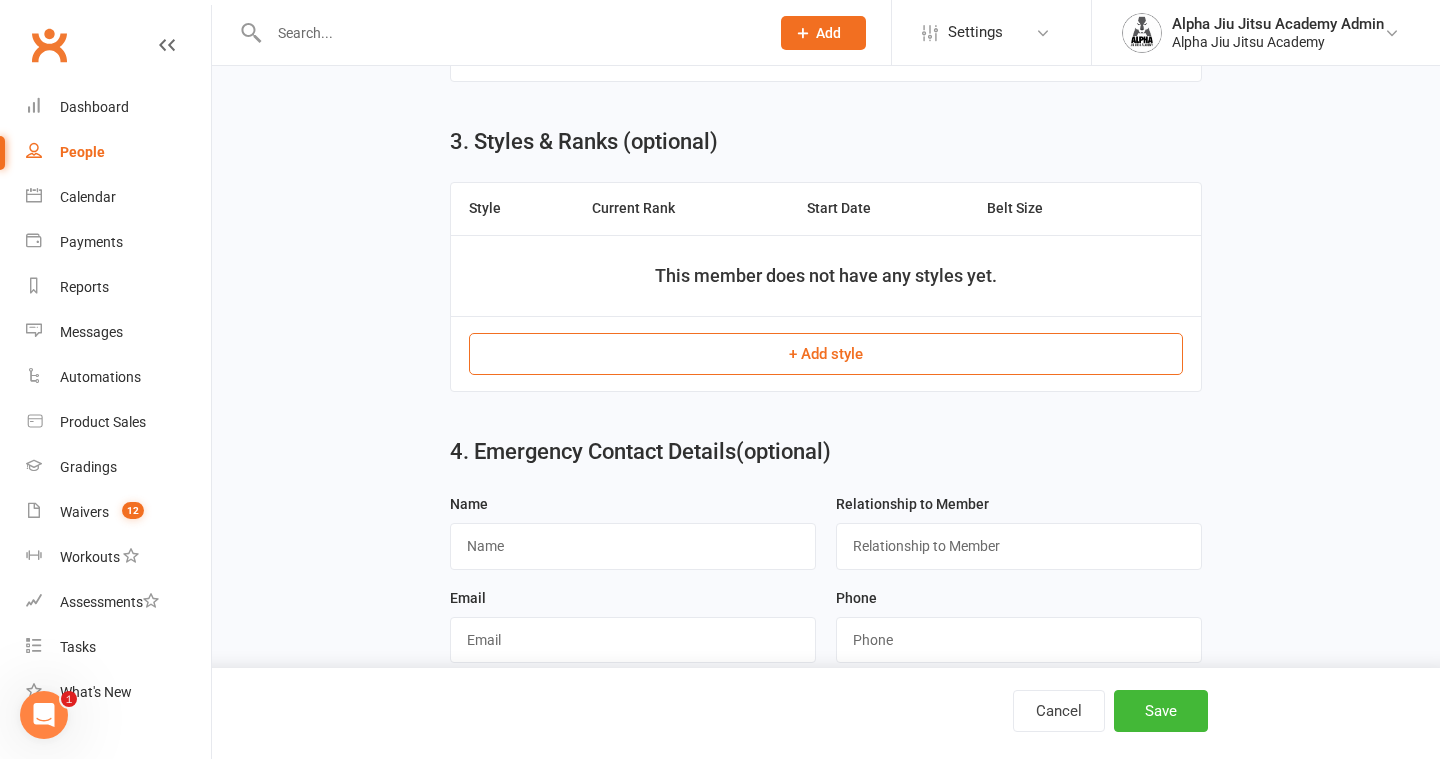 scroll, scrollTop: 1167, scrollLeft: 0, axis: vertical 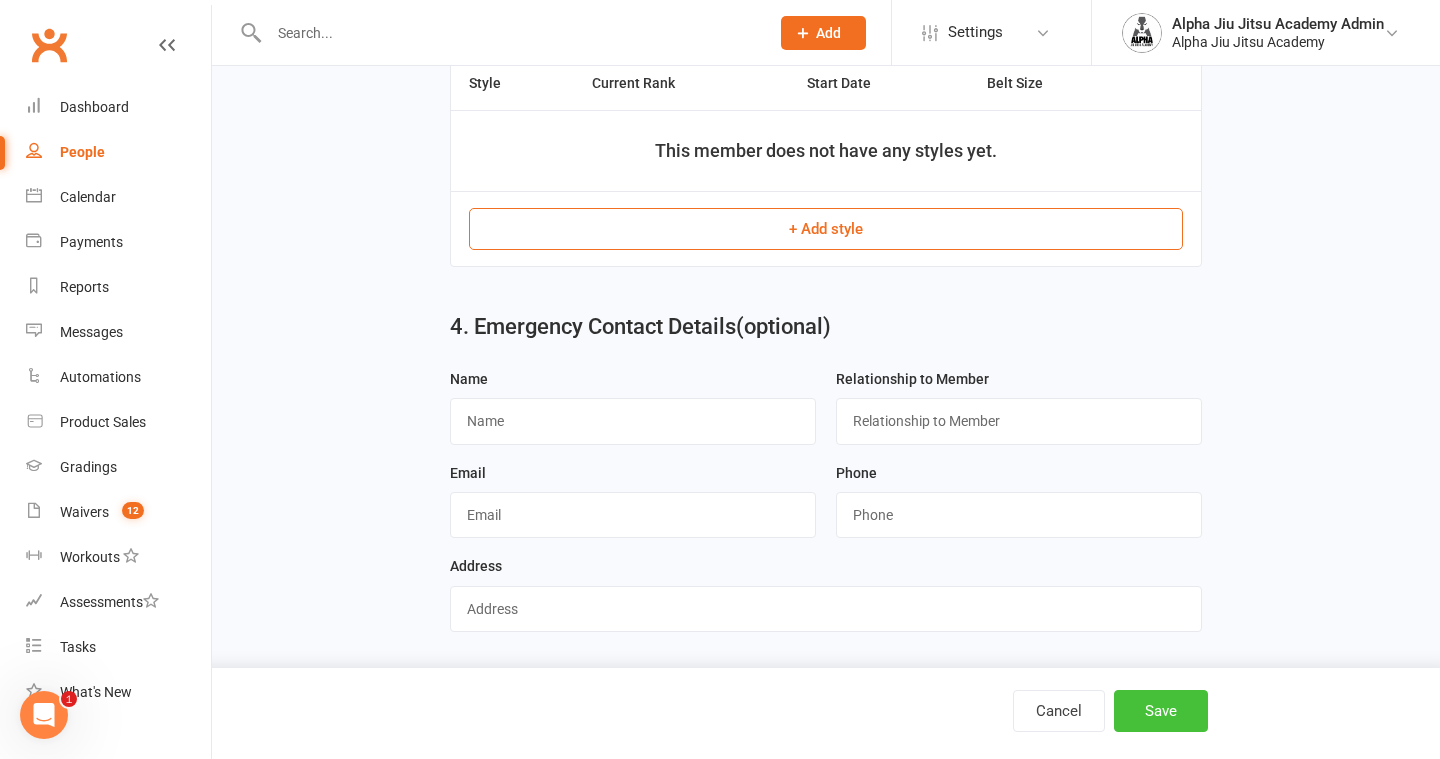 click on "Save" at bounding box center (1161, 711) 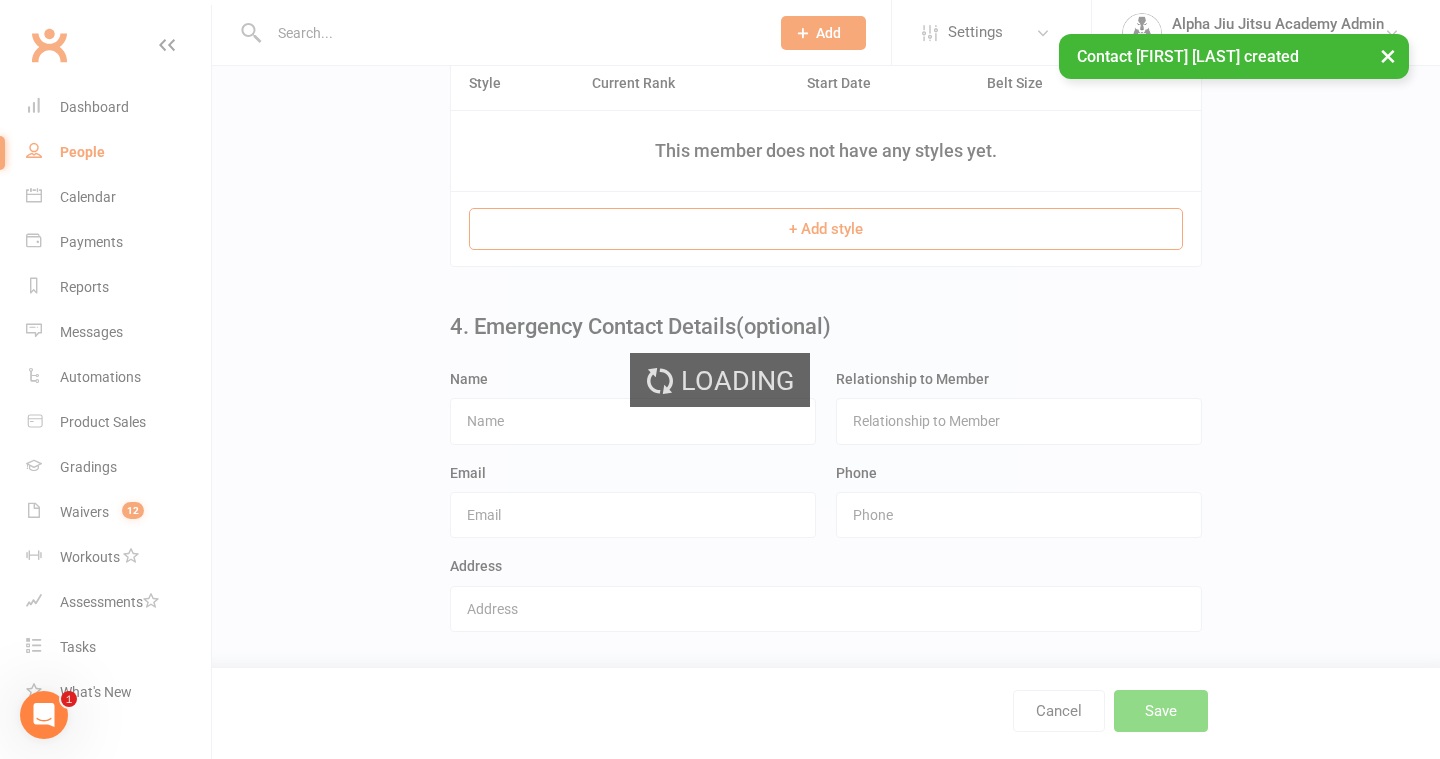 scroll, scrollTop: 0, scrollLeft: 0, axis: both 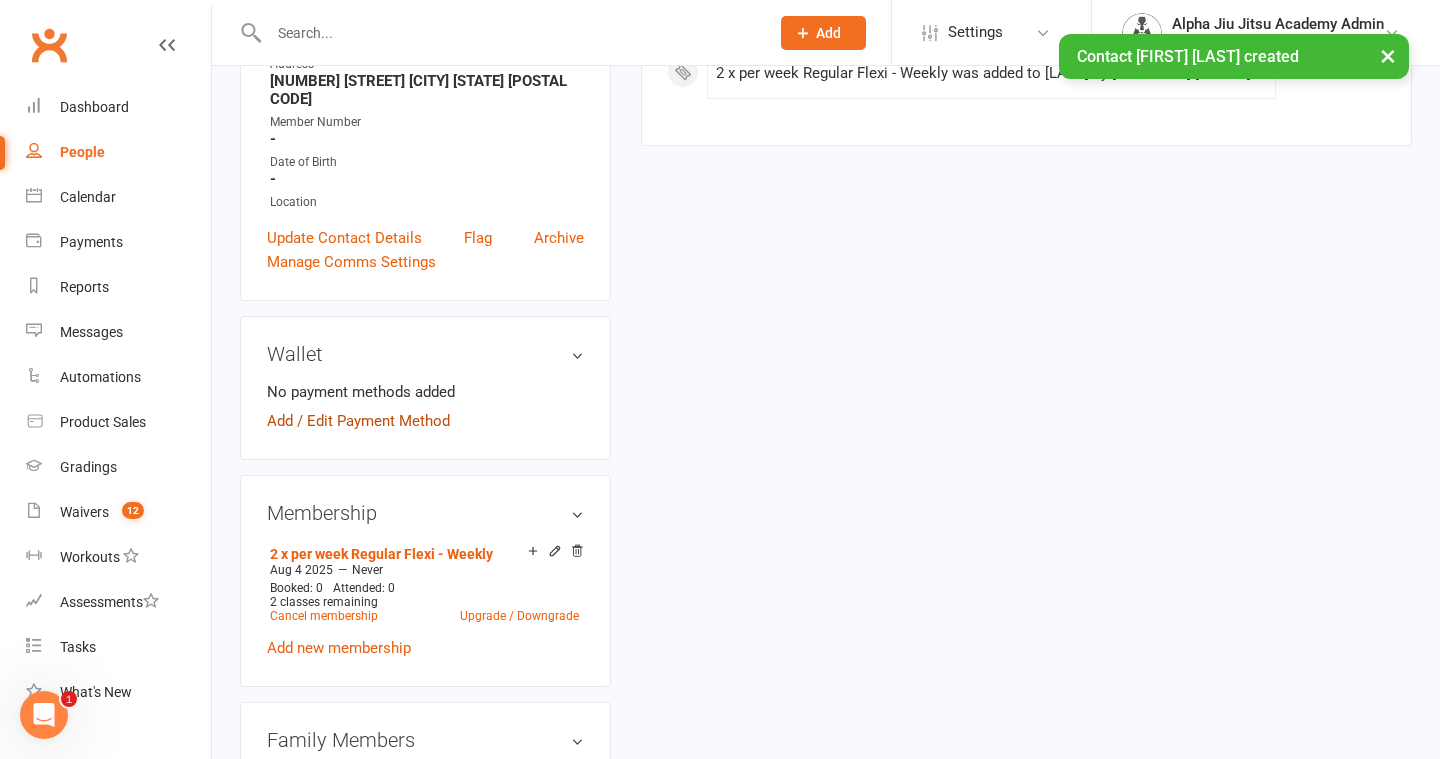 click on "Add / Edit Payment Method" at bounding box center [358, 421] 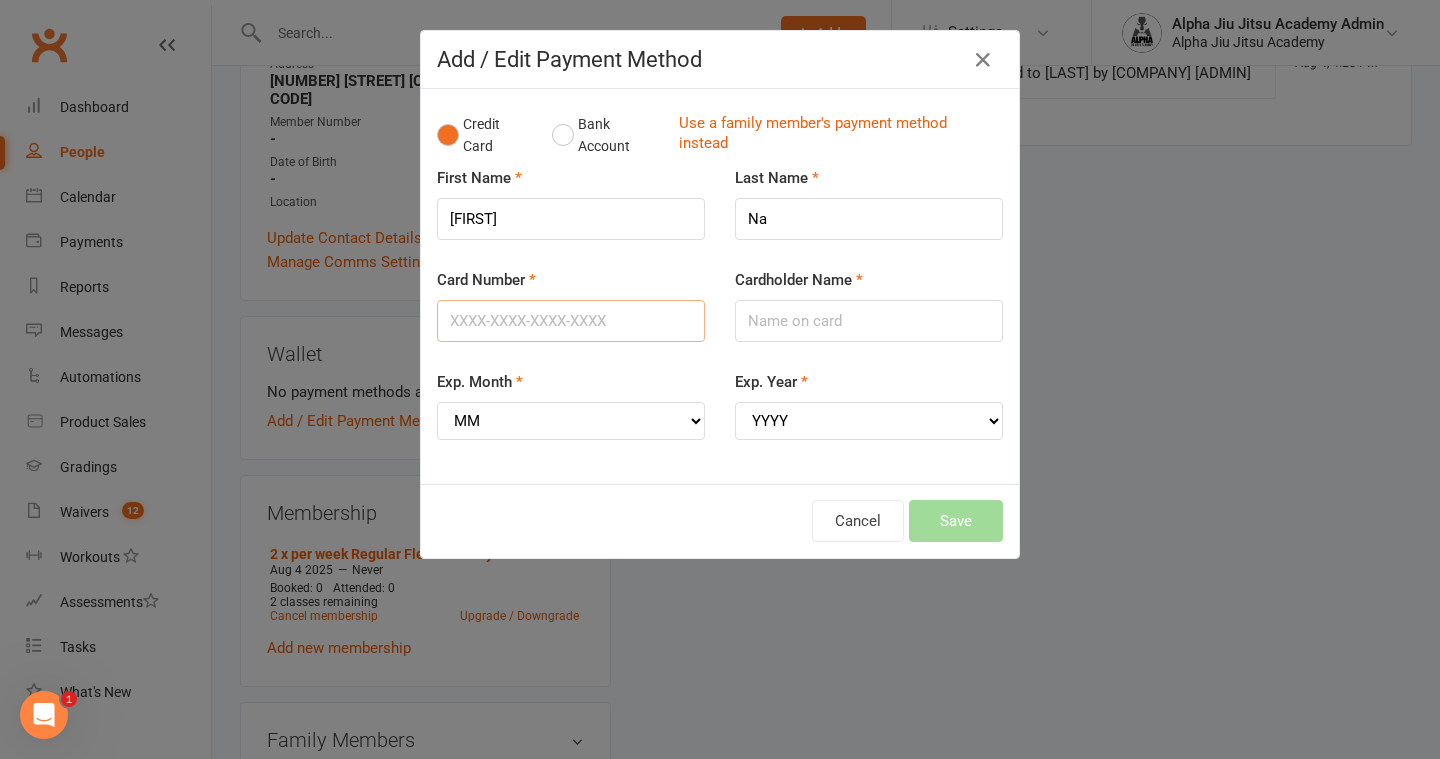 click on "Card Number" at bounding box center (571, 321) 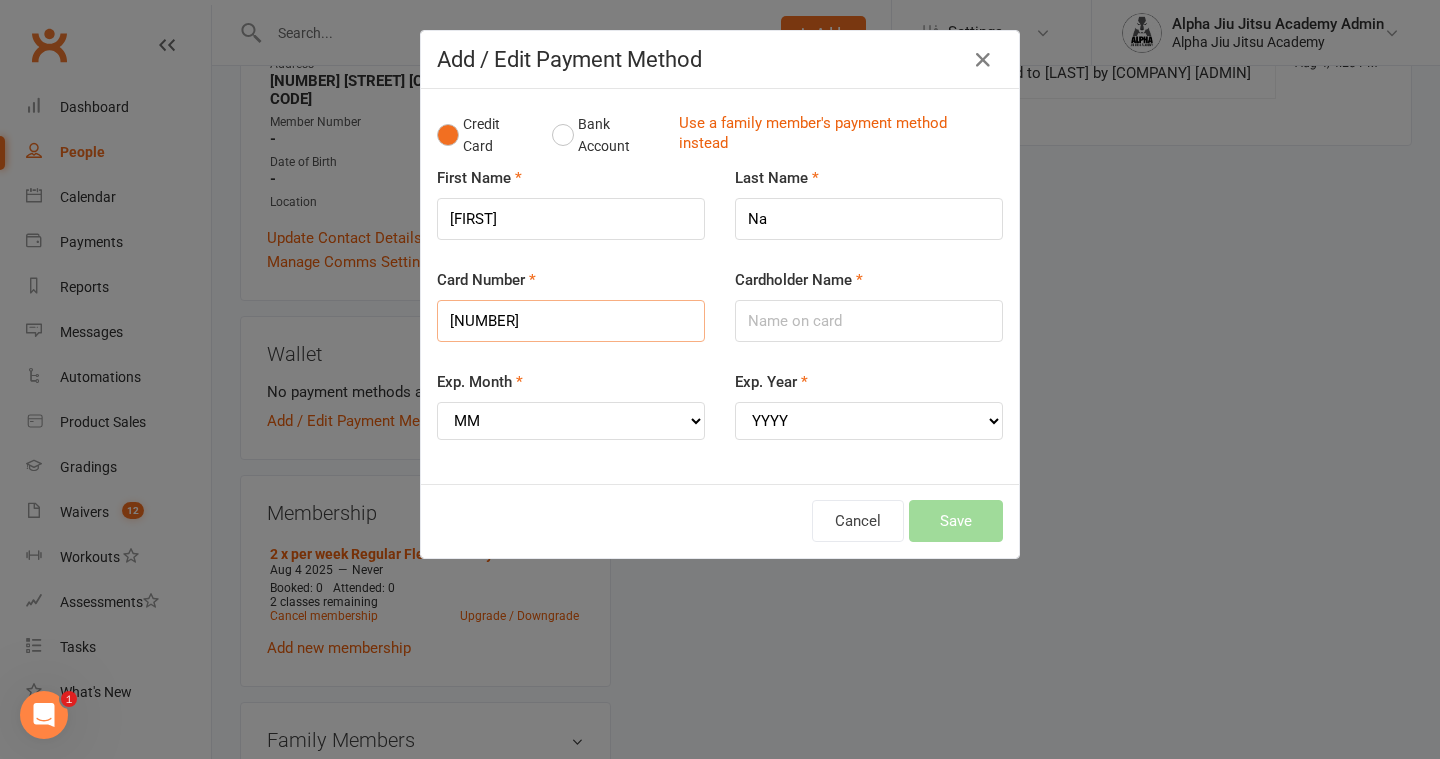 type on "[NUMBER]" 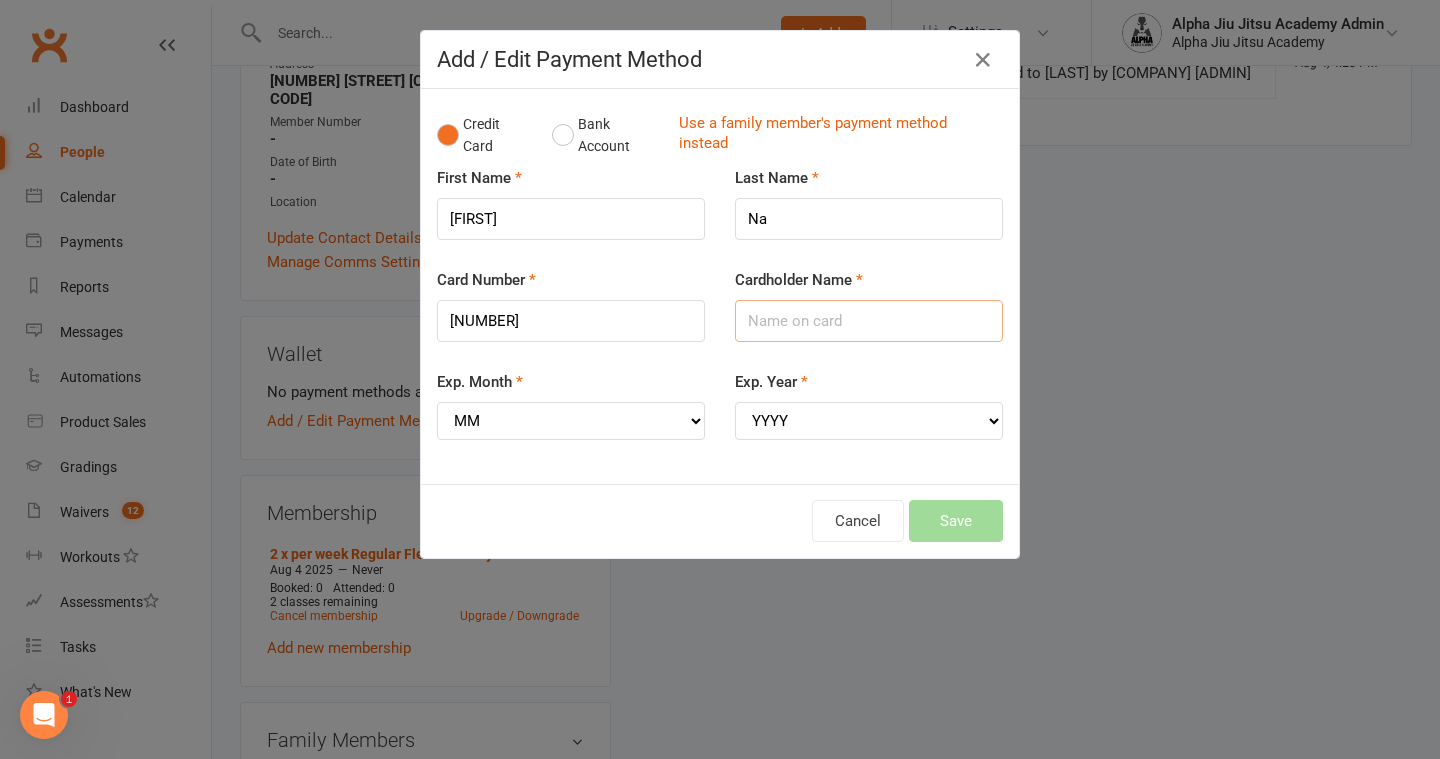 click on "Cardholder Name" at bounding box center [869, 321] 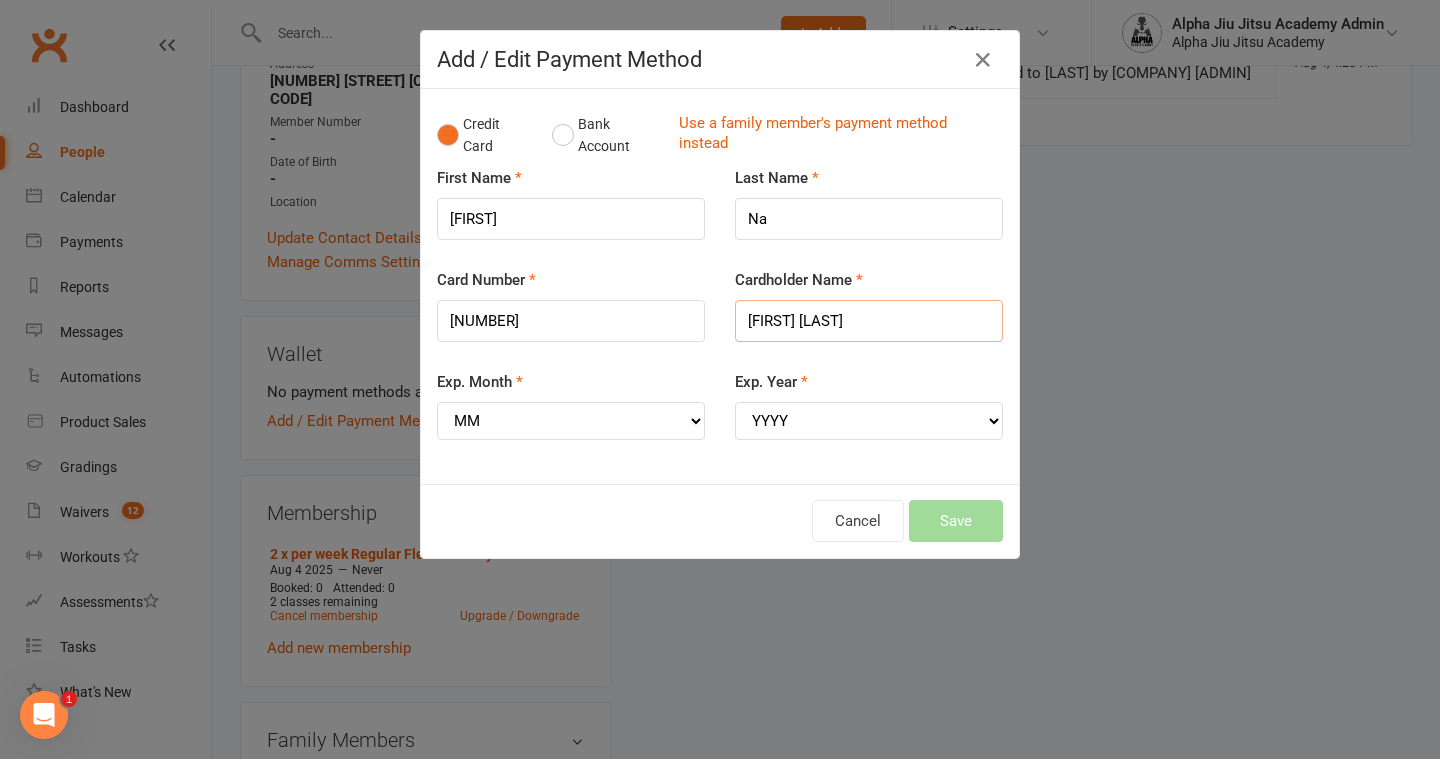 type on "[FIRST] [LAST]" 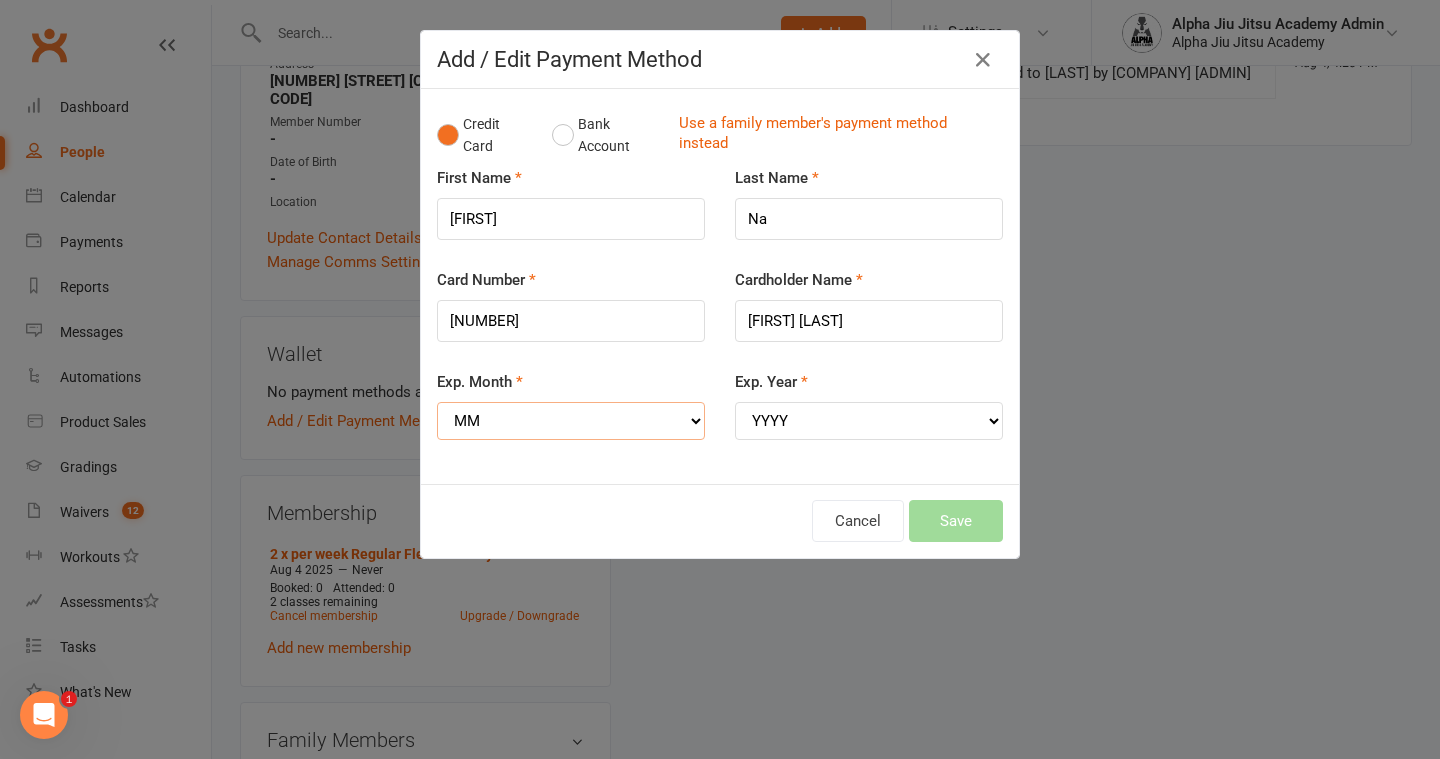 click on "MM 01 02 03 04 05 06 07 08 09 10 11 12" at bounding box center (571, 421) 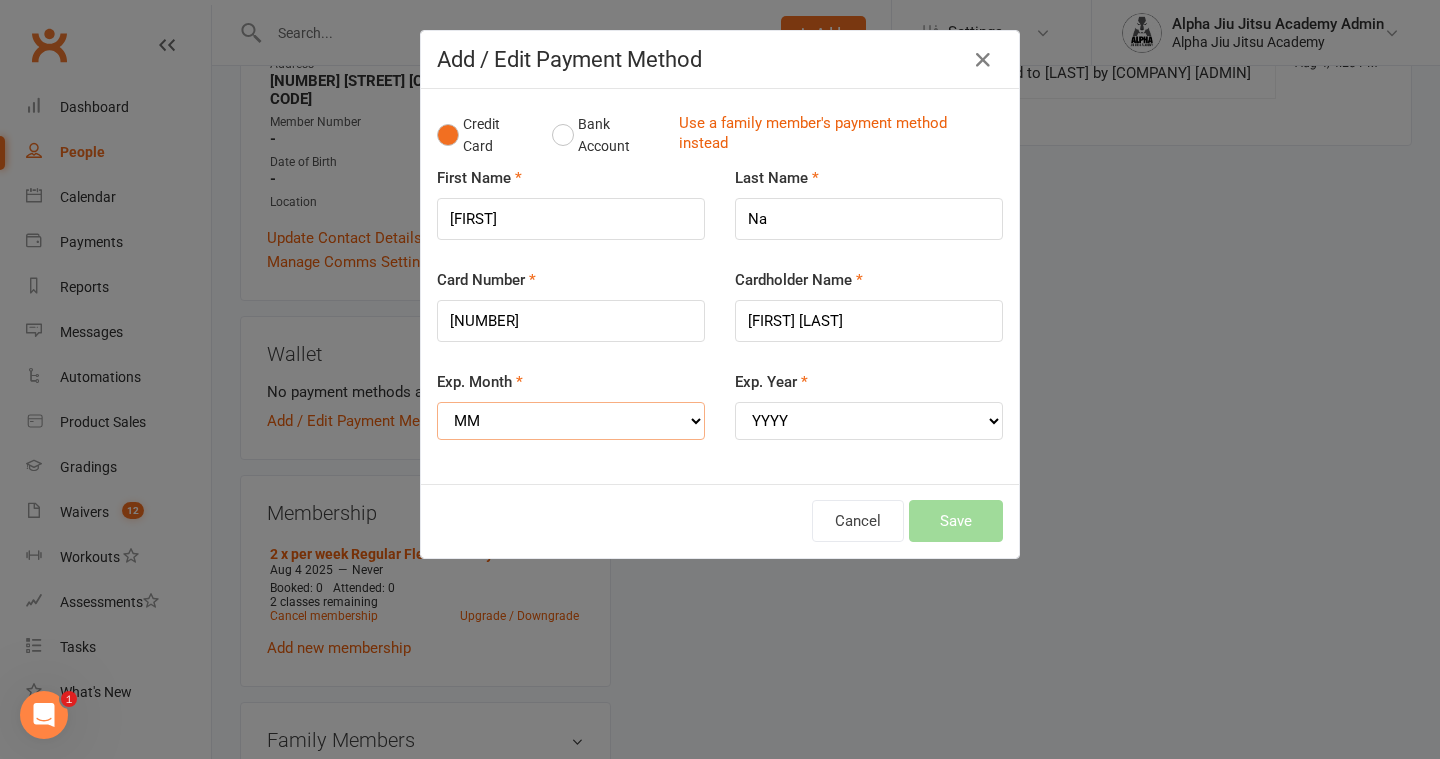 select on "10" 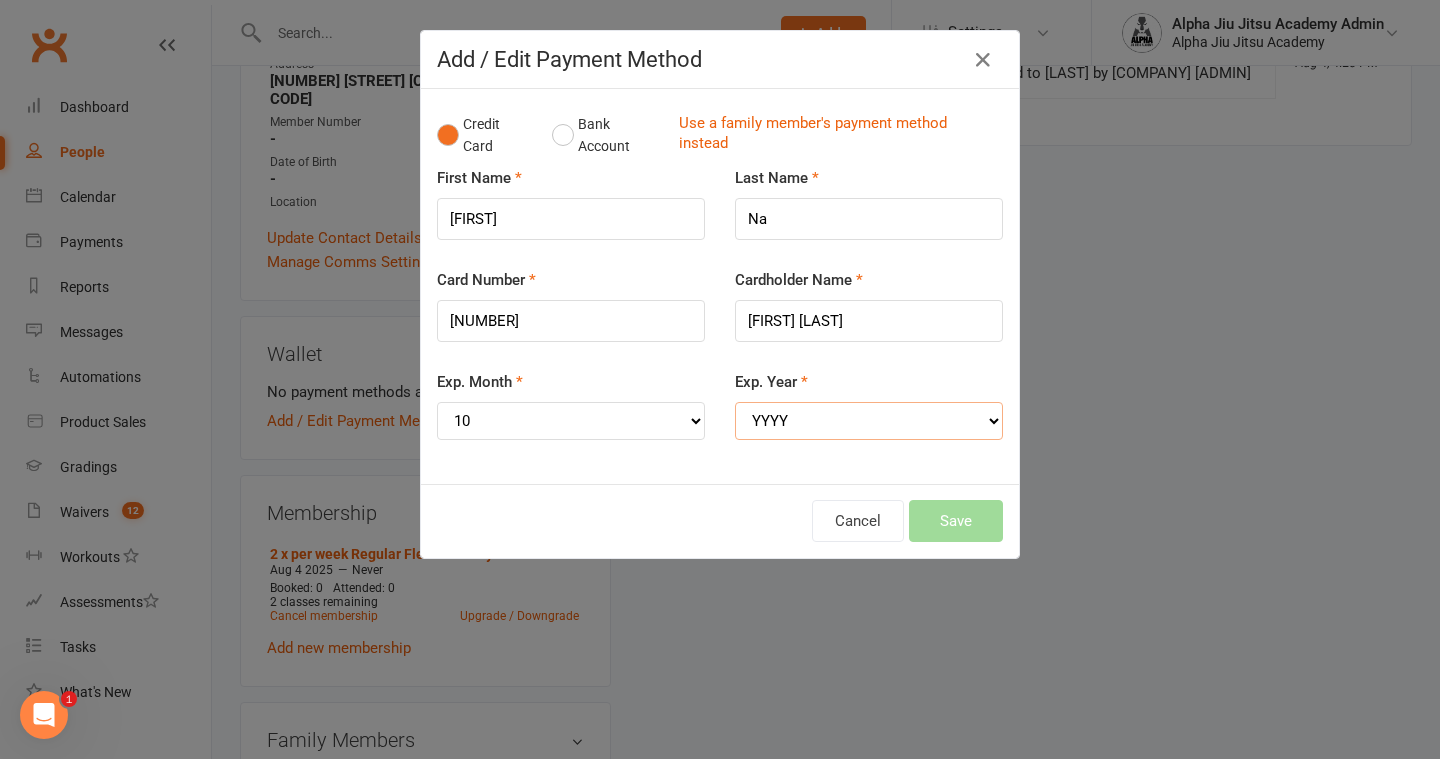 click on "YYYY 2025 2026 2027 2028 2029 2030 2031 2032 2033 2034" at bounding box center [869, 421] 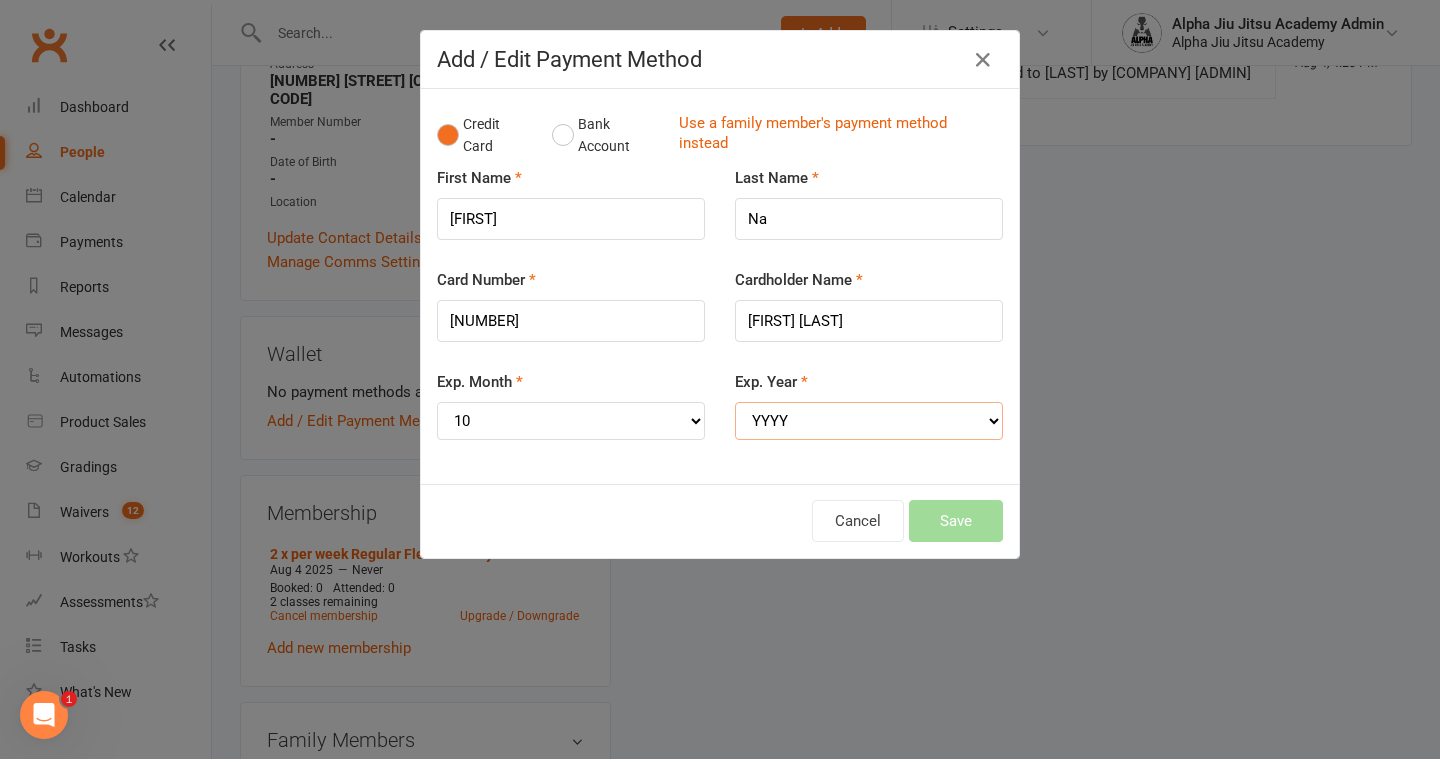 select on "2029" 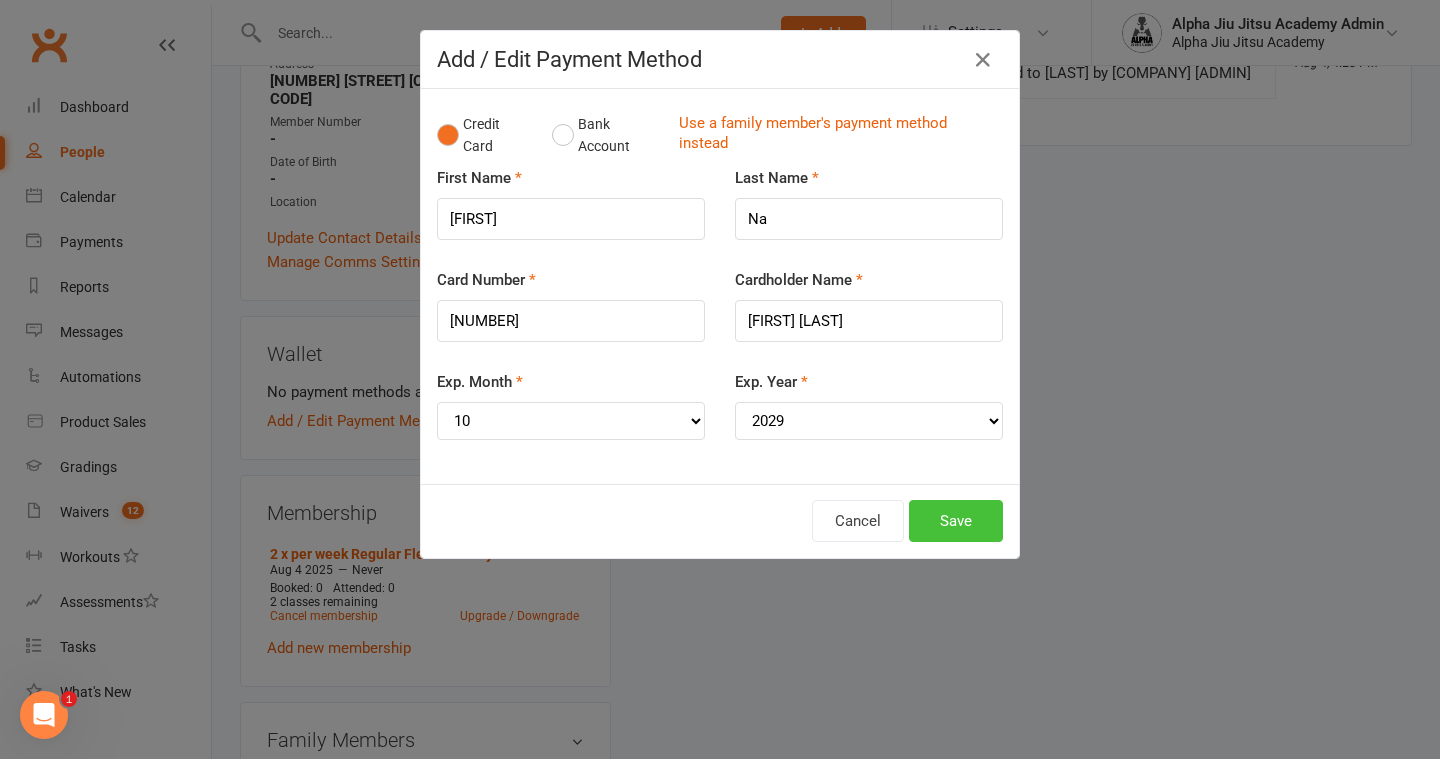 click on "Save" at bounding box center [956, 521] 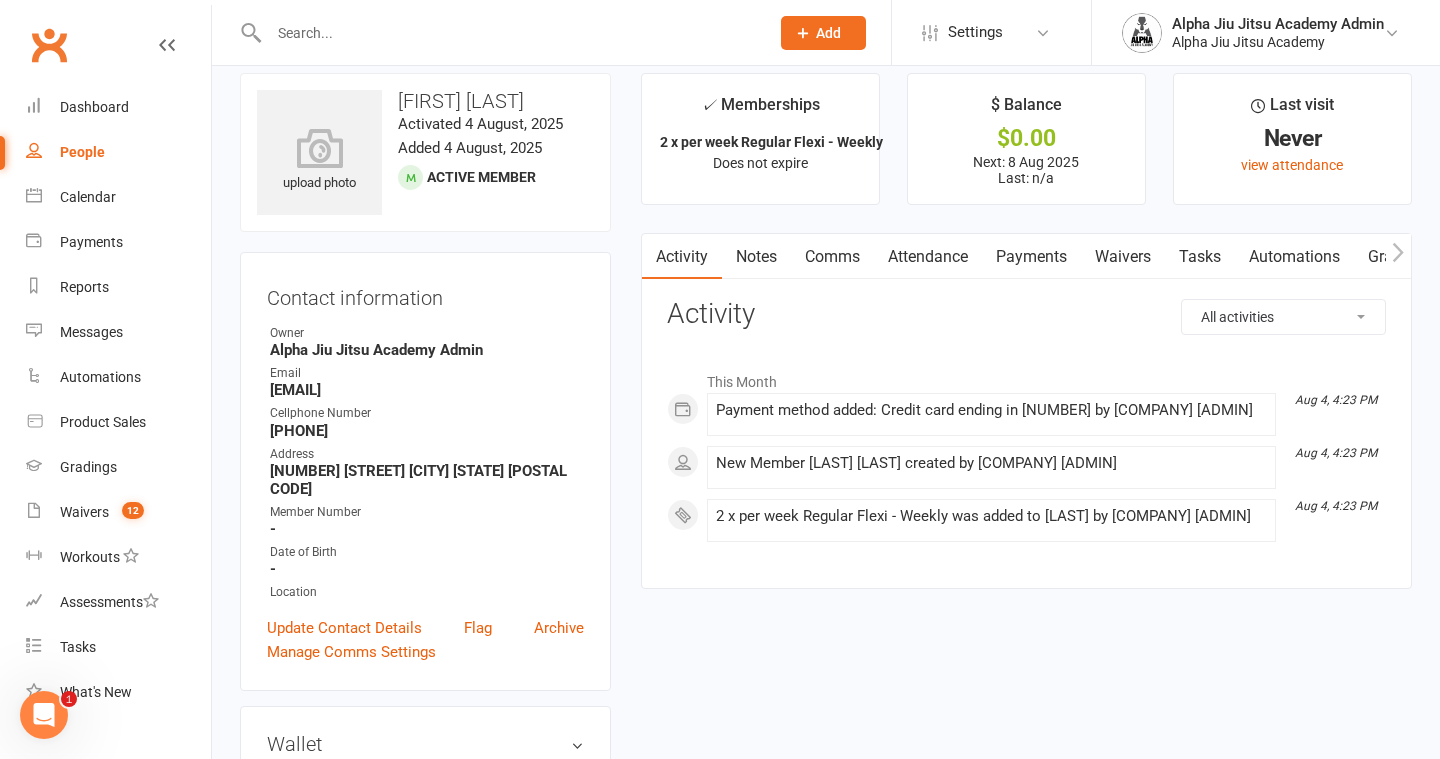 scroll, scrollTop: 0, scrollLeft: 0, axis: both 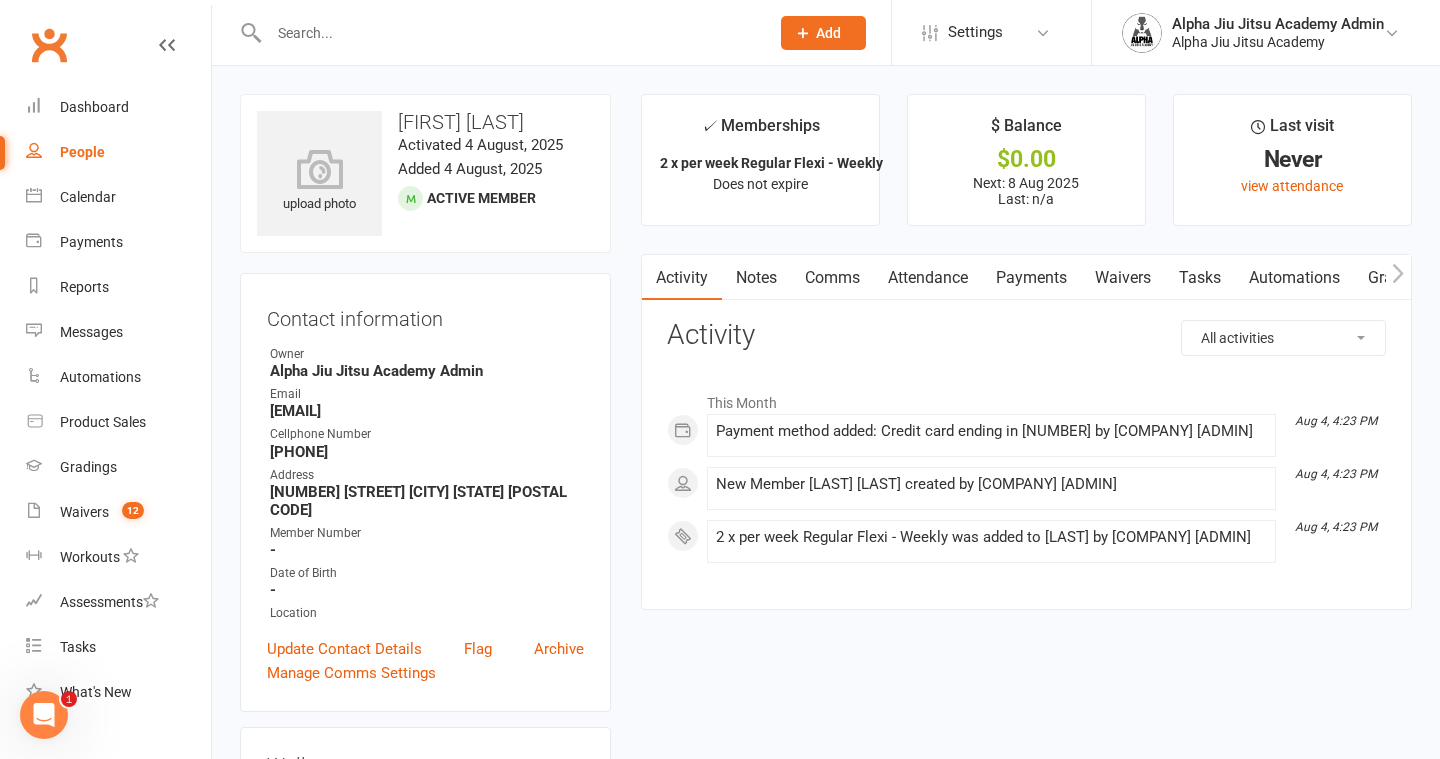 click on "People" at bounding box center (118, 152) 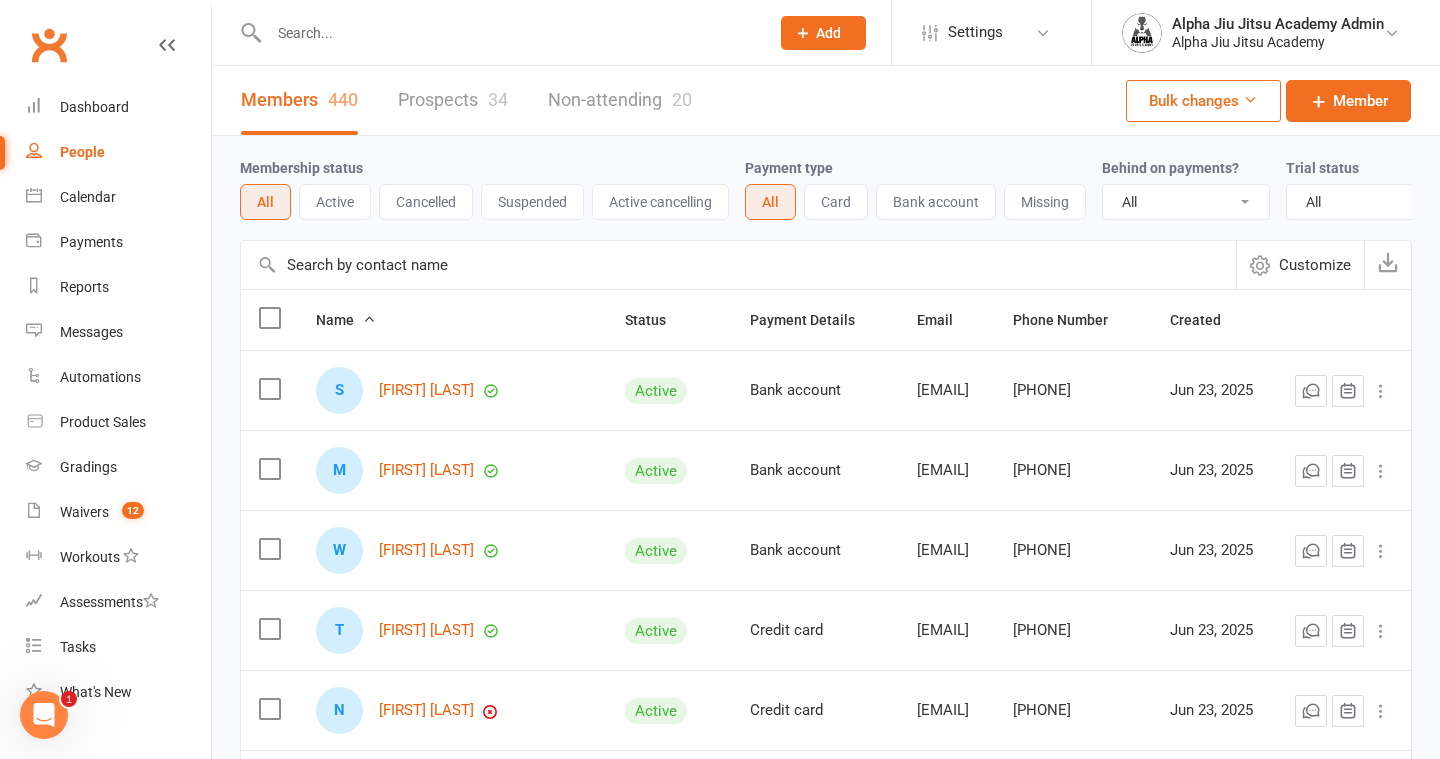 click at bounding box center [738, 265] 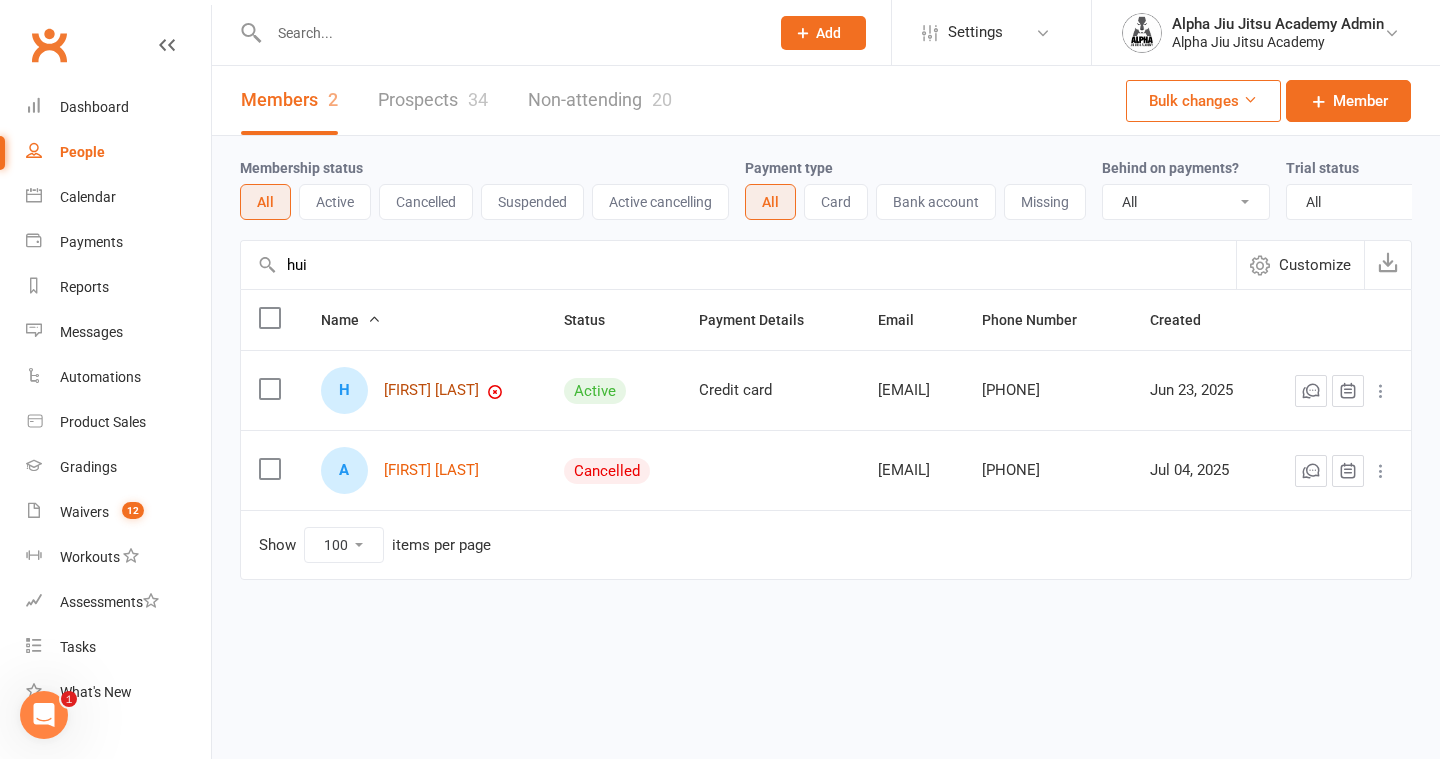 type on "hui" 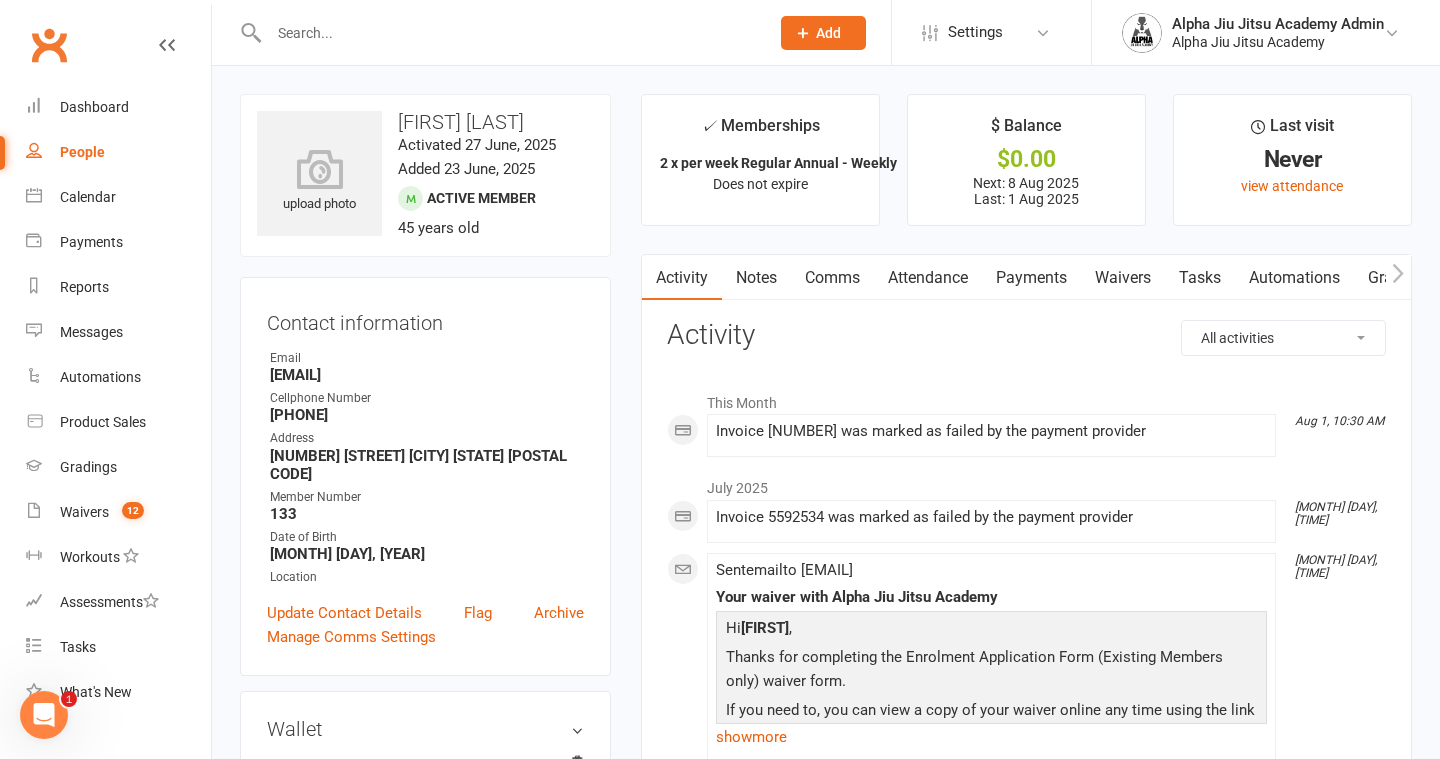 click on "Payments" at bounding box center [1031, 278] 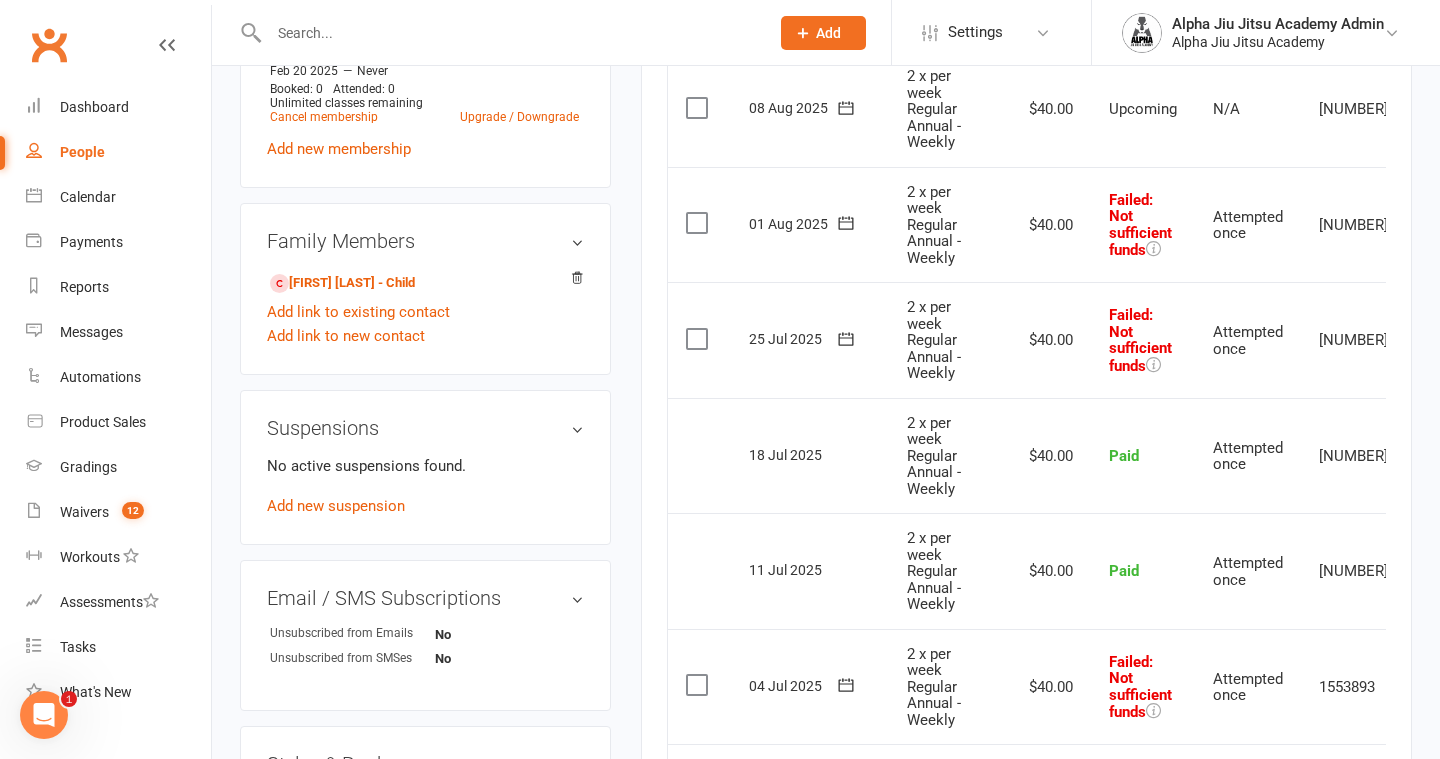 scroll, scrollTop: 898, scrollLeft: 0, axis: vertical 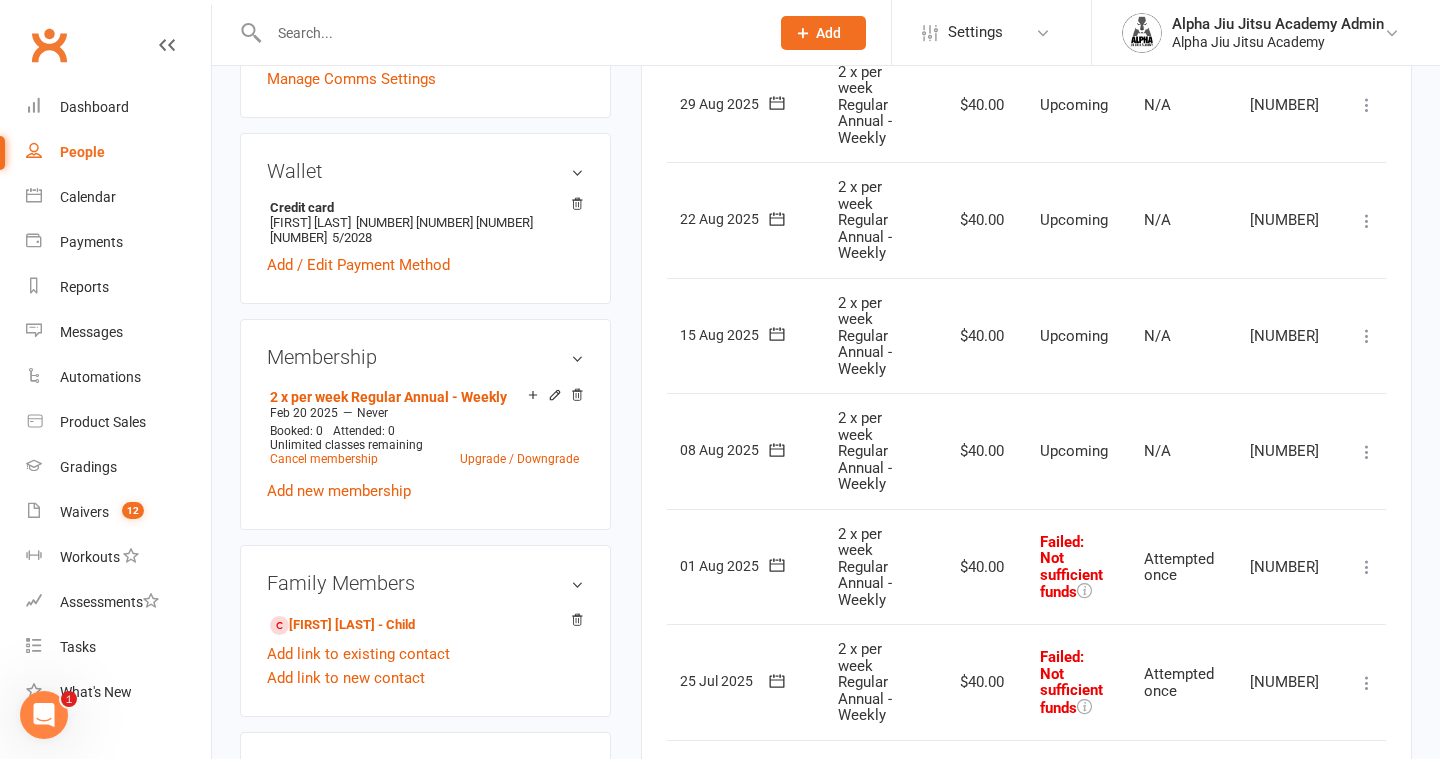 click at bounding box center [1367, 567] 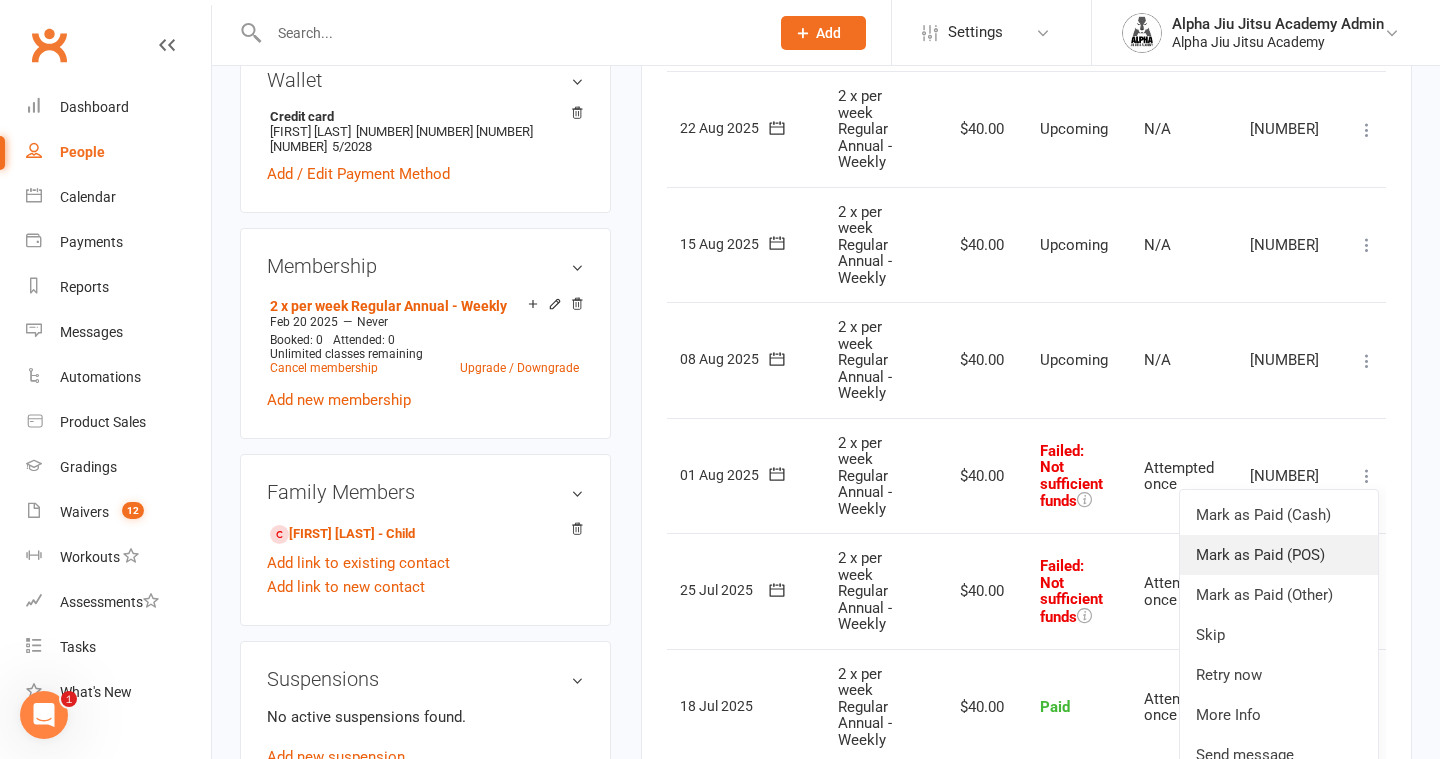 scroll, scrollTop: 686, scrollLeft: 0, axis: vertical 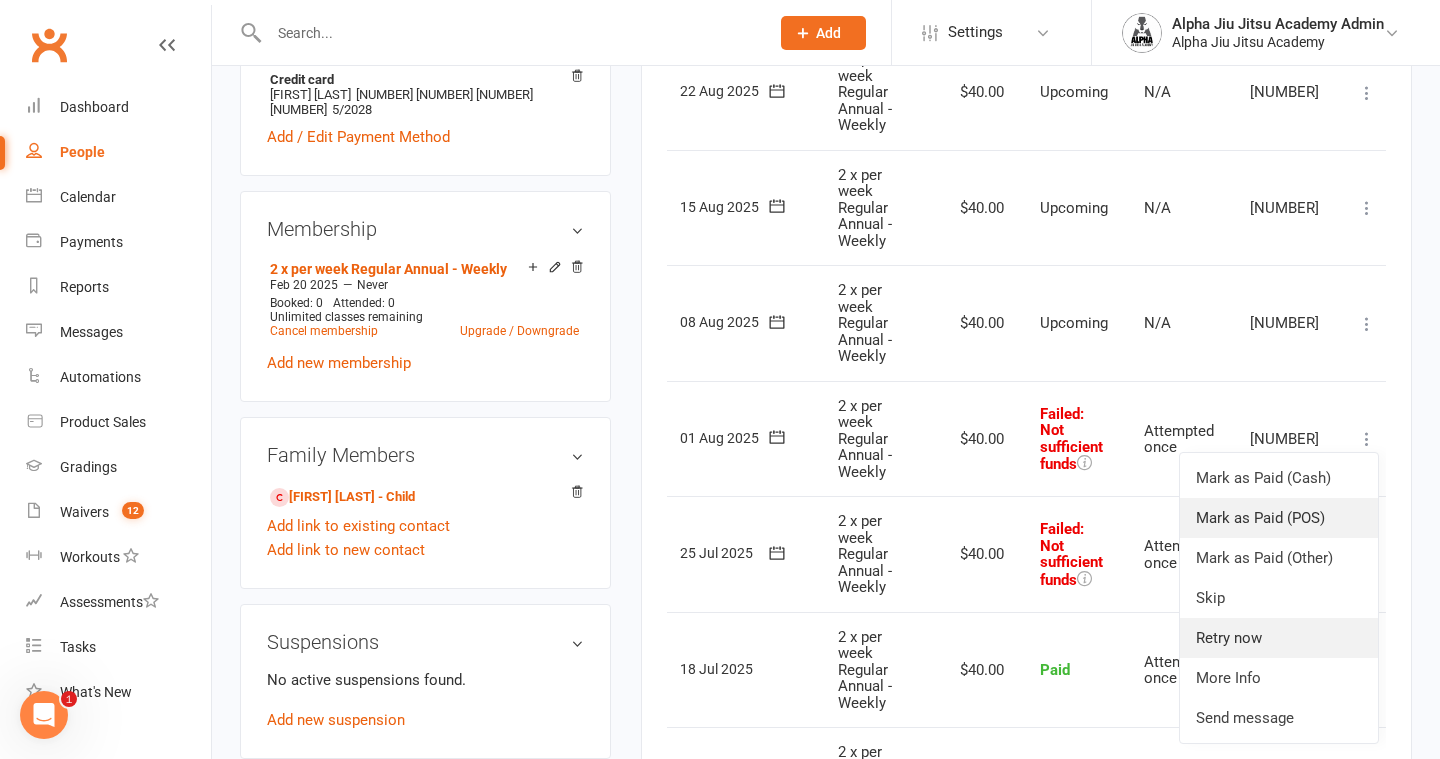 click on "Retry now" at bounding box center [1279, 638] 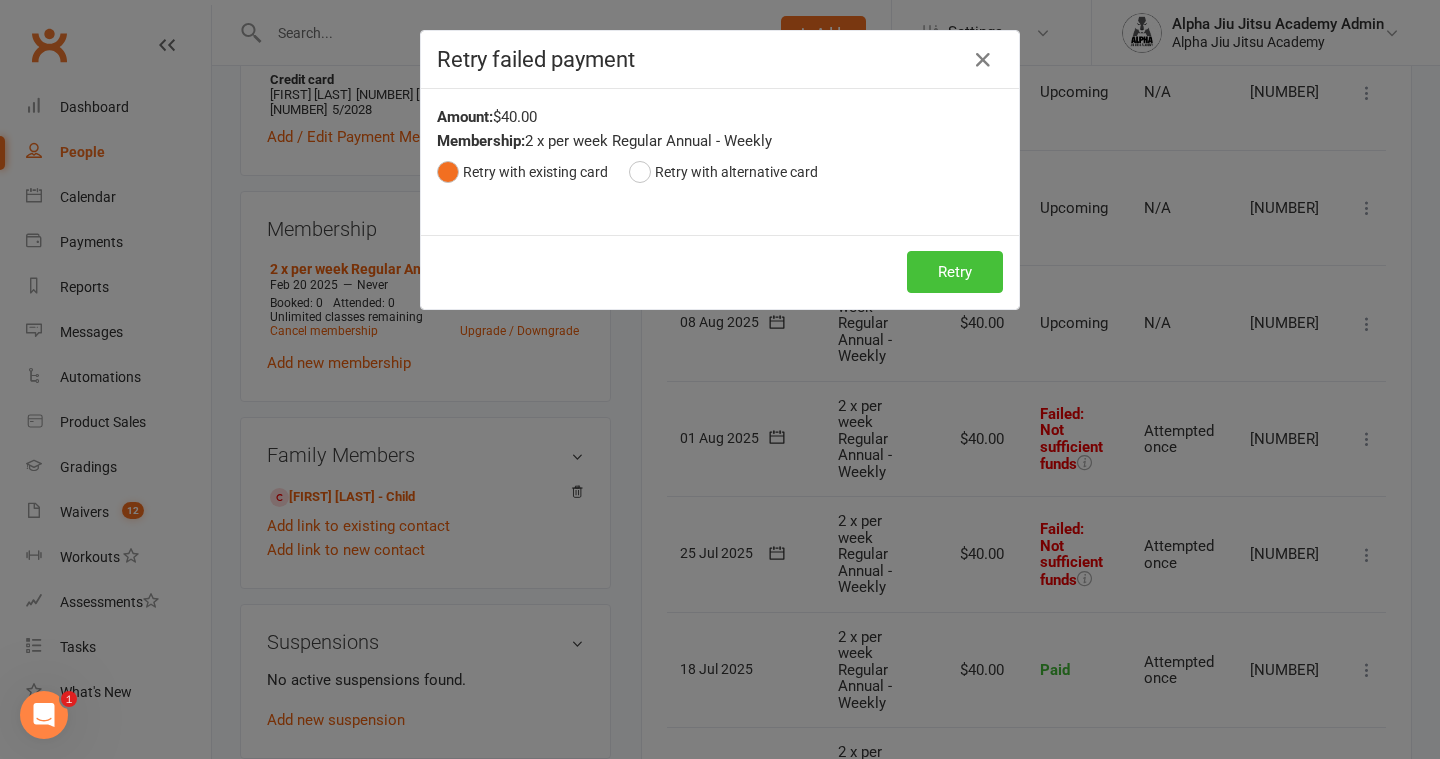click on "Retry" at bounding box center [955, 272] 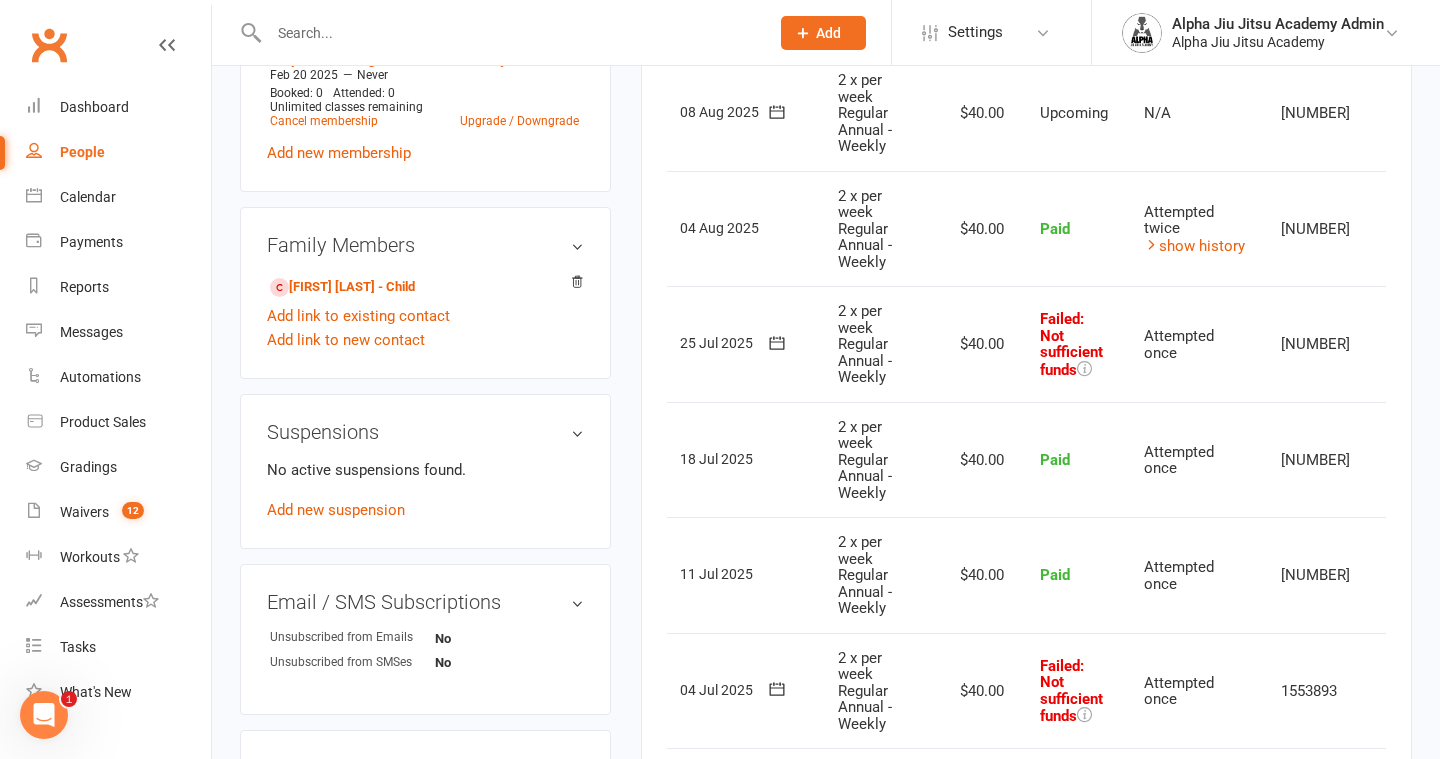 scroll, scrollTop: 904, scrollLeft: 0, axis: vertical 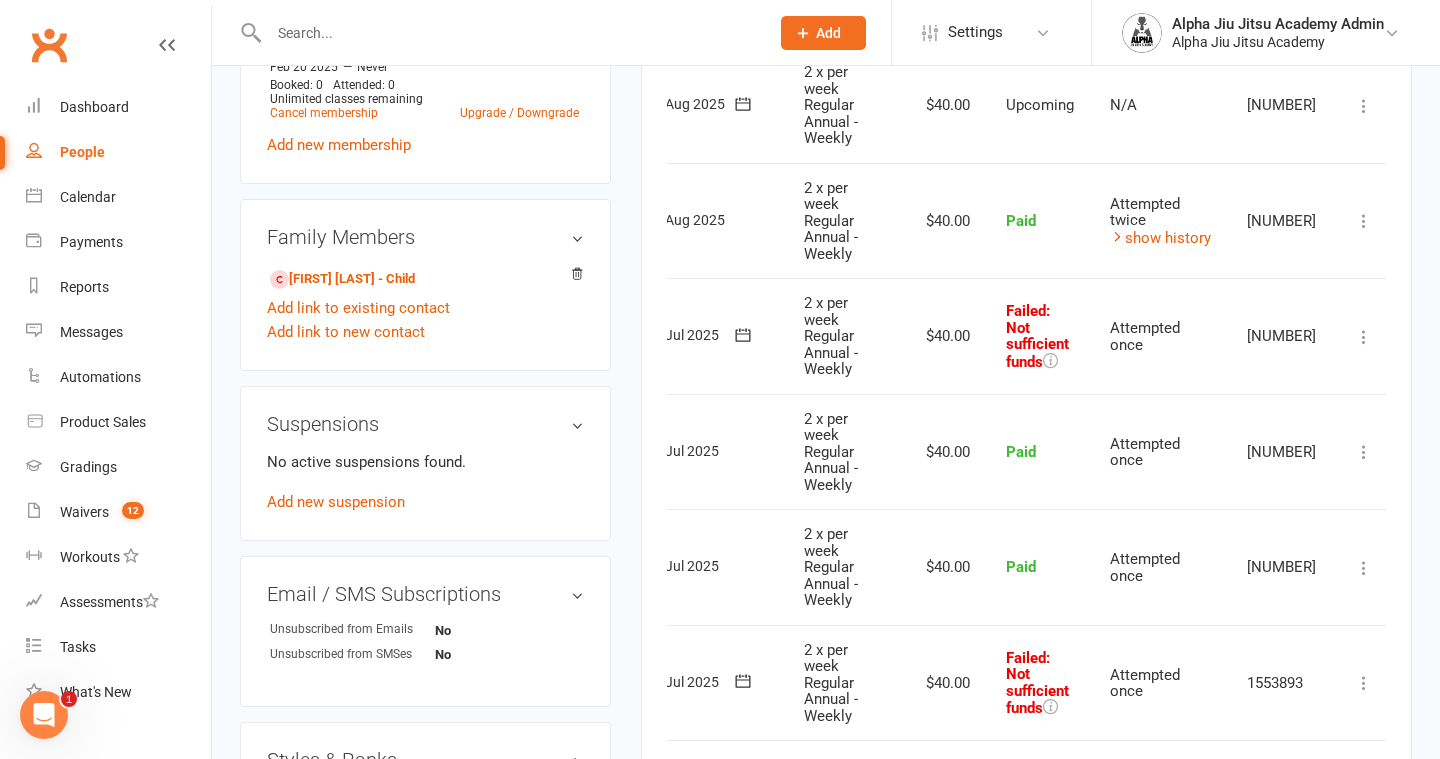 click at bounding box center [1364, 337] 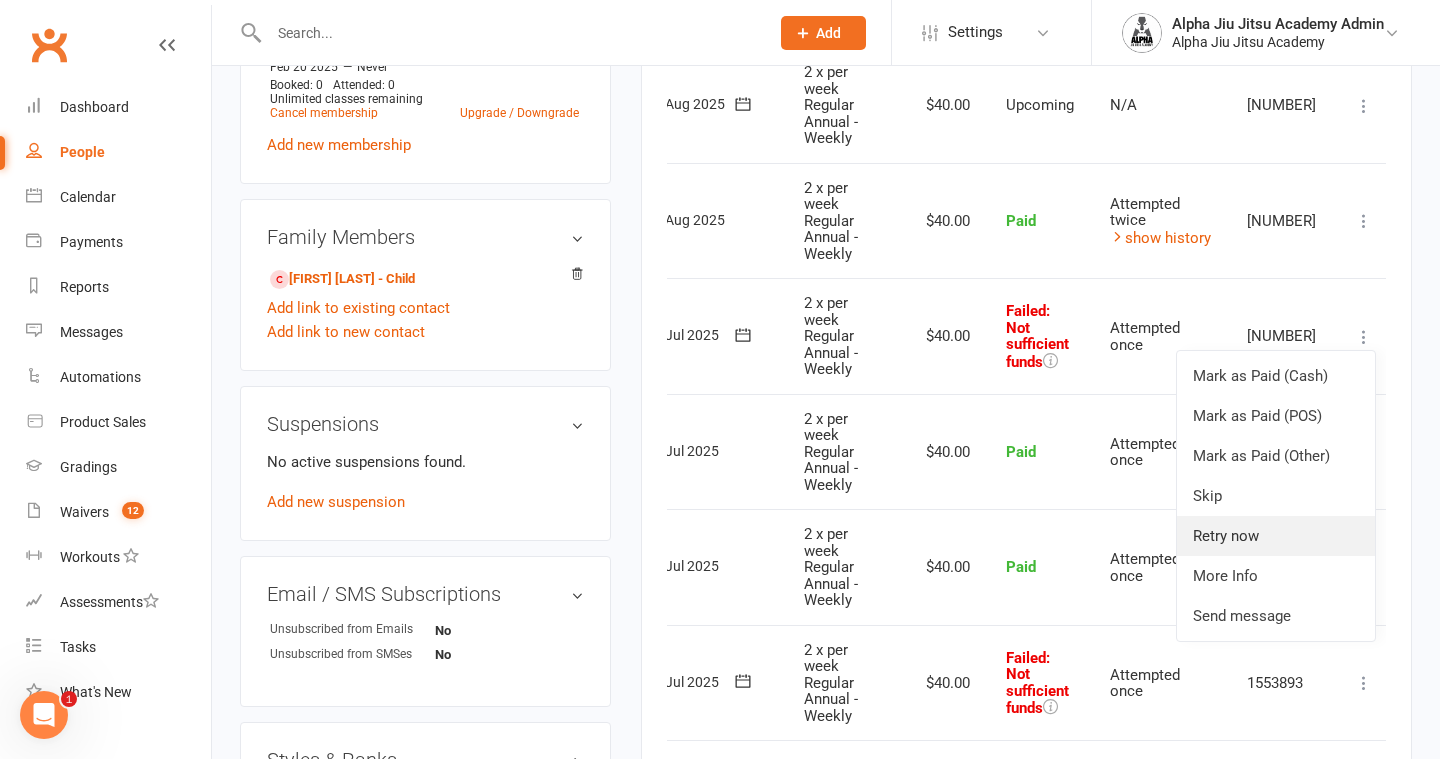 click on "Retry now" at bounding box center (1276, 536) 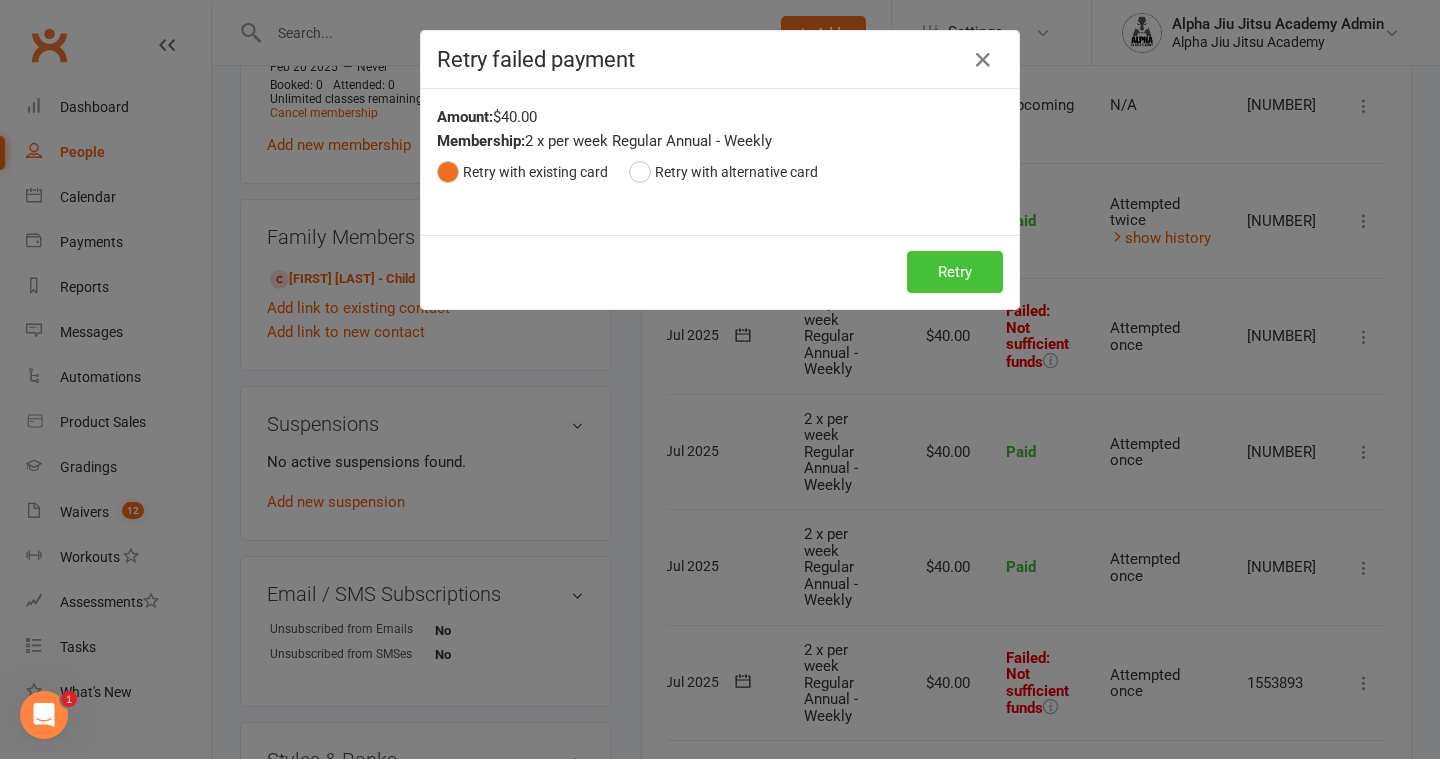 click on "Retry" at bounding box center (955, 272) 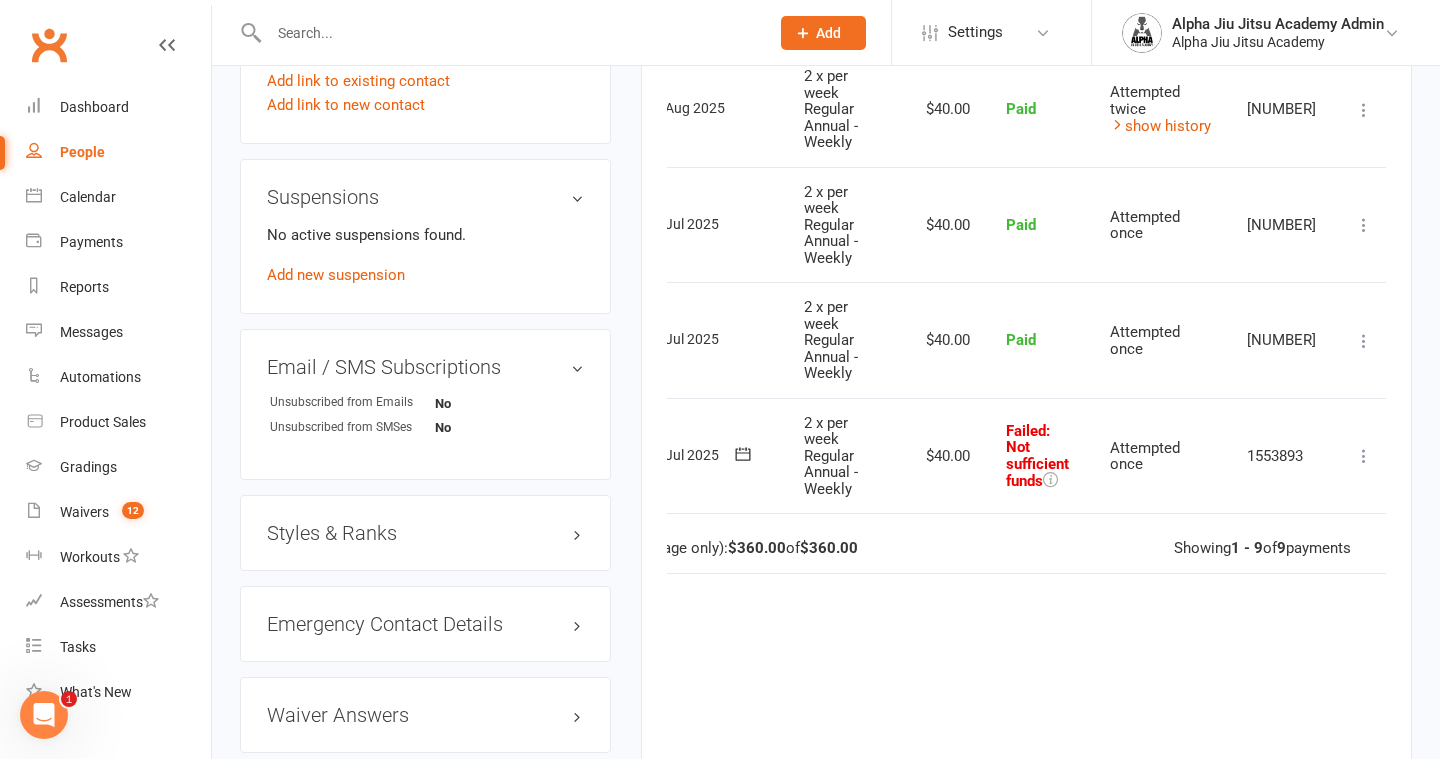scroll, scrollTop: 1201, scrollLeft: 0, axis: vertical 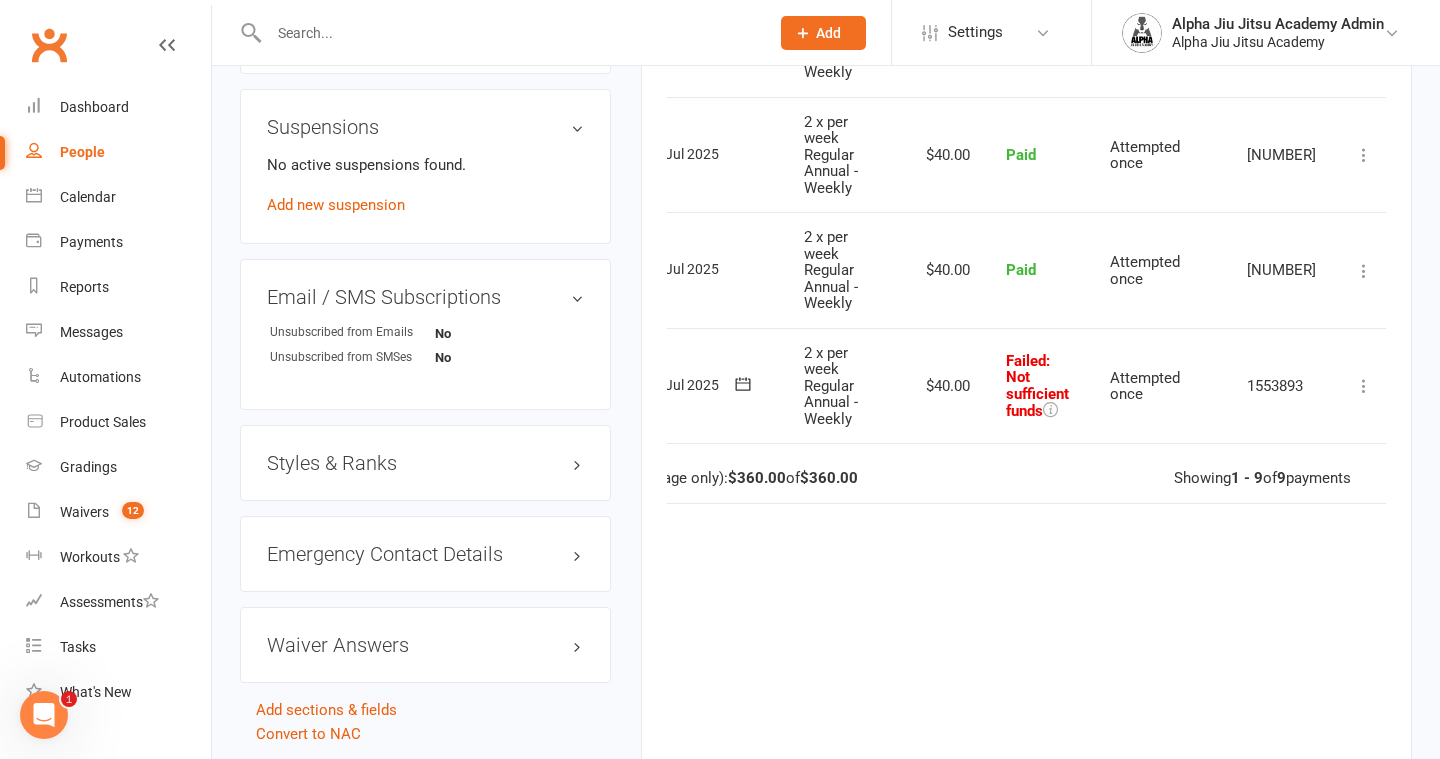 click at bounding box center (1364, 386) 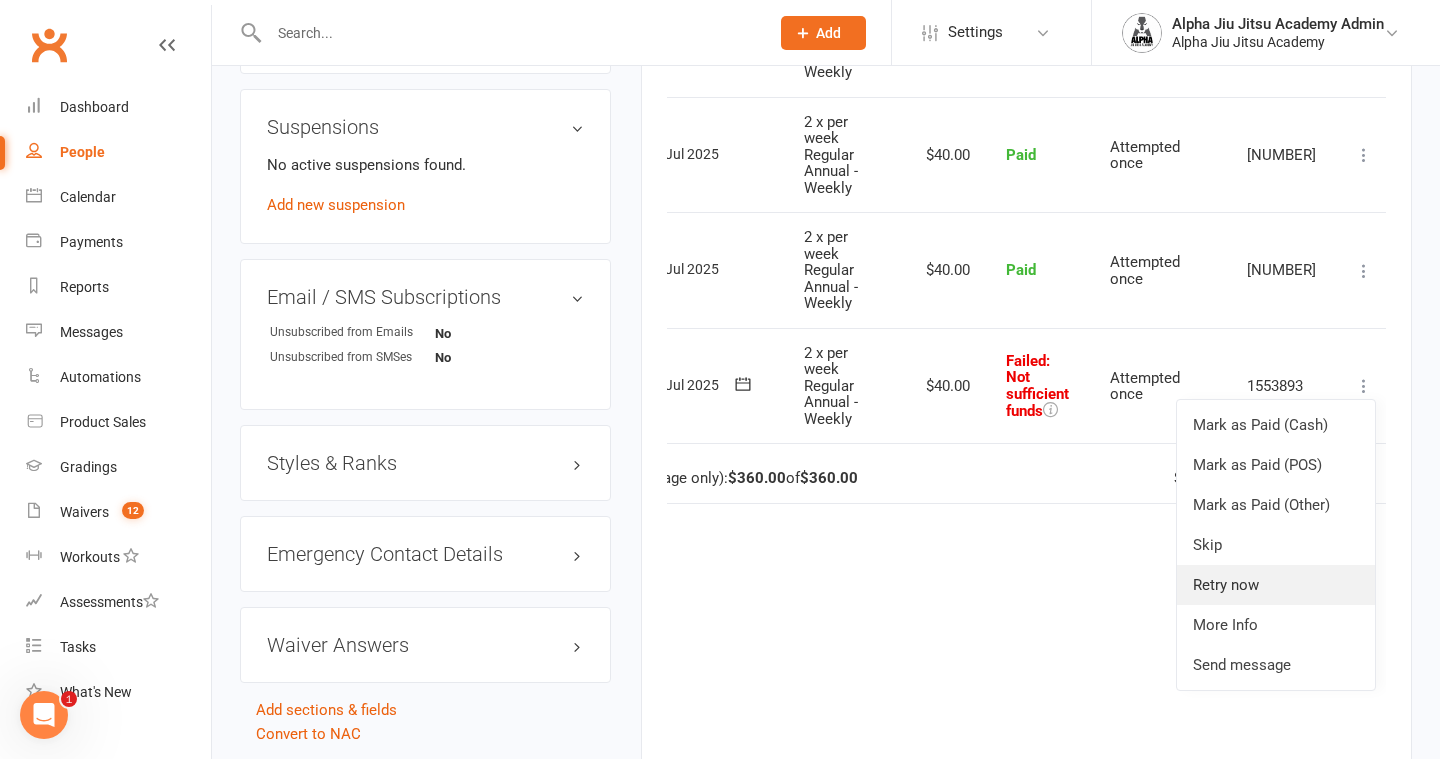 click on "Retry now" at bounding box center [1276, 585] 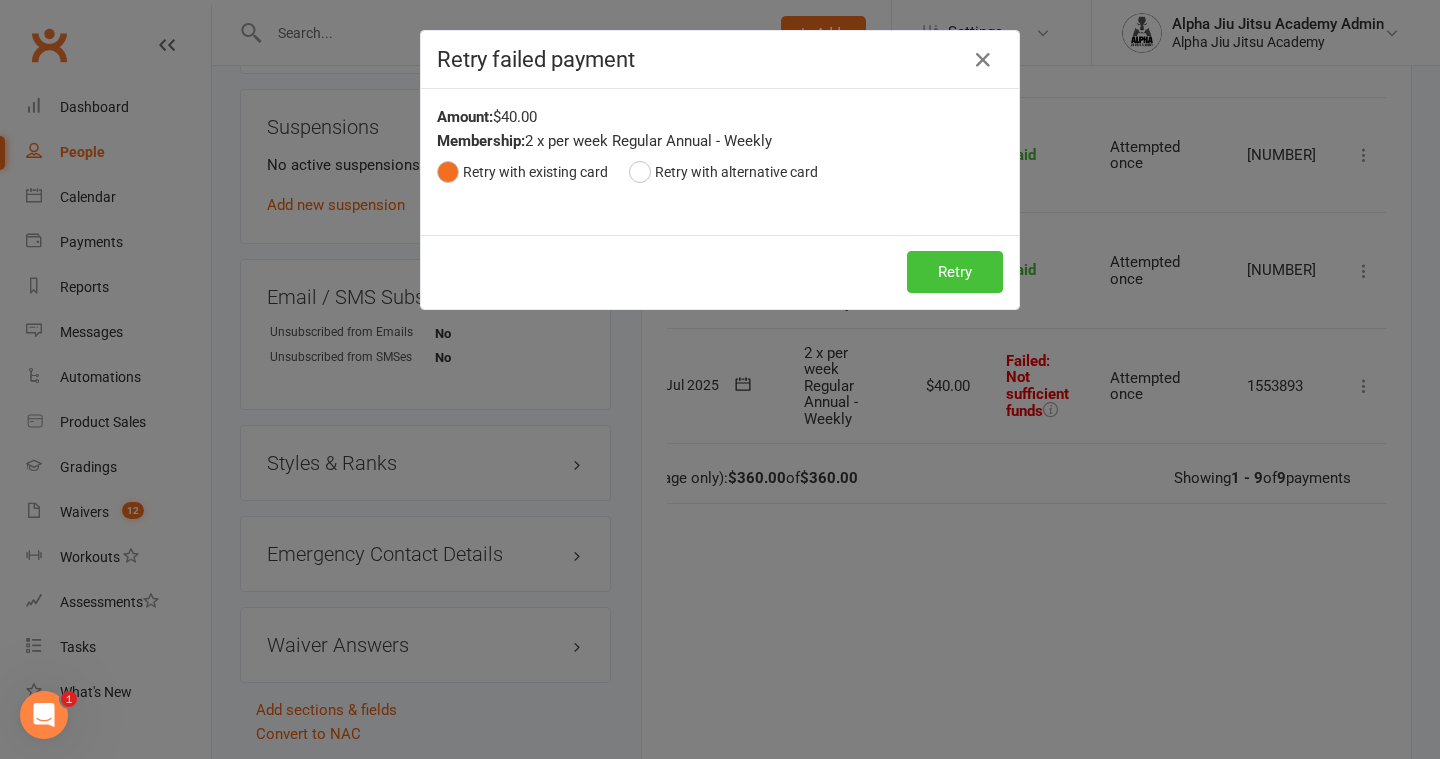click on "Retry" at bounding box center [955, 272] 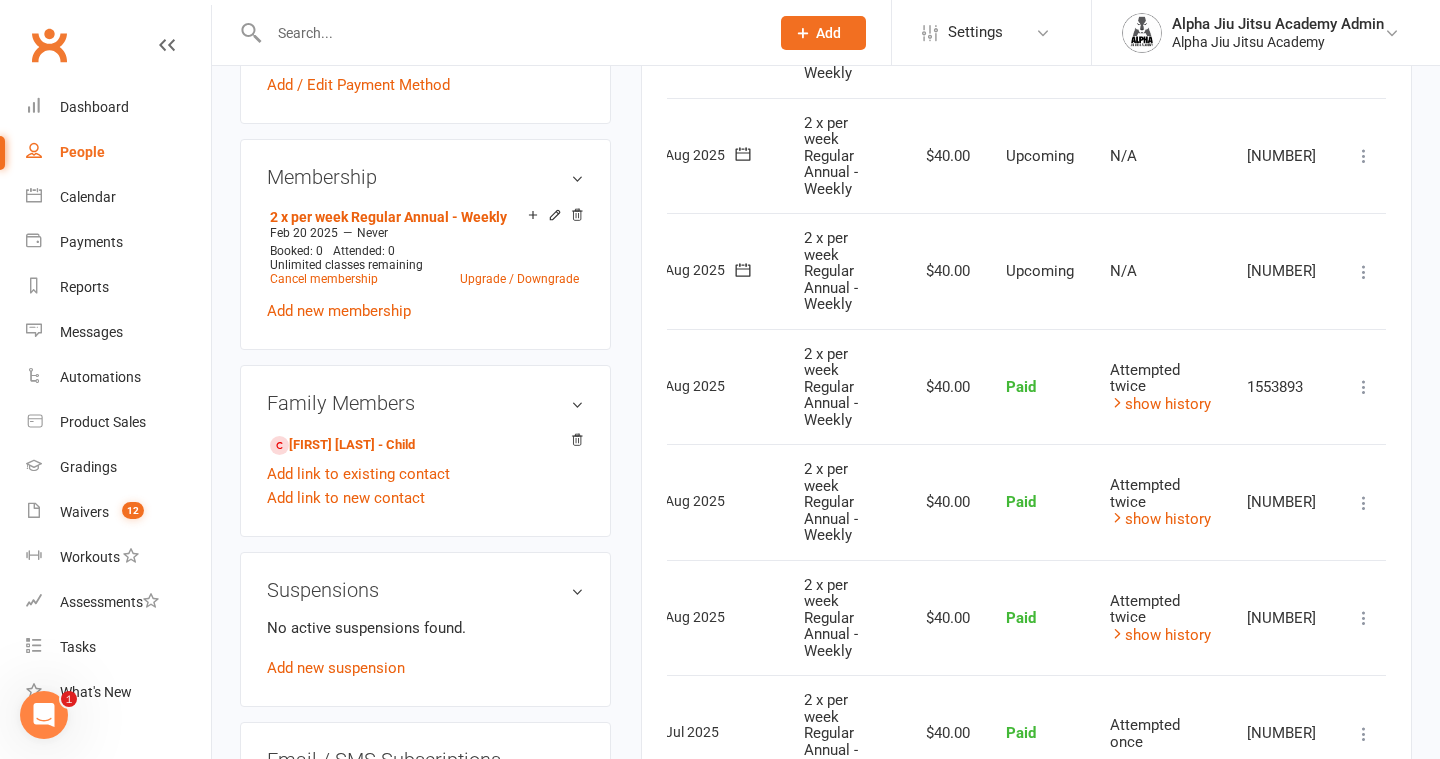 scroll, scrollTop: 683, scrollLeft: 0, axis: vertical 